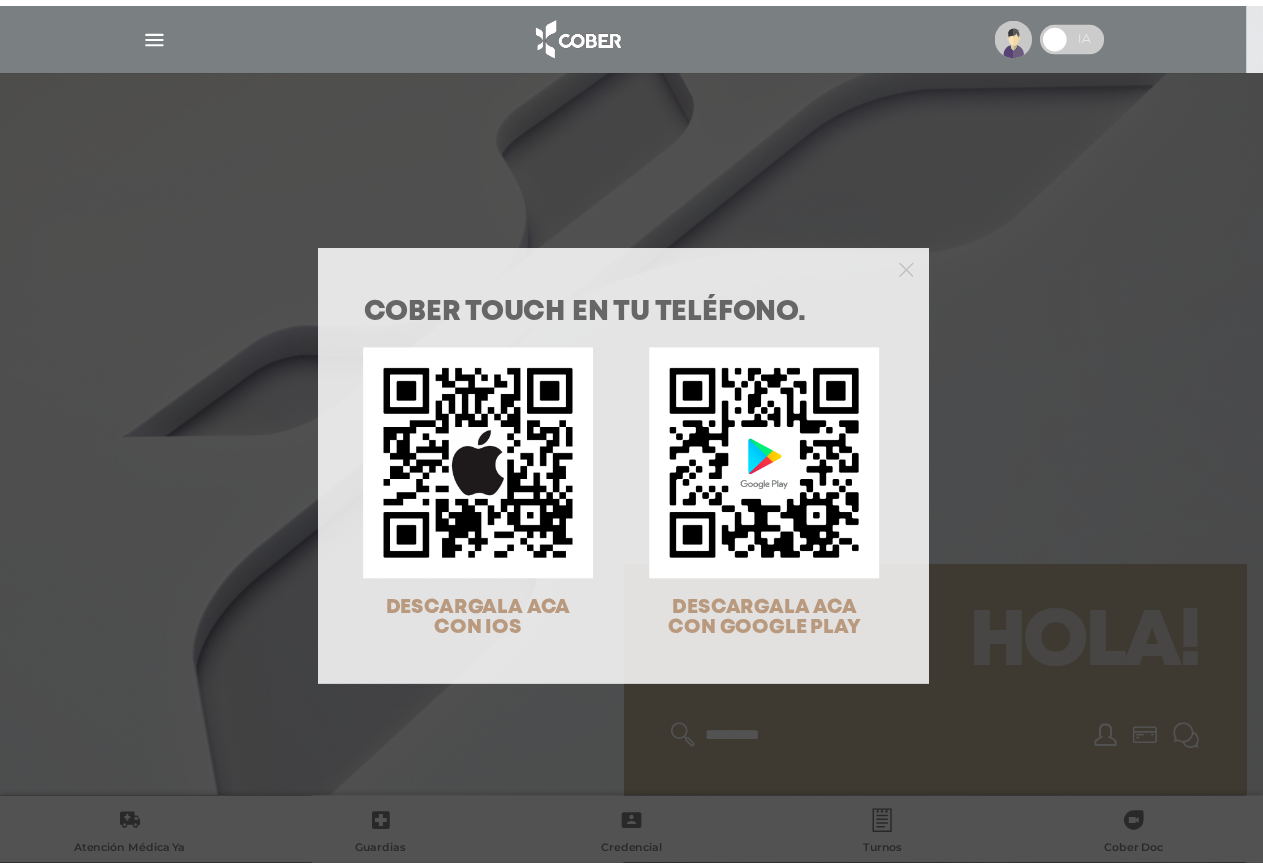 scroll, scrollTop: 0, scrollLeft: 0, axis: both 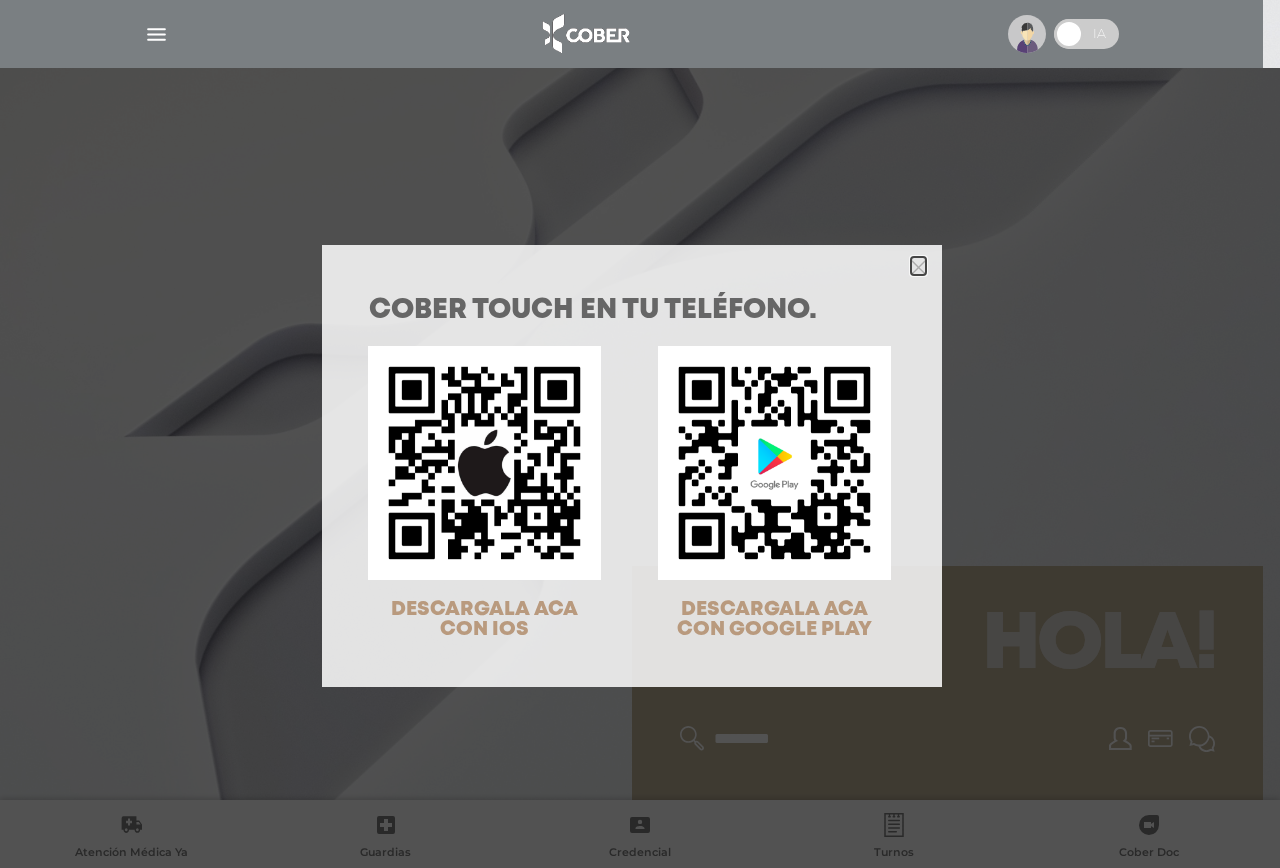 click at bounding box center [918, 266] 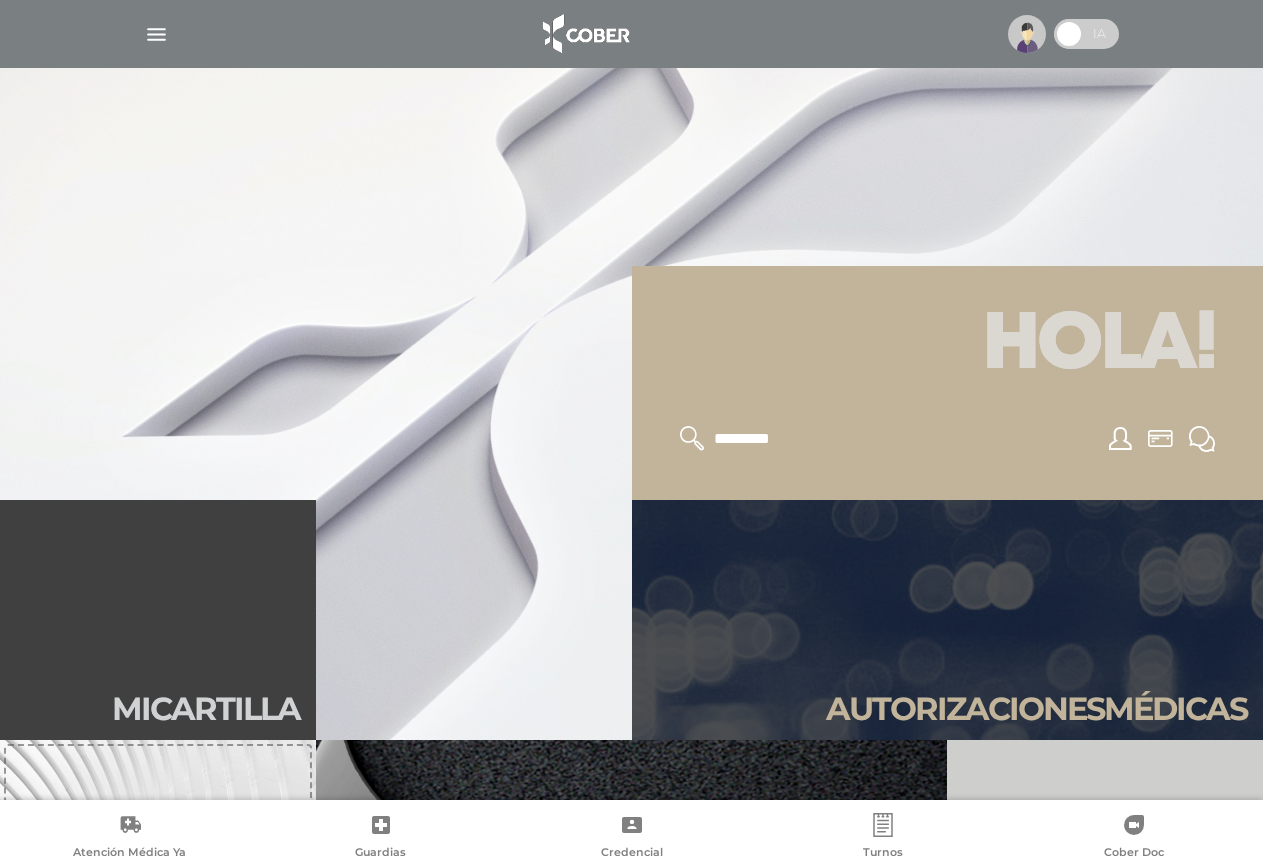 scroll, scrollTop: 600, scrollLeft: 0, axis: vertical 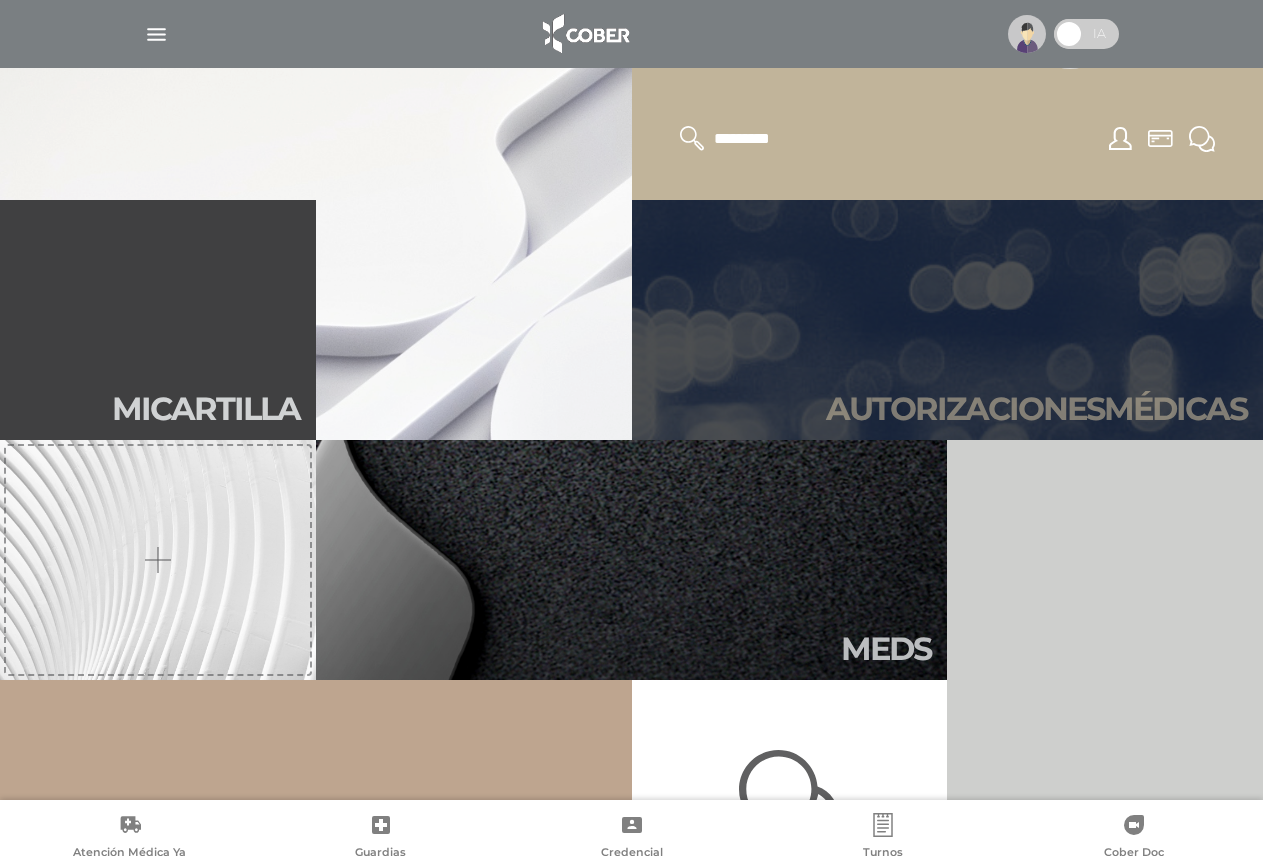 click on "Autori zaciones  médicas" at bounding box center [948, 320] 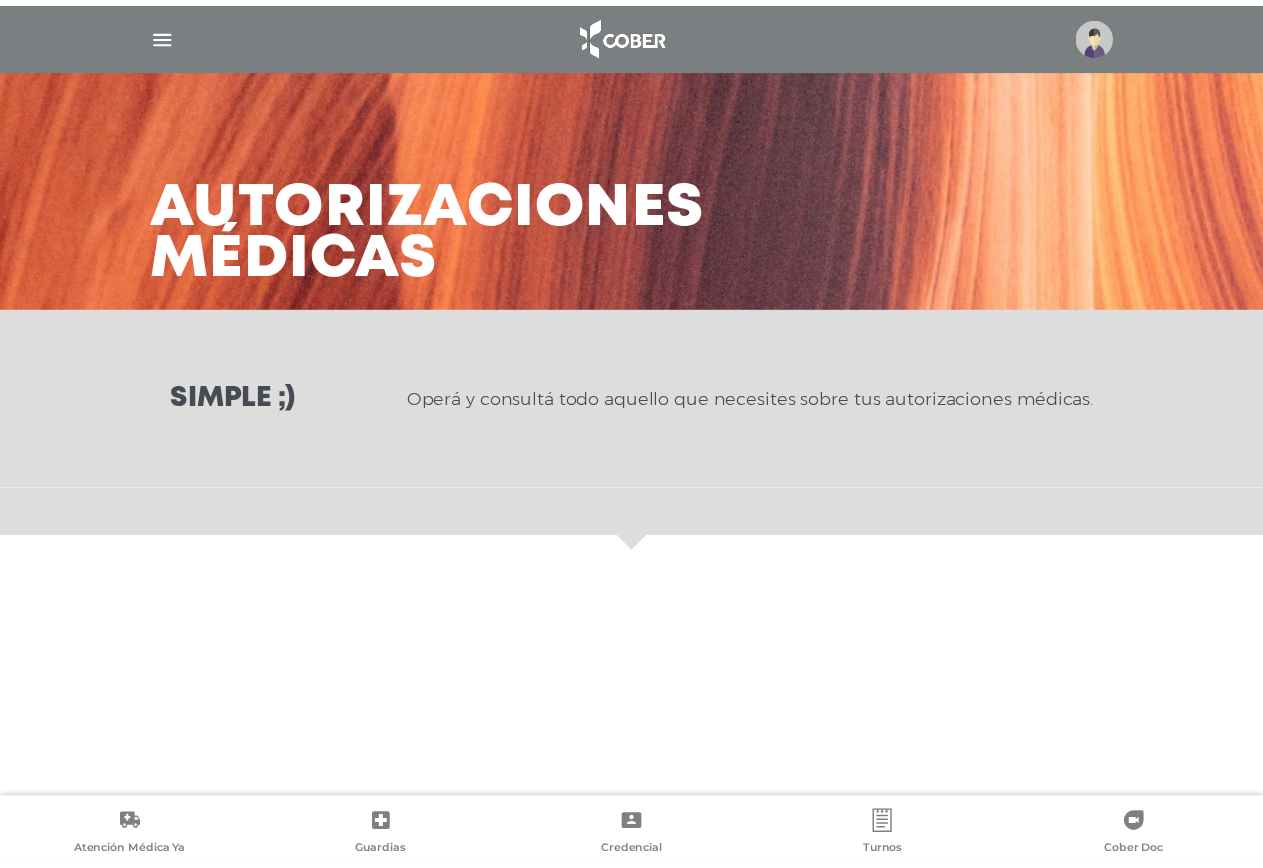 scroll, scrollTop: 0, scrollLeft: 0, axis: both 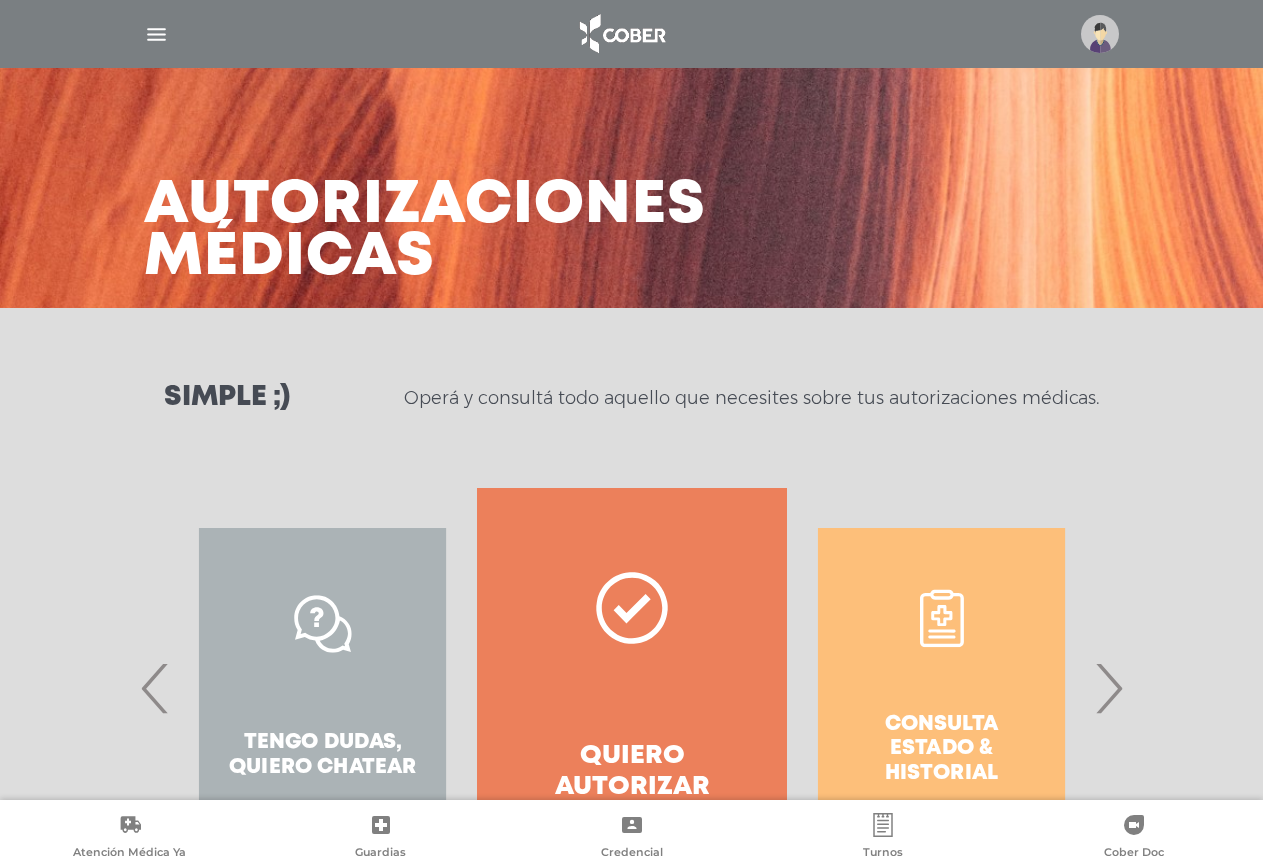 click on "Consulta estado & historial" at bounding box center [941, 688] 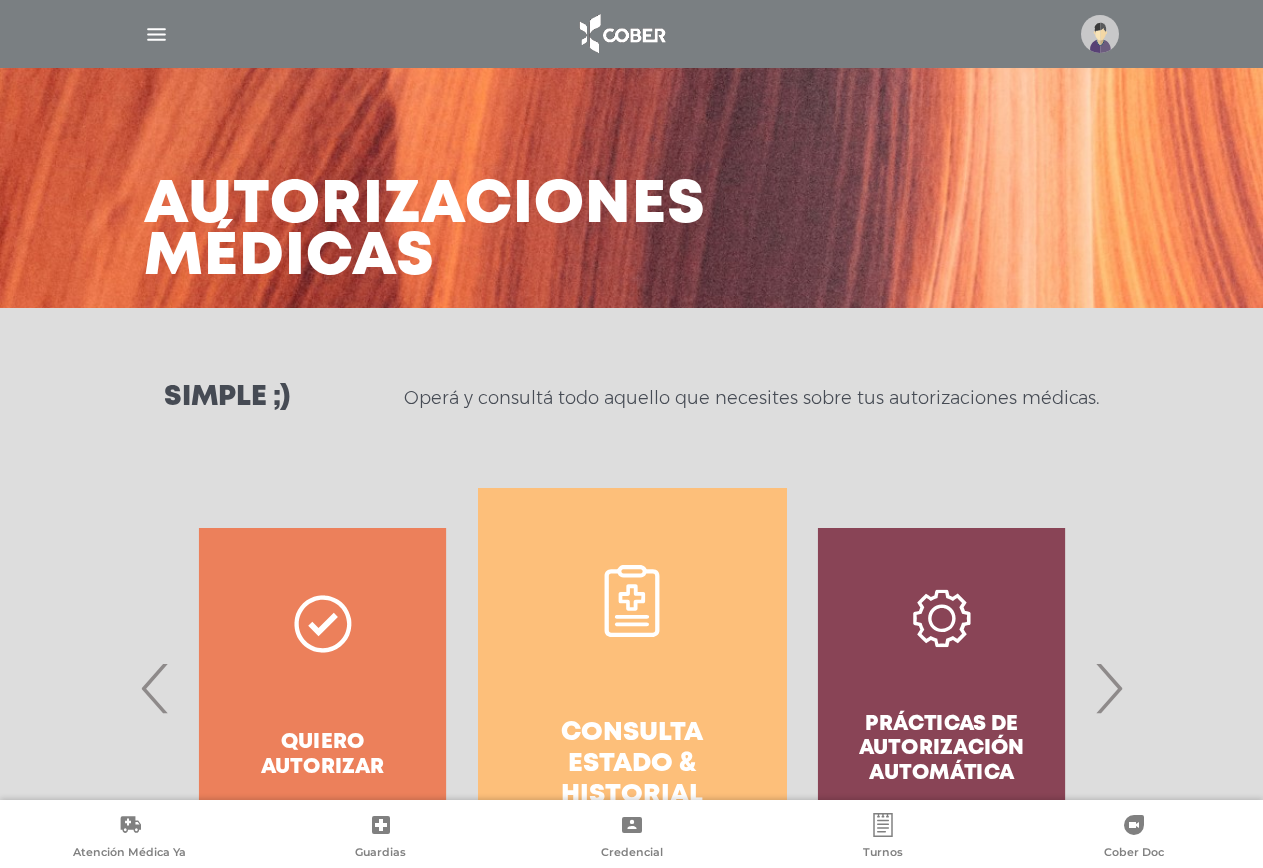 click on "Consulta estado & historial" at bounding box center (632, 688) 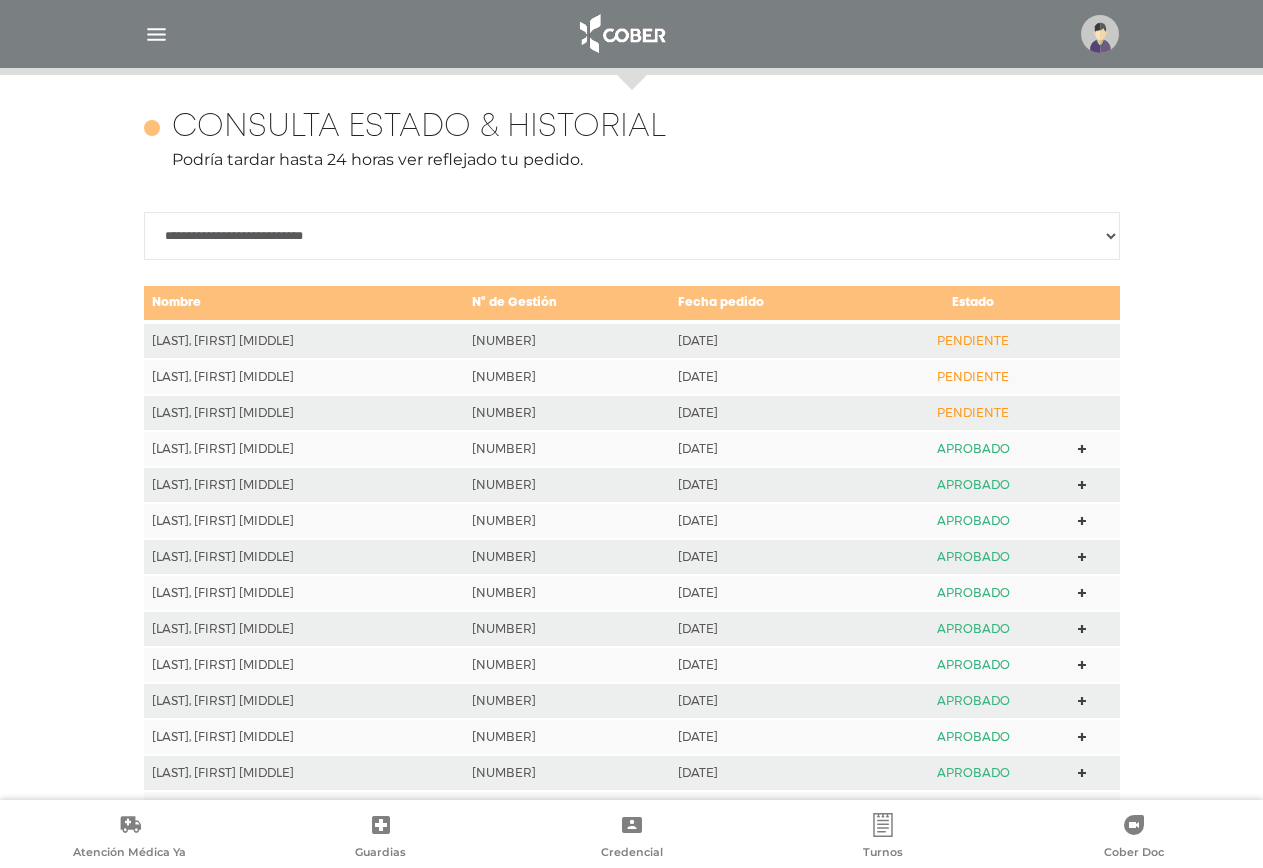 scroll, scrollTop: 888, scrollLeft: 0, axis: vertical 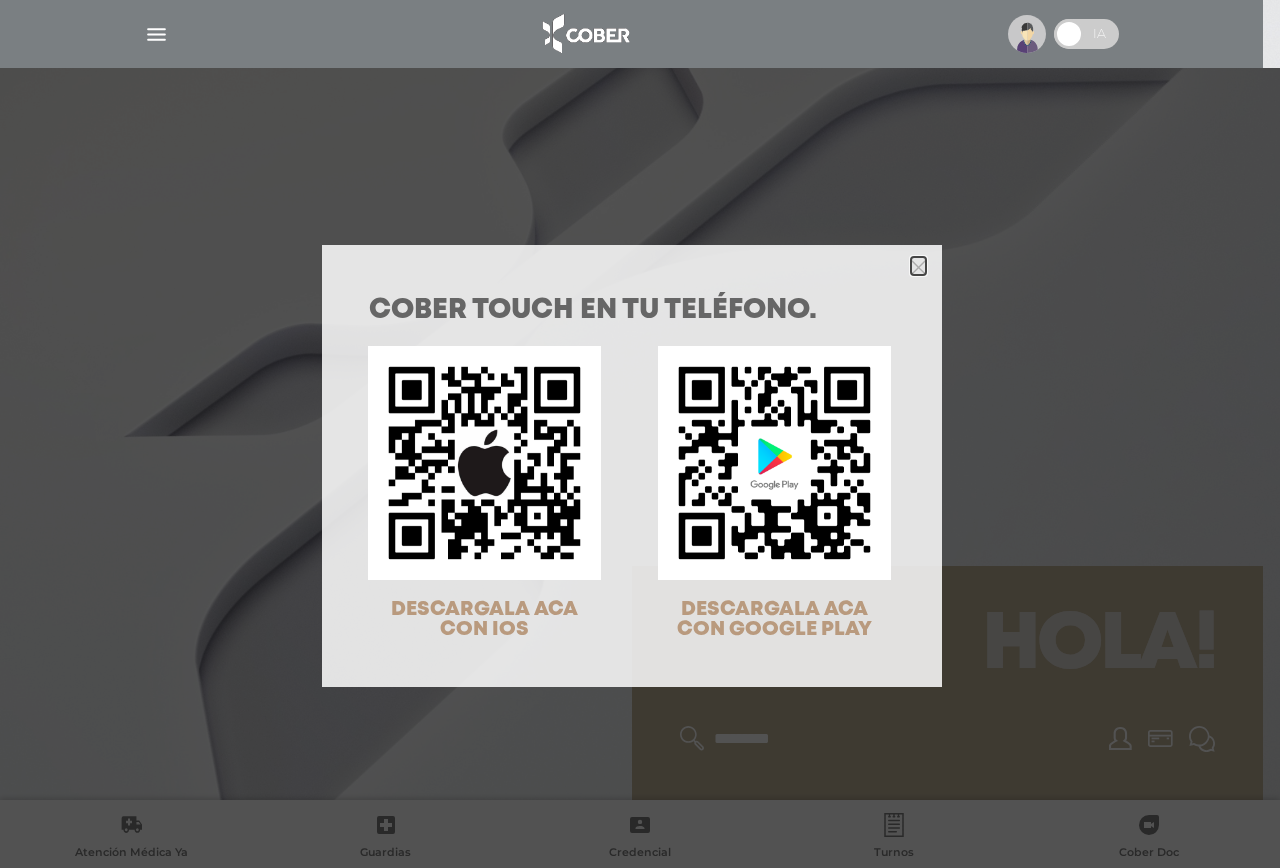 click 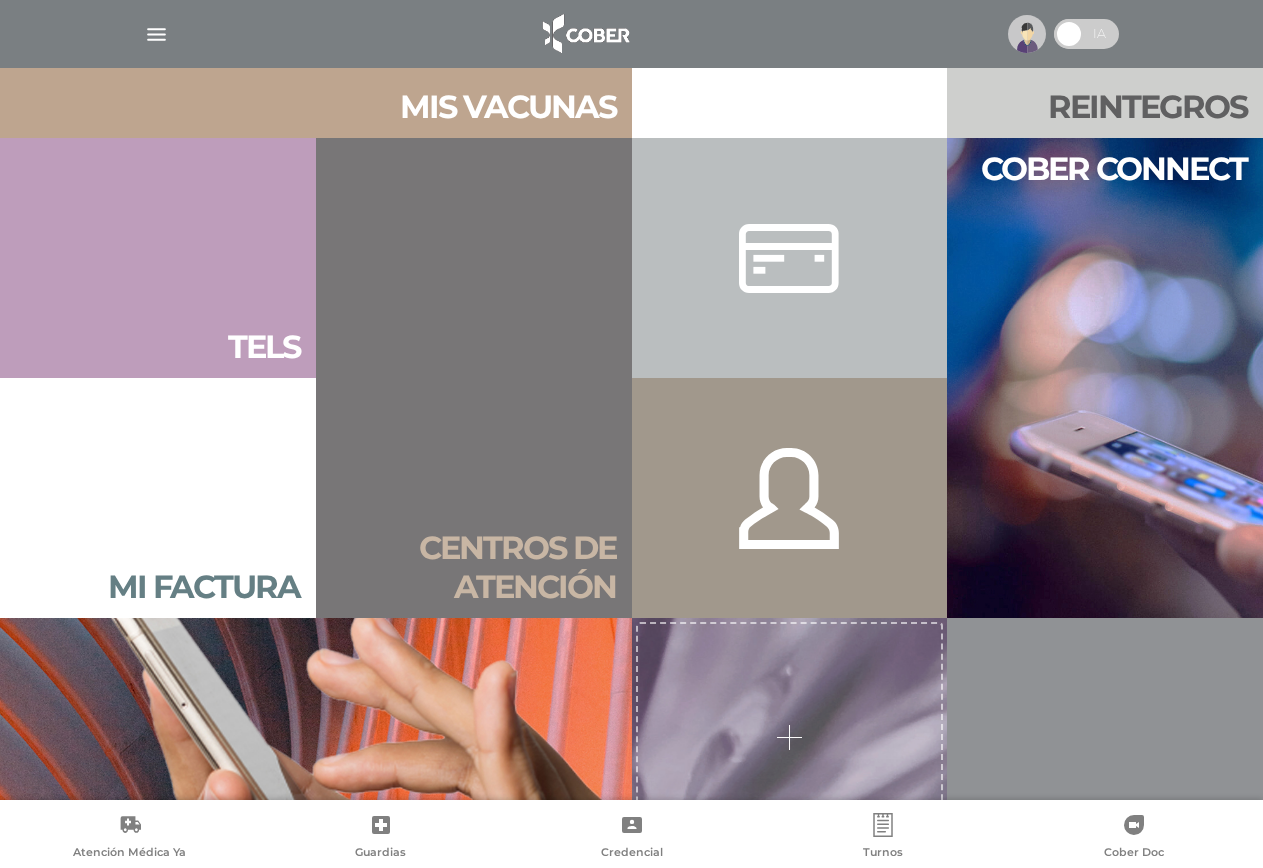 scroll, scrollTop: 1260, scrollLeft: 0, axis: vertical 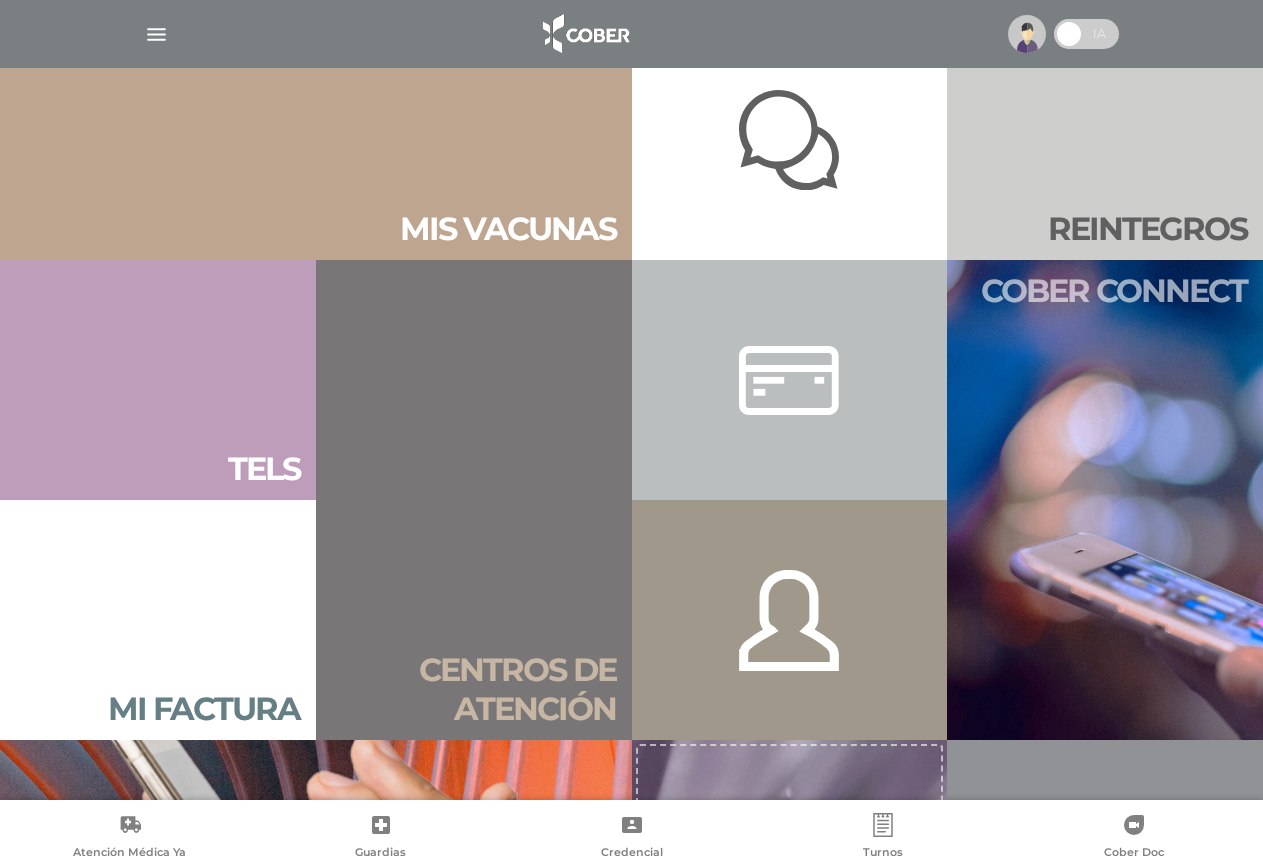 click on "Cober connect" at bounding box center [1105, 500] 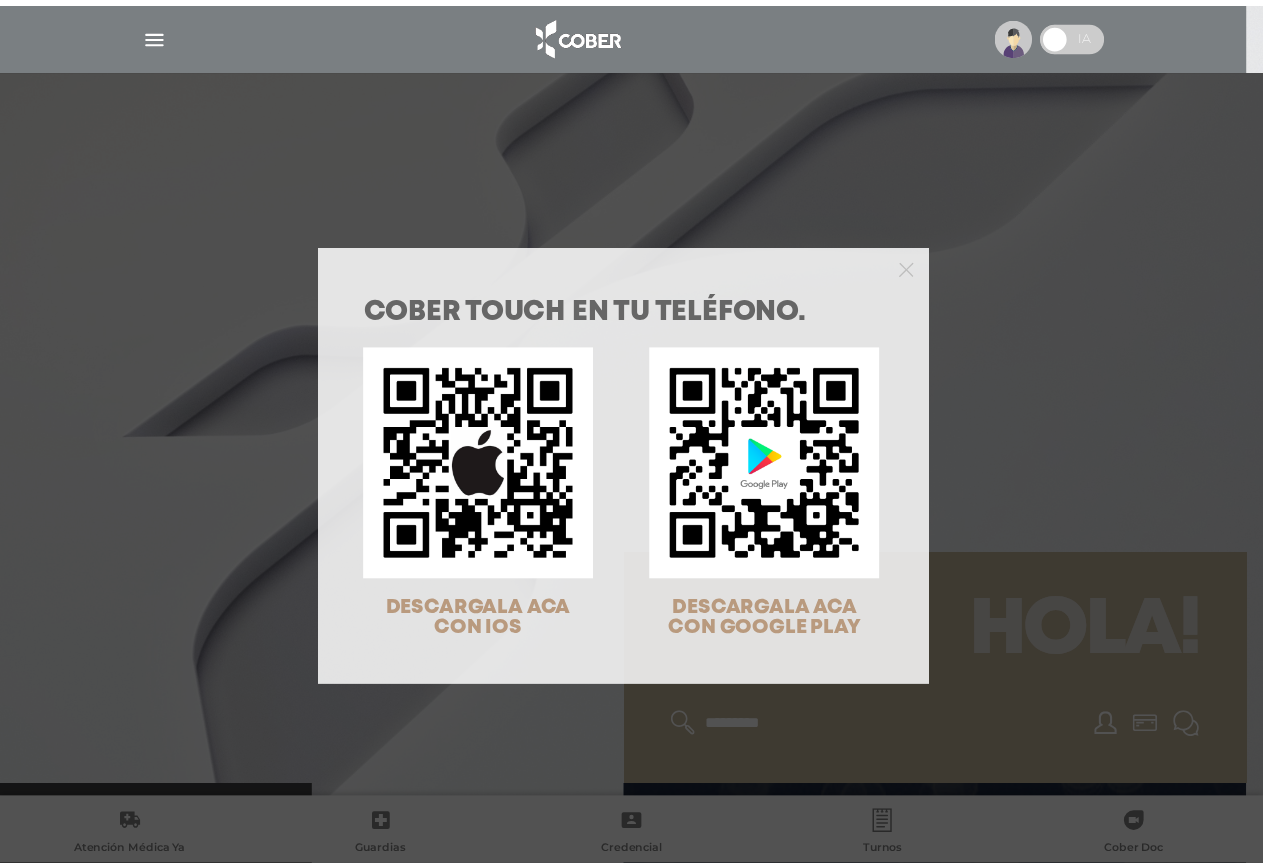scroll, scrollTop: 0, scrollLeft: 0, axis: both 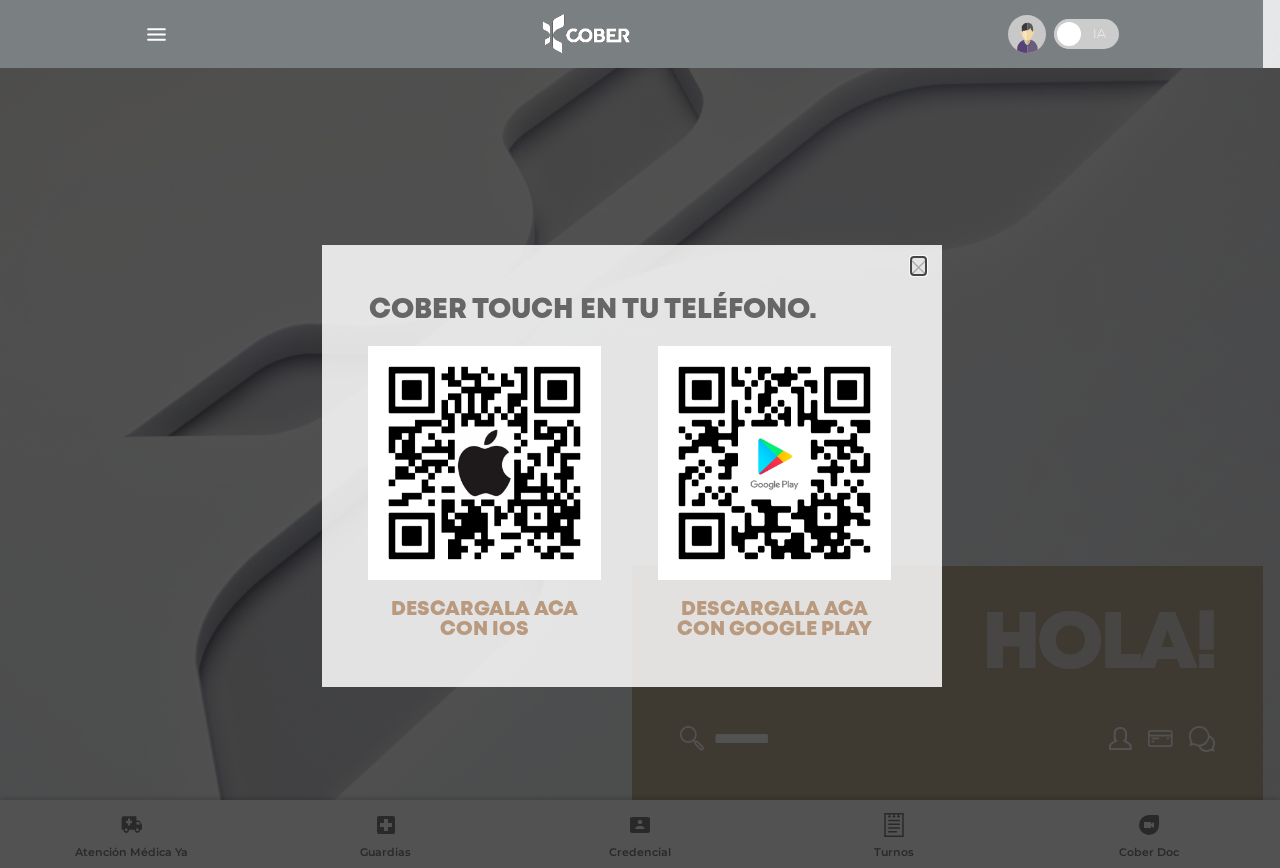 click 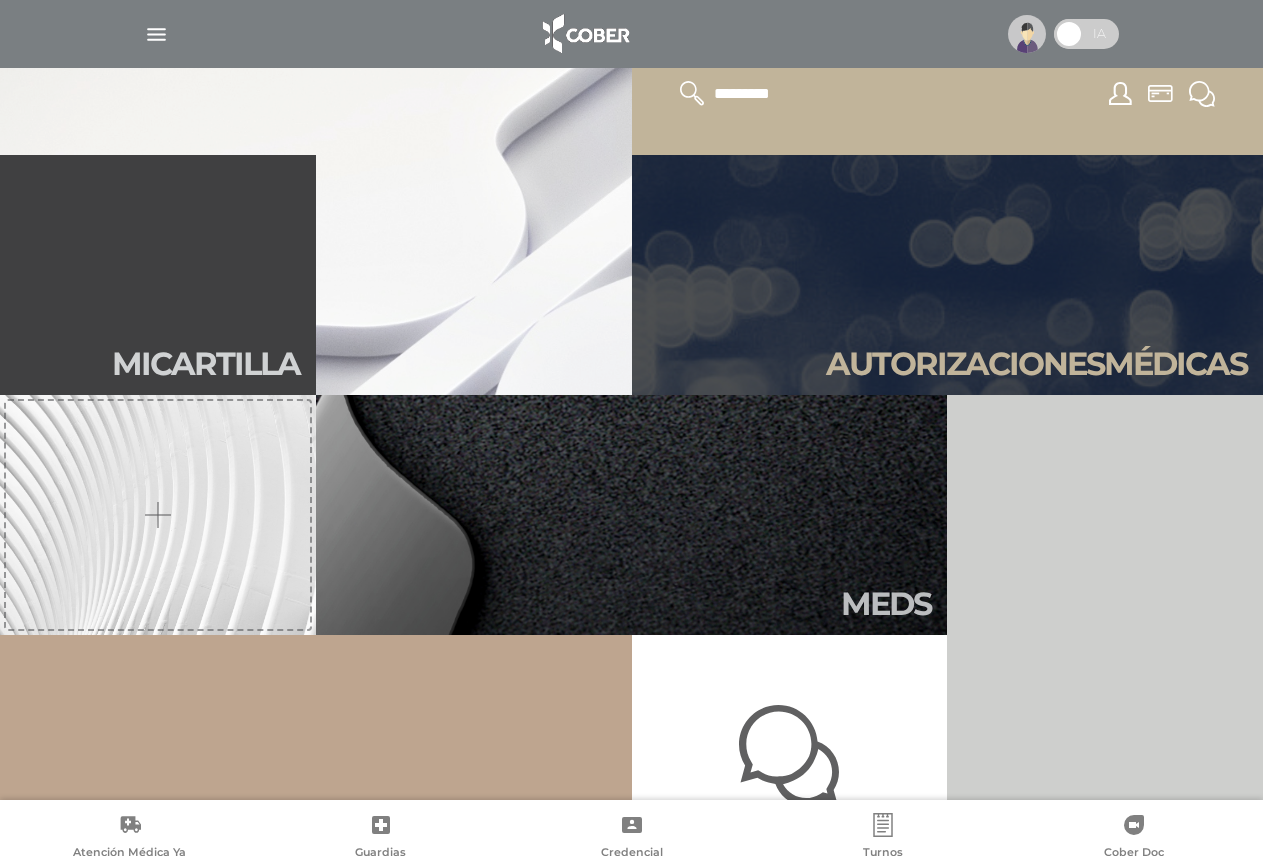 scroll, scrollTop: 700, scrollLeft: 0, axis: vertical 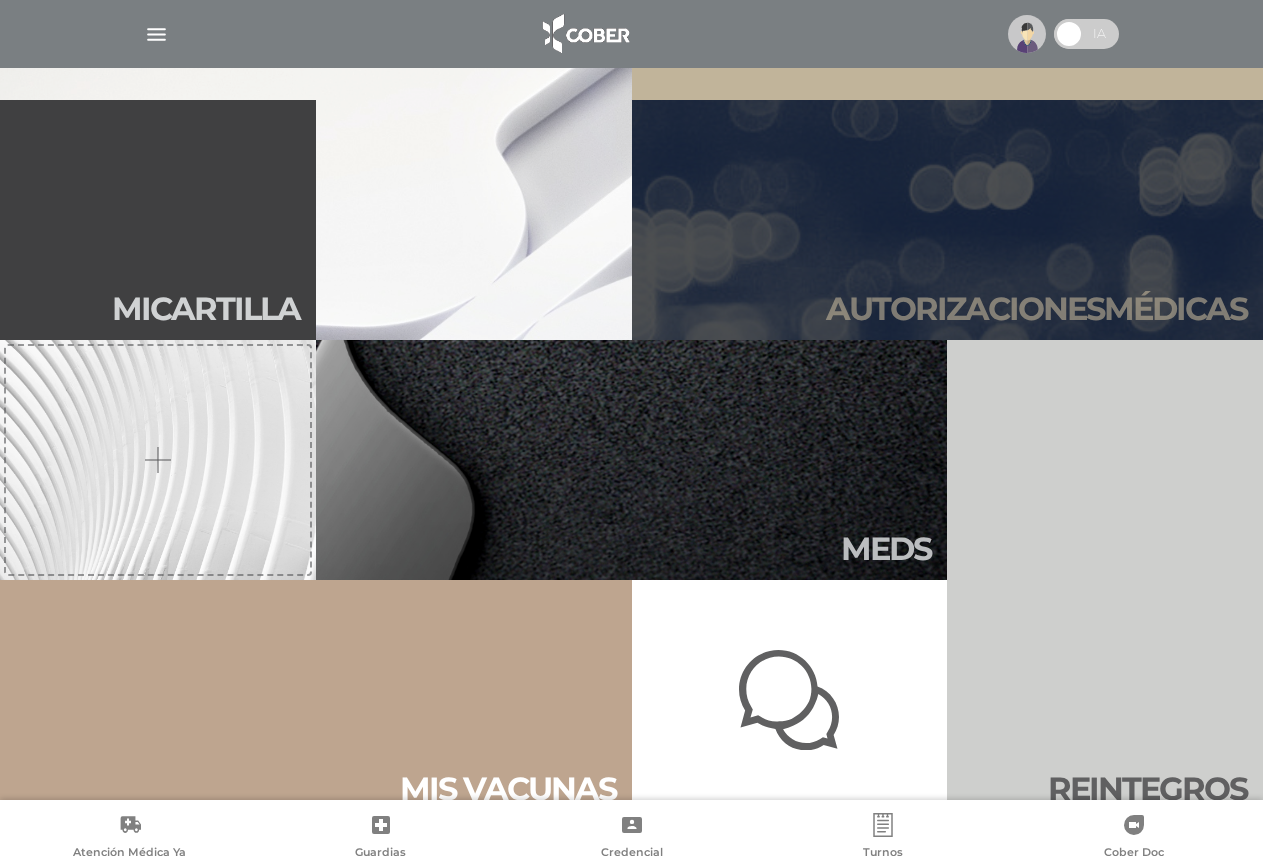 click on "Autori zaciones  médicas" at bounding box center [948, 220] 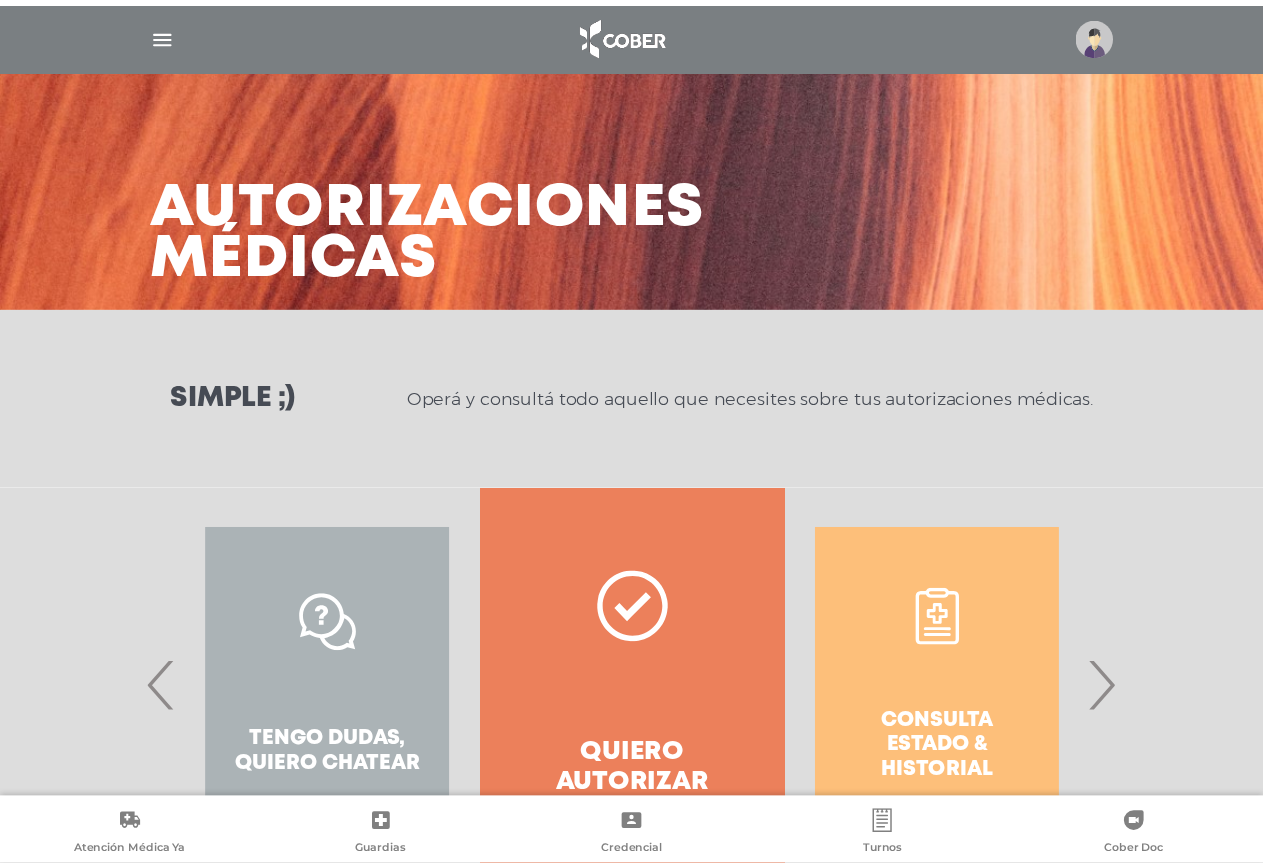 scroll, scrollTop: 0, scrollLeft: 0, axis: both 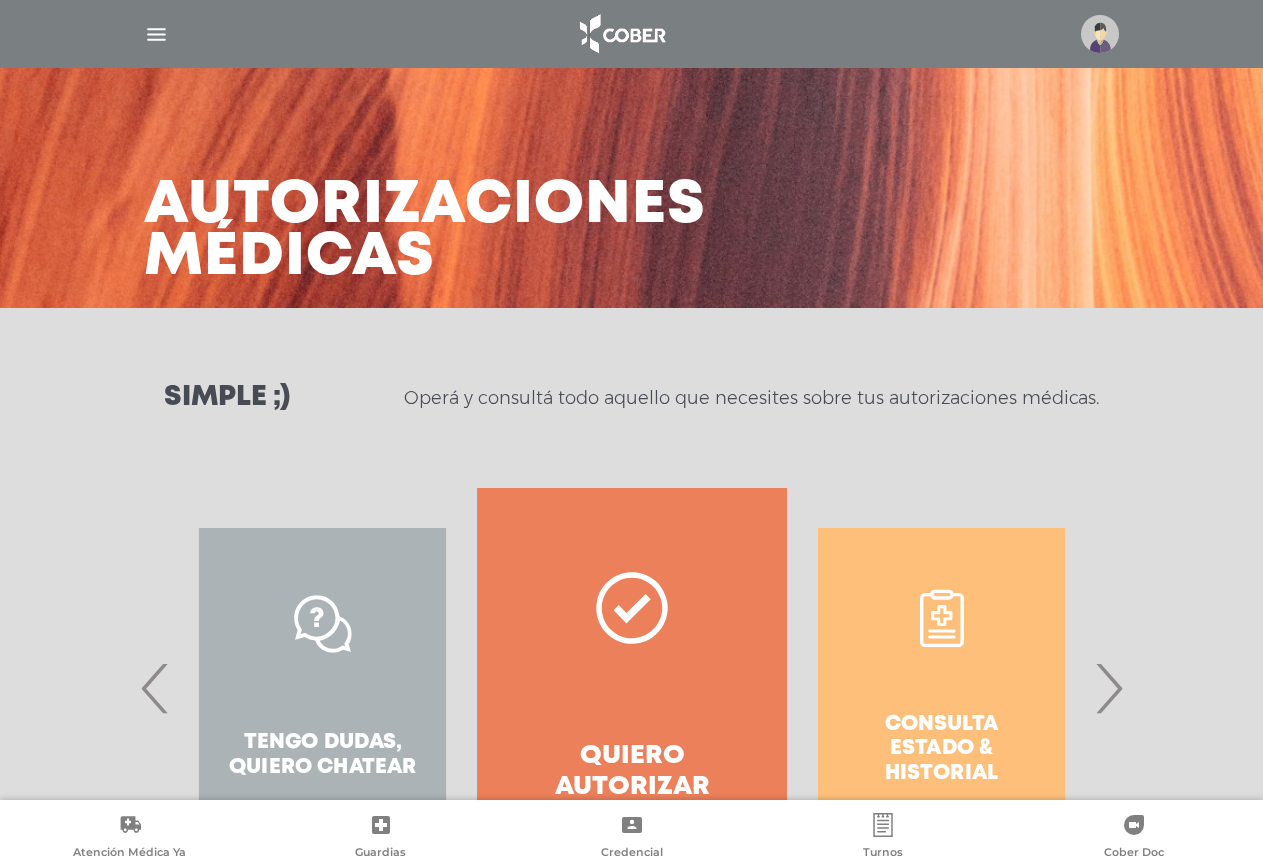 click on "›" at bounding box center (1108, 688) 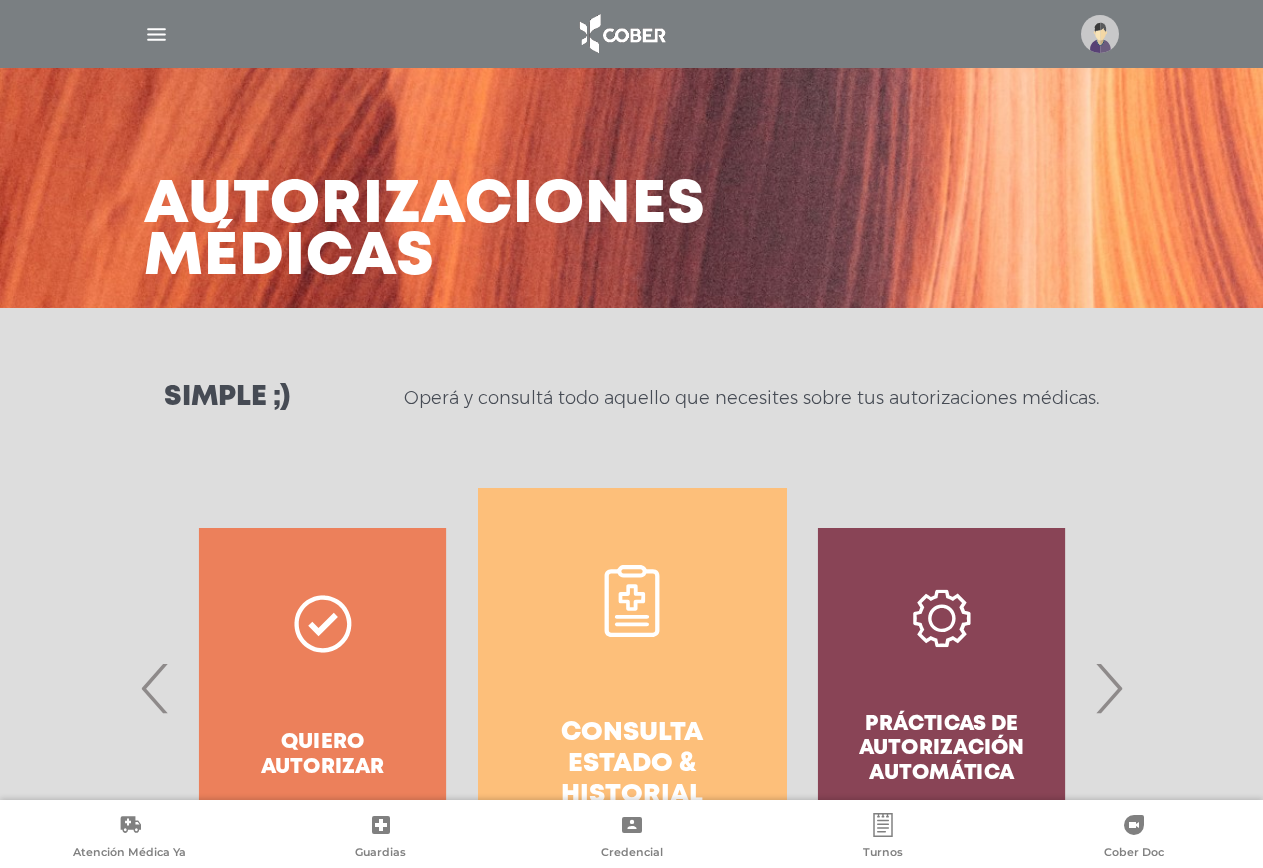 click on "›" at bounding box center [1108, 688] 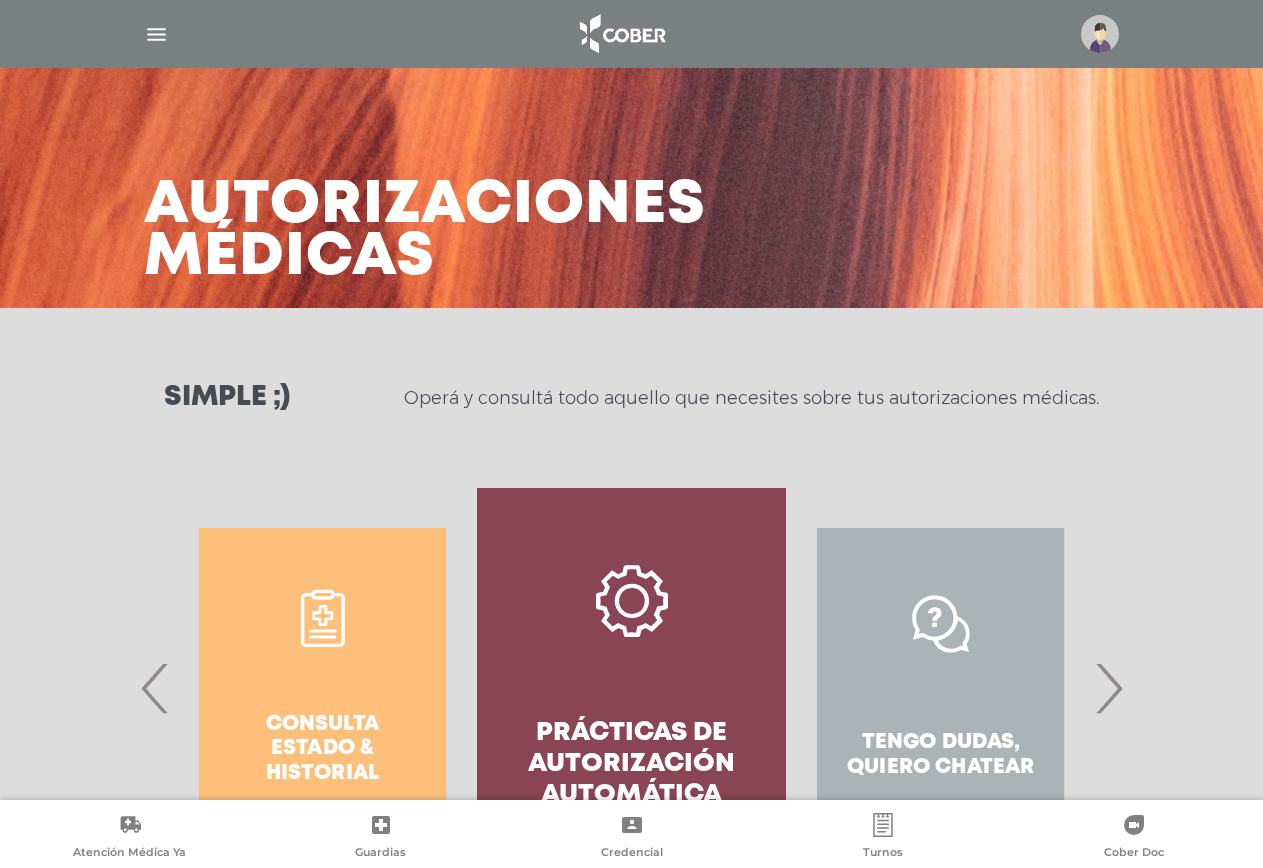 click on "›" at bounding box center [1108, 688] 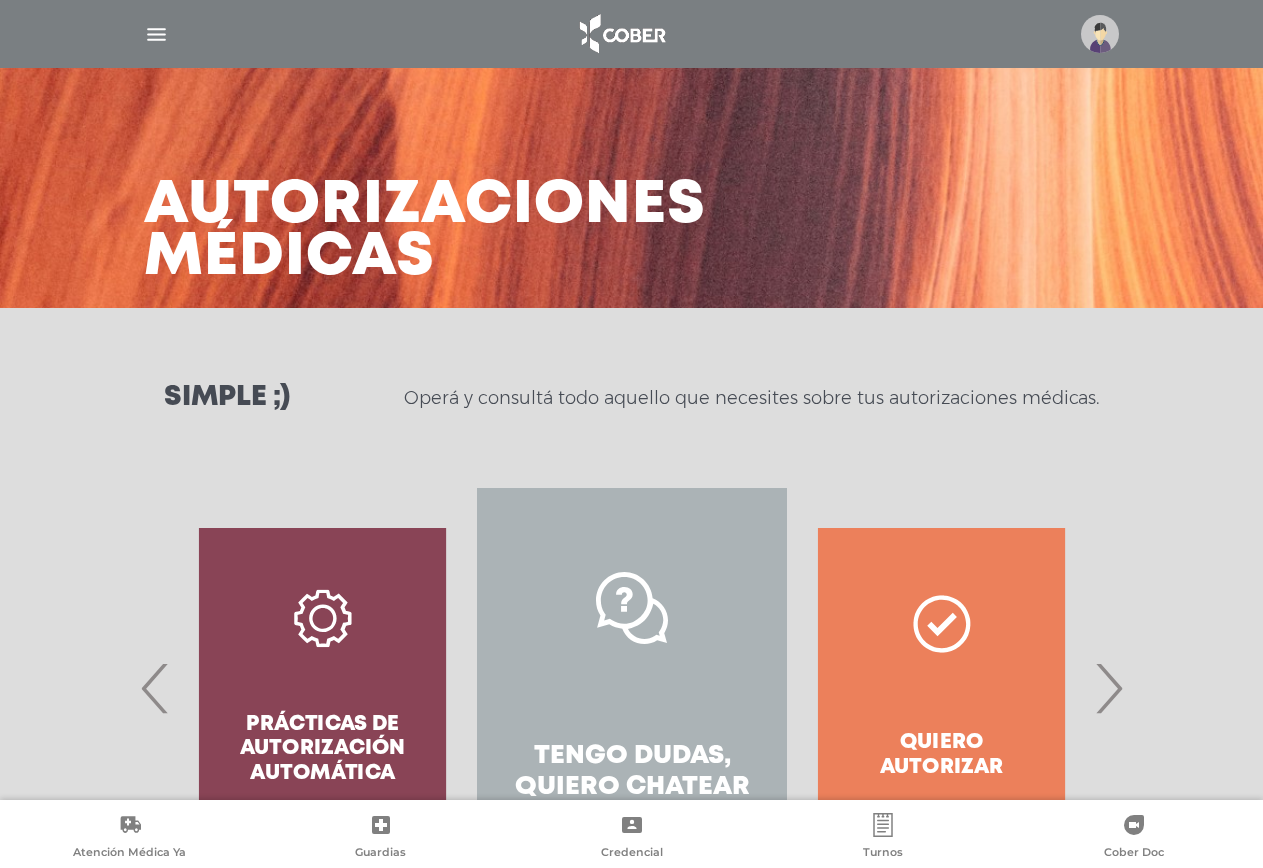 click on "Tengo dudas, quiero chatear" at bounding box center [631, 688] 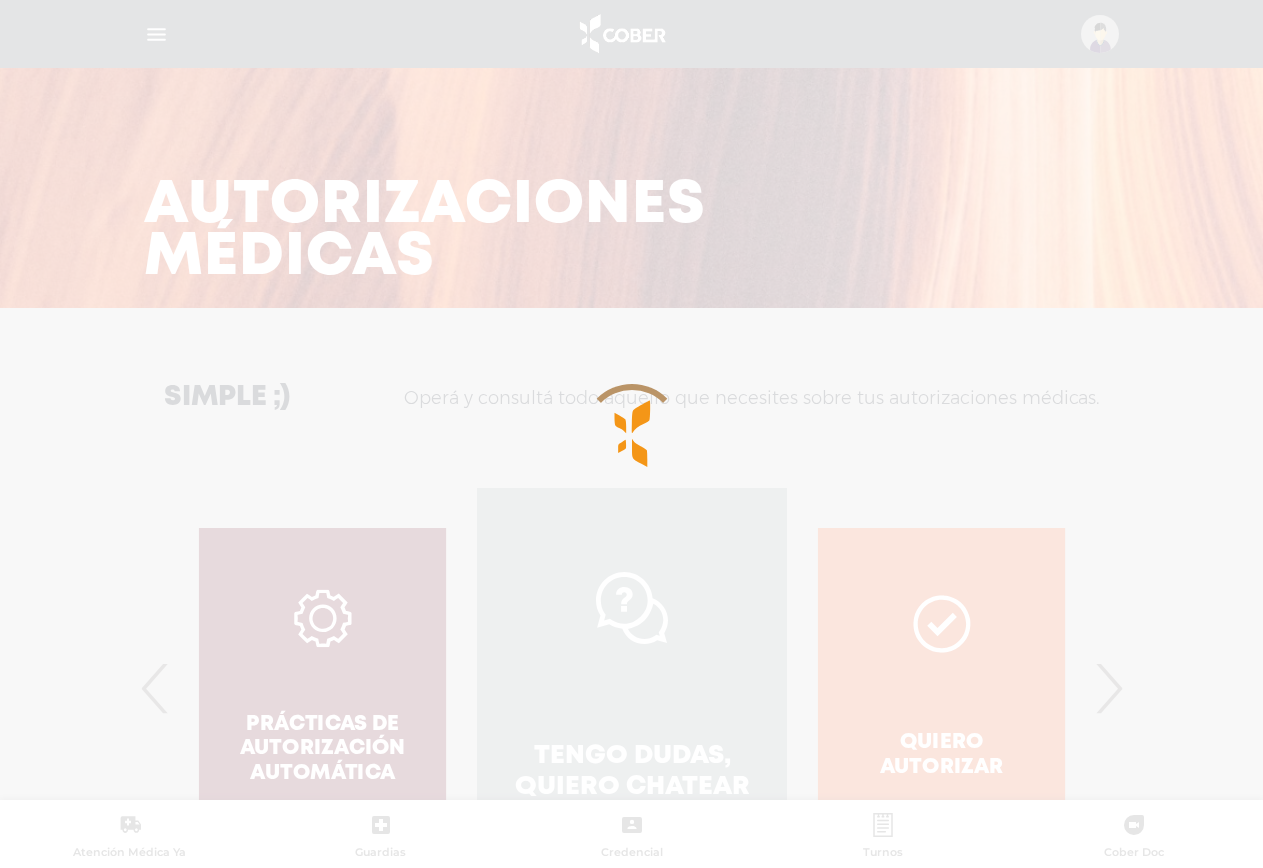 scroll, scrollTop: 766, scrollLeft: 0, axis: vertical 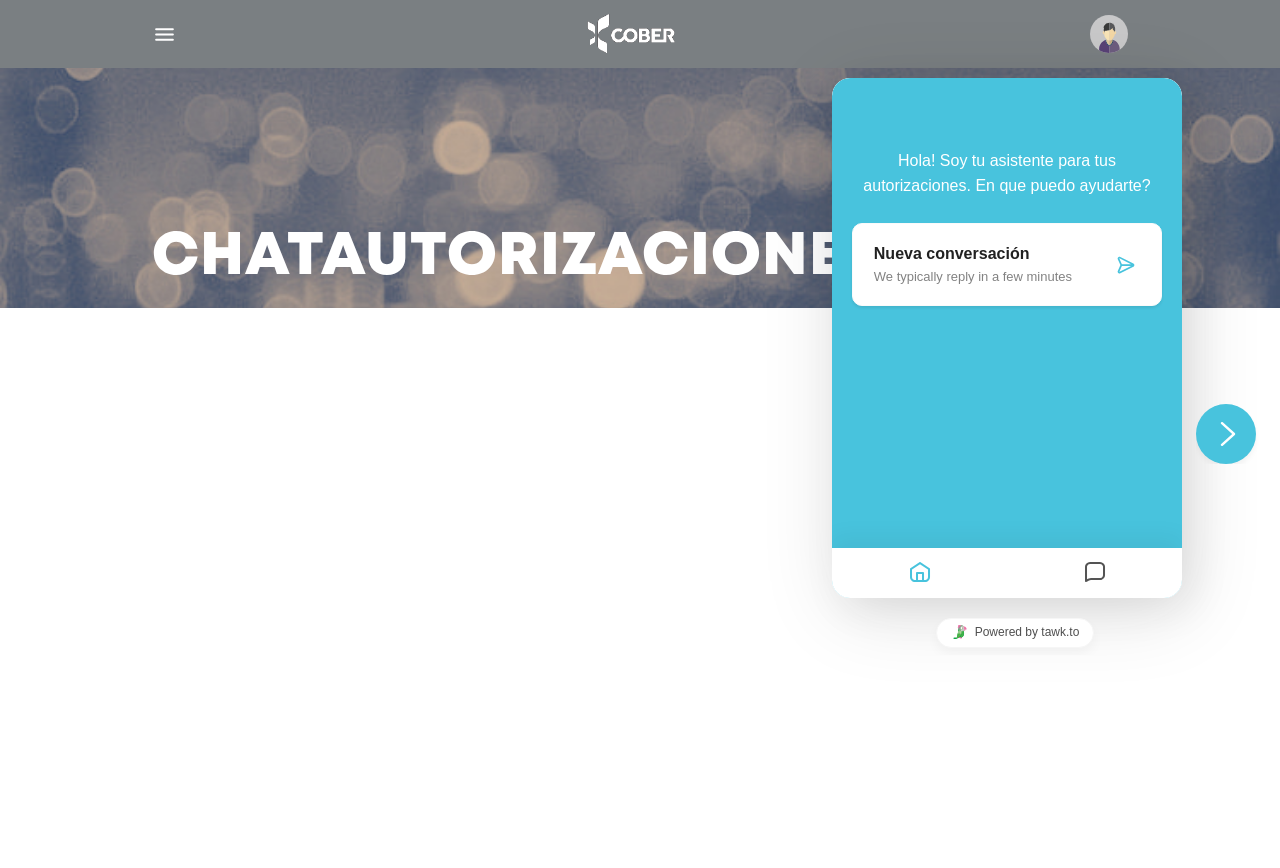 click on "Nueva conversación   We typically reply in a few minutes" at bounding box center [993, 264] 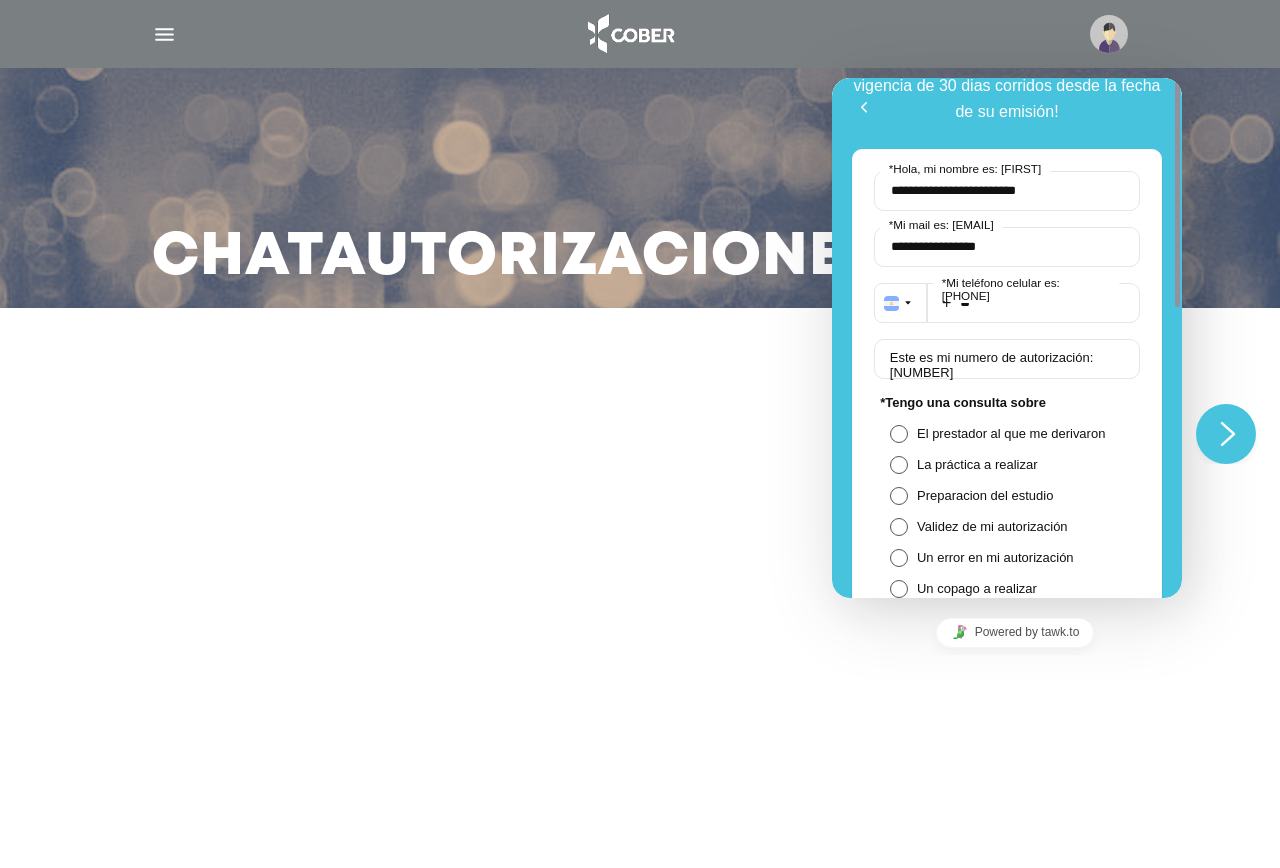 scroll, scrollTop: 0, scrollLeft: 0, axis: both 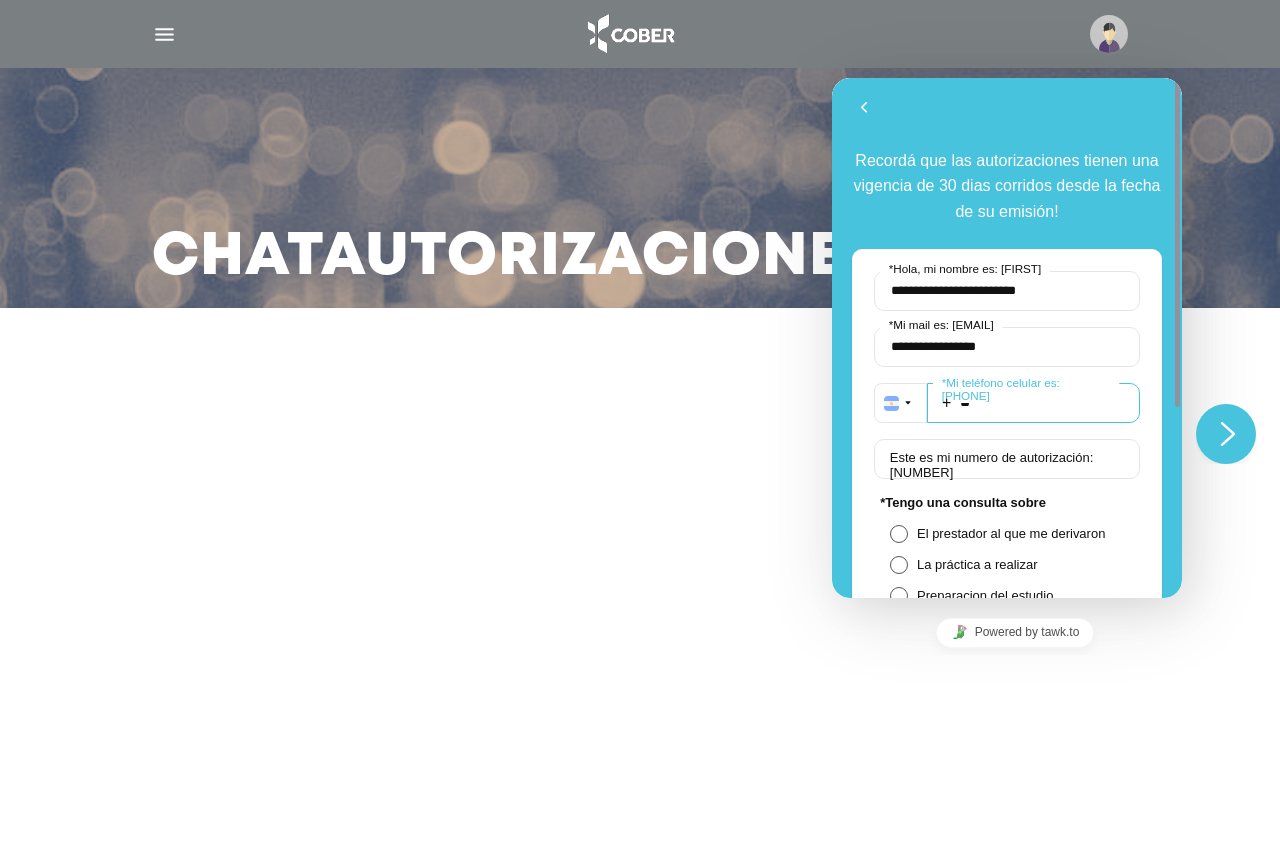click on "**" at bounding box center (1033, 403) 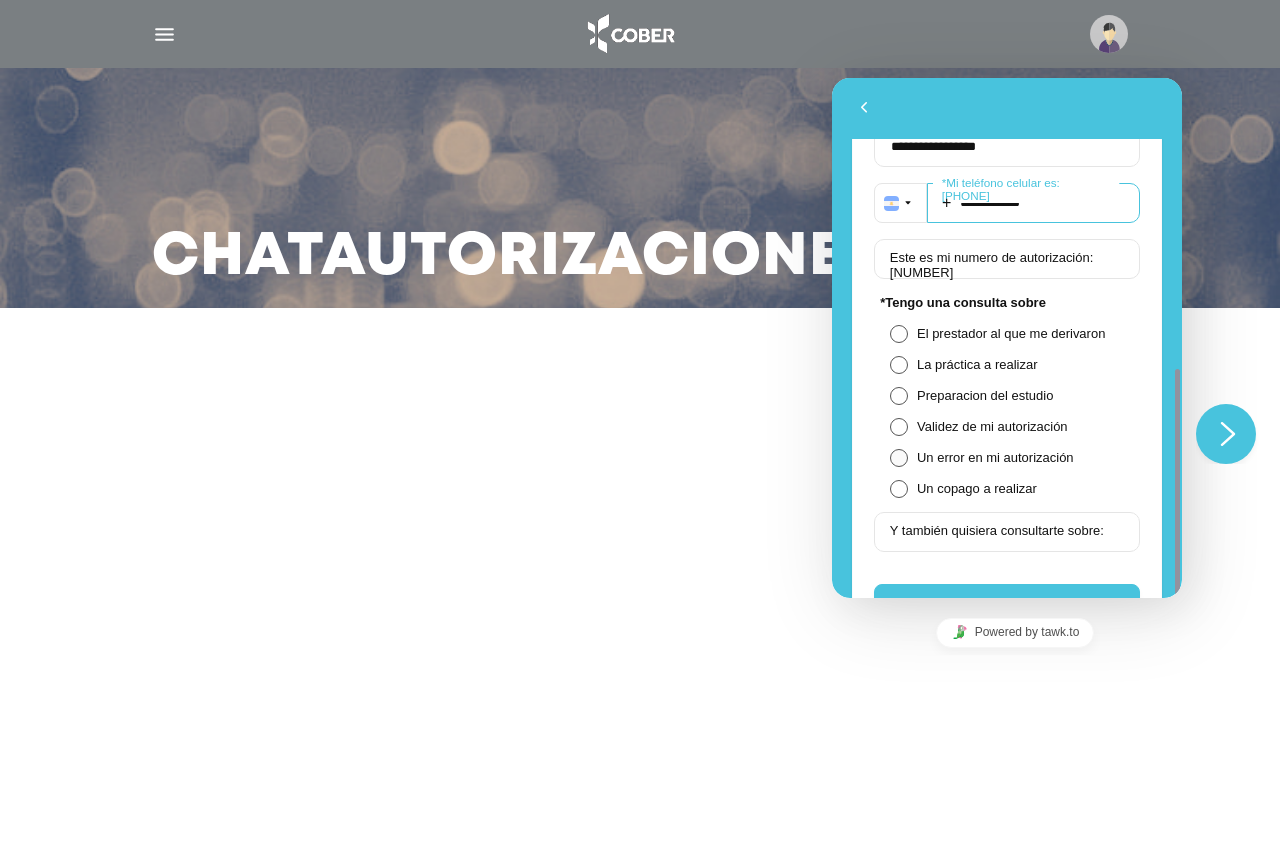 scroll, scrollTop: 300, scrollLeft: 0, axis: vertical 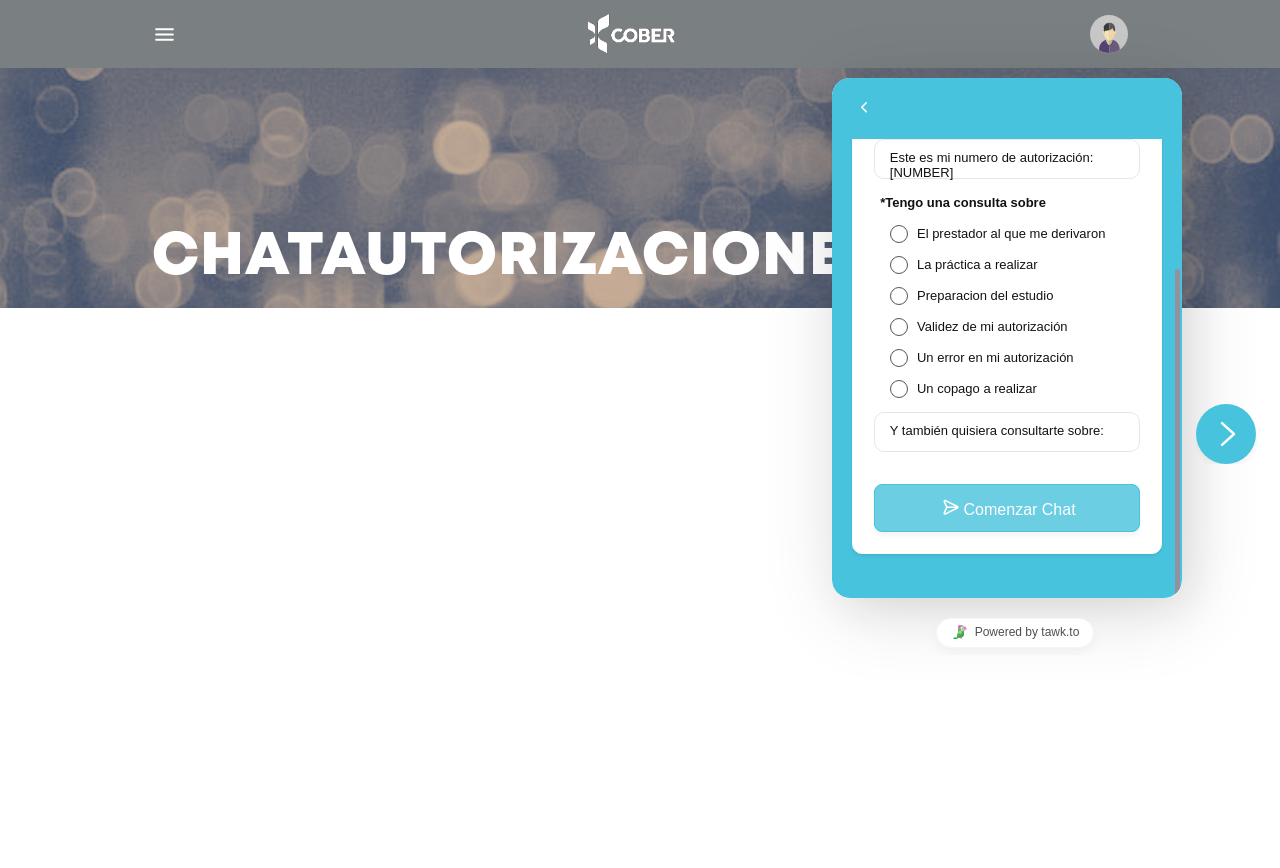 type on "**********" 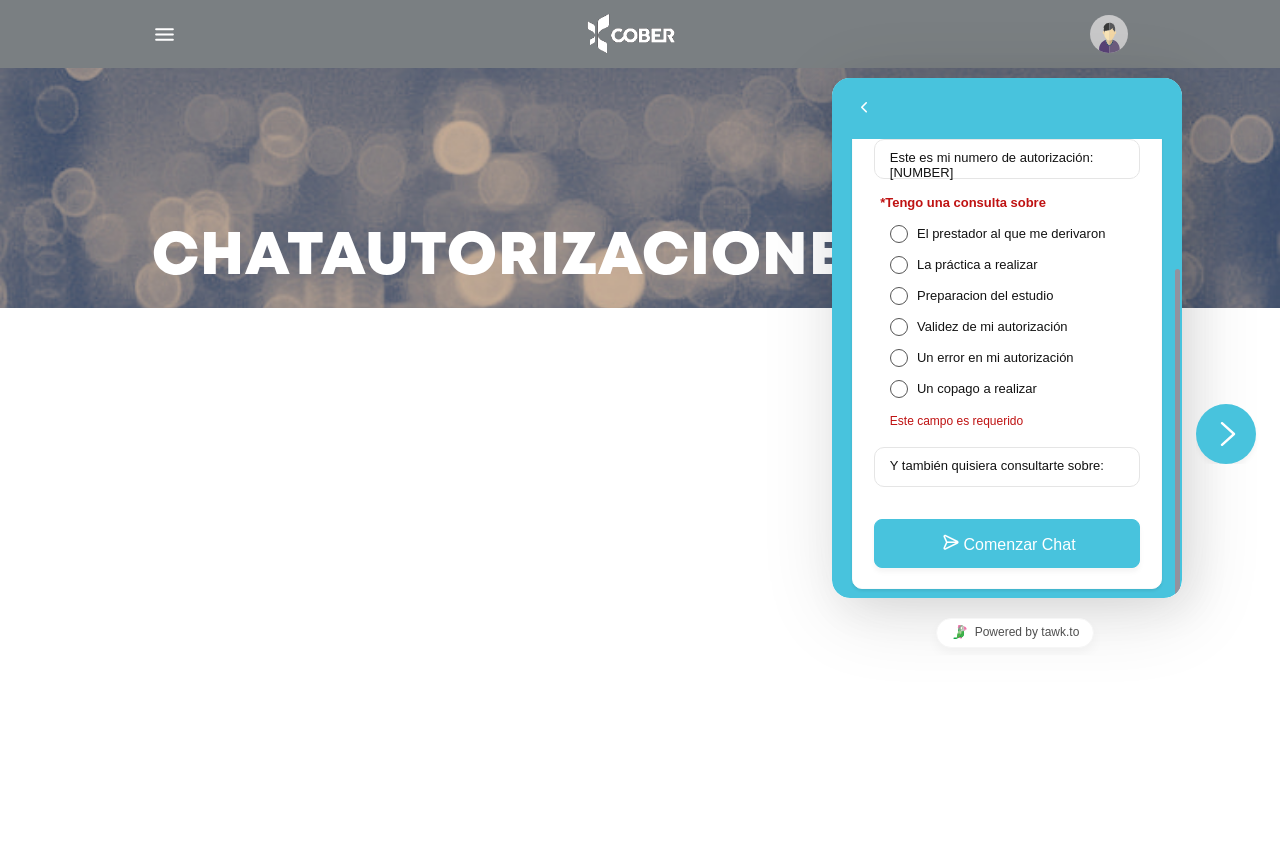 click on "Y también quisiera consultarte sobre:" at bounding box center [996, 466] 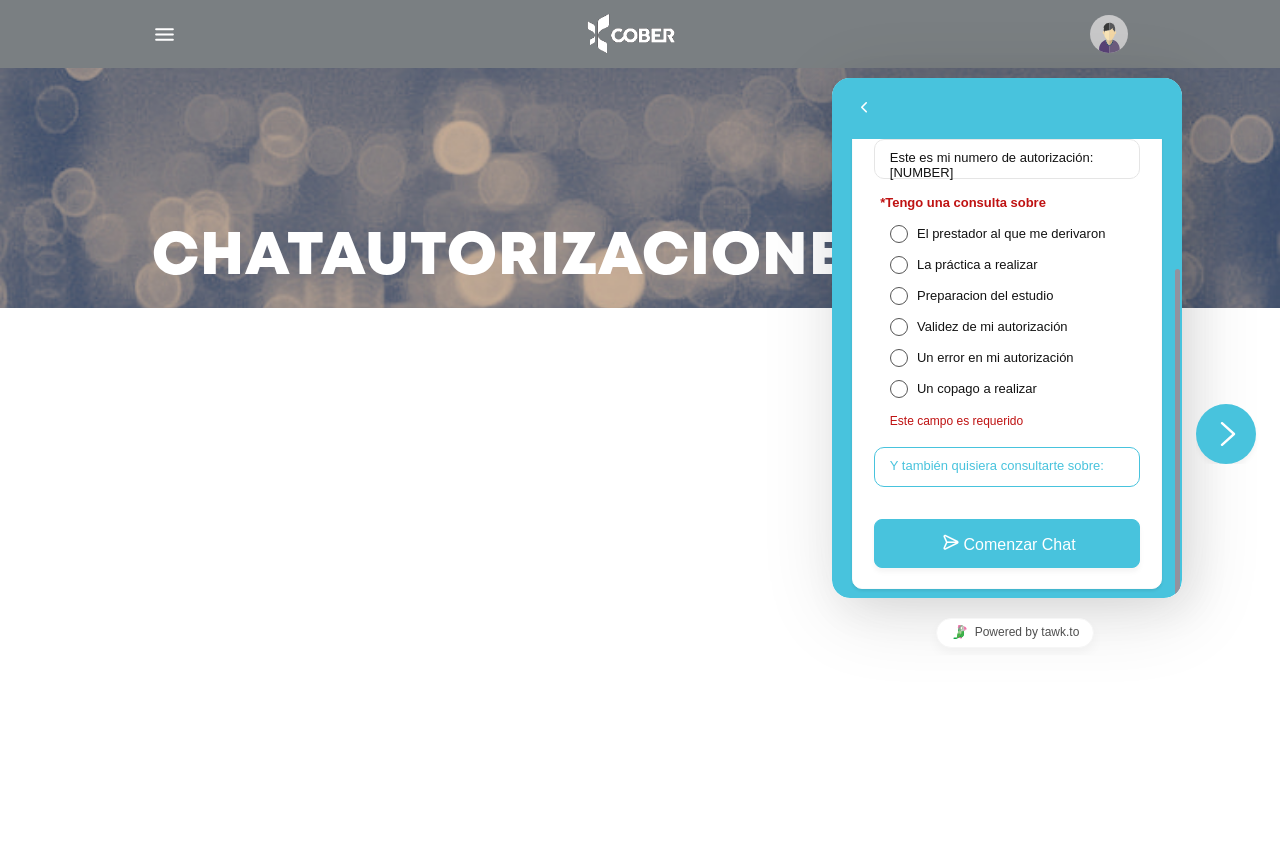 click on "Y también quisiera consultarte sobre:" at bounding box center [1007, 467] 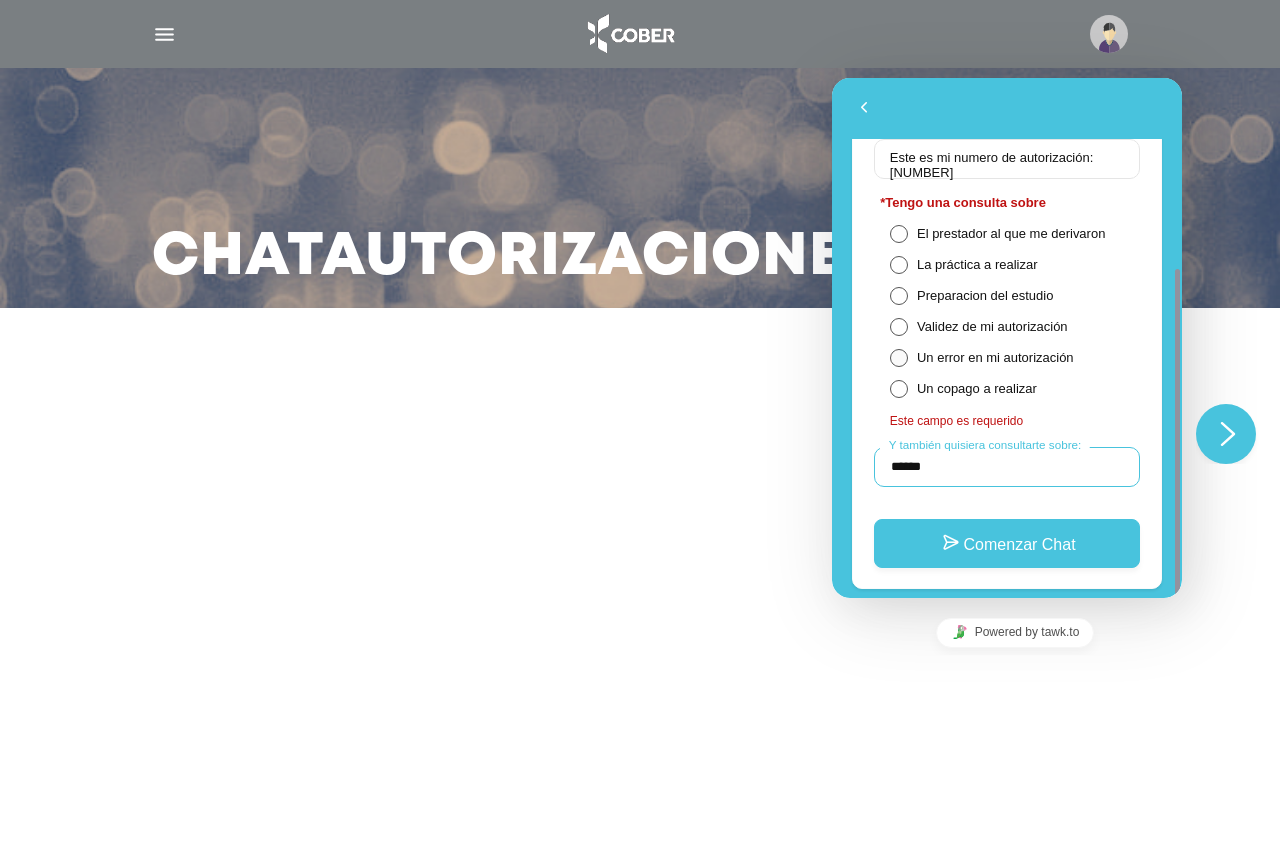 scroll, scrollTop: 335, scrollLeft: 0, axis: vertical 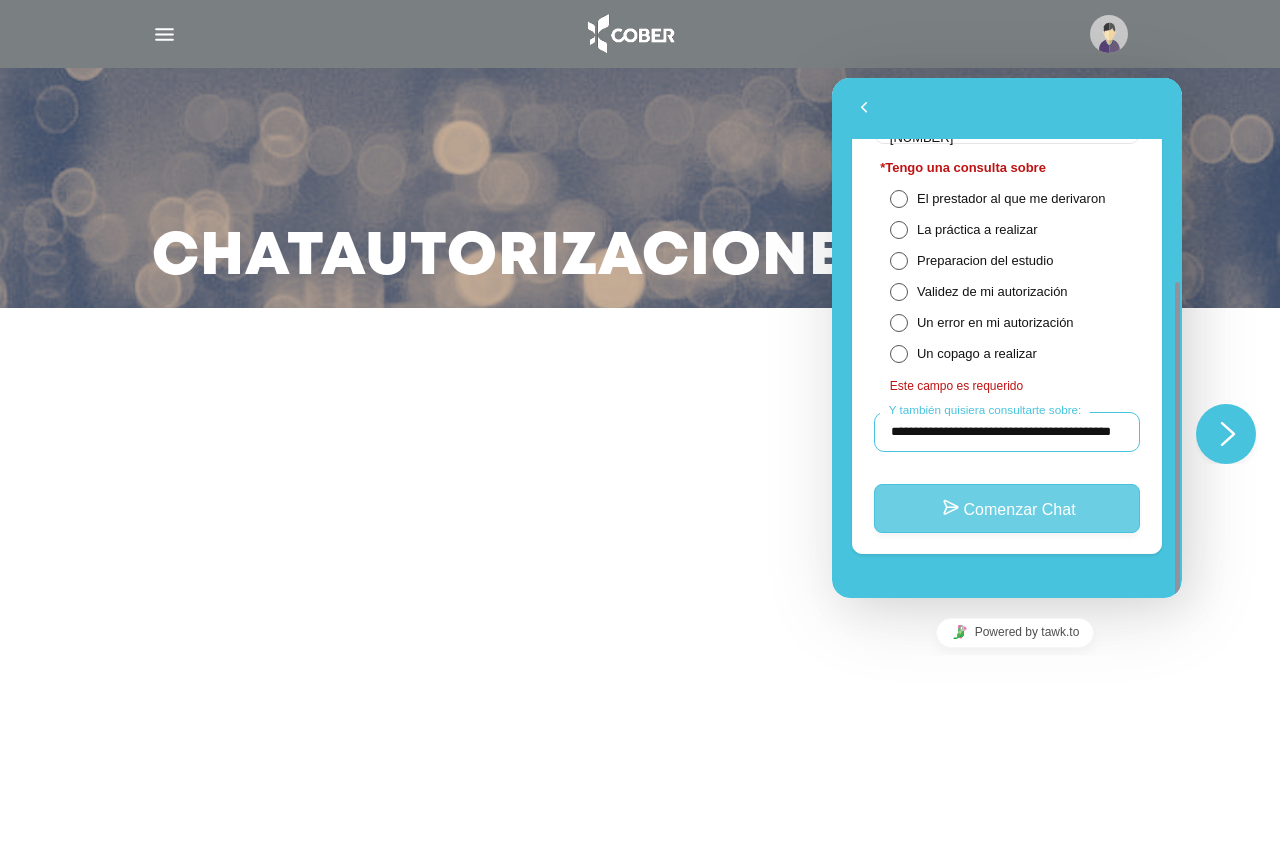 type on "**********" 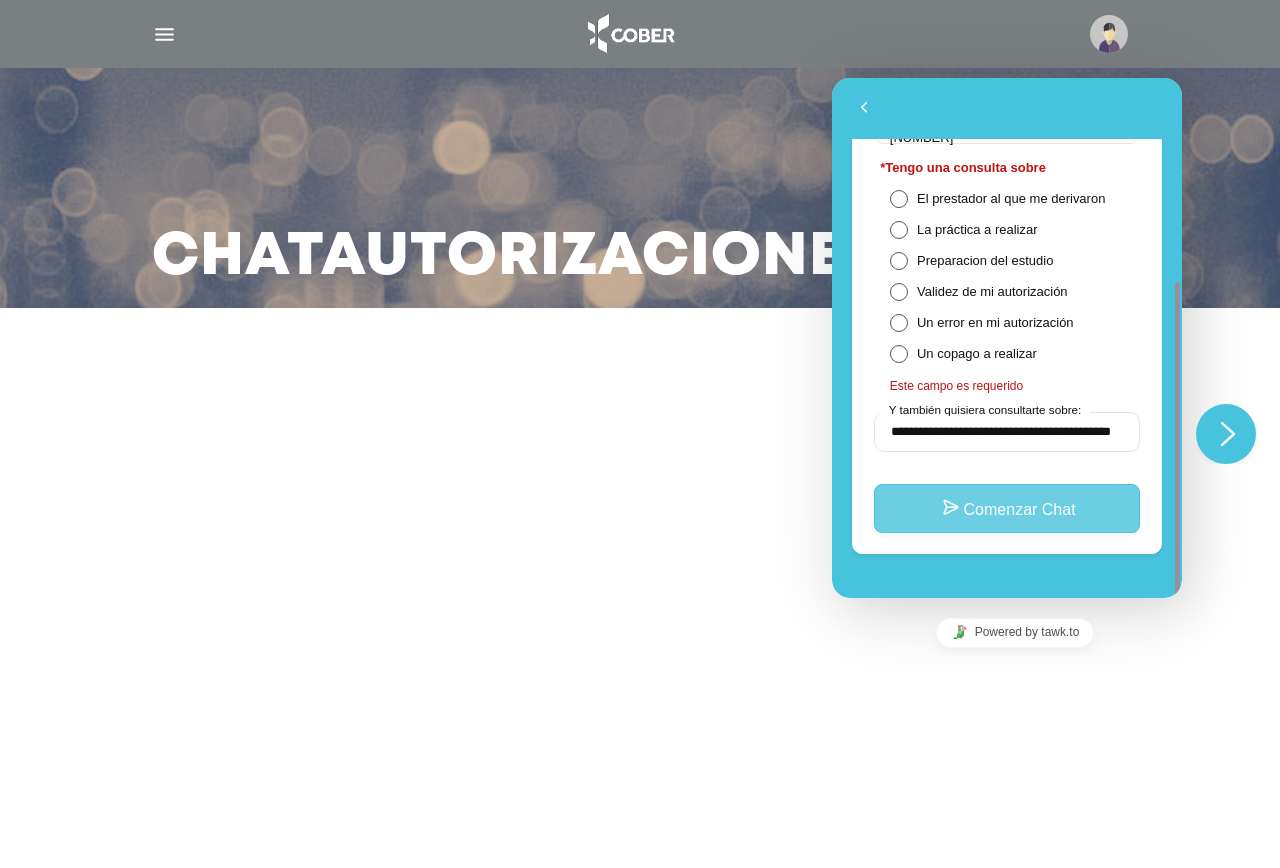 scroll, scrollTop: 0, scrollLeft: 0, axis: both 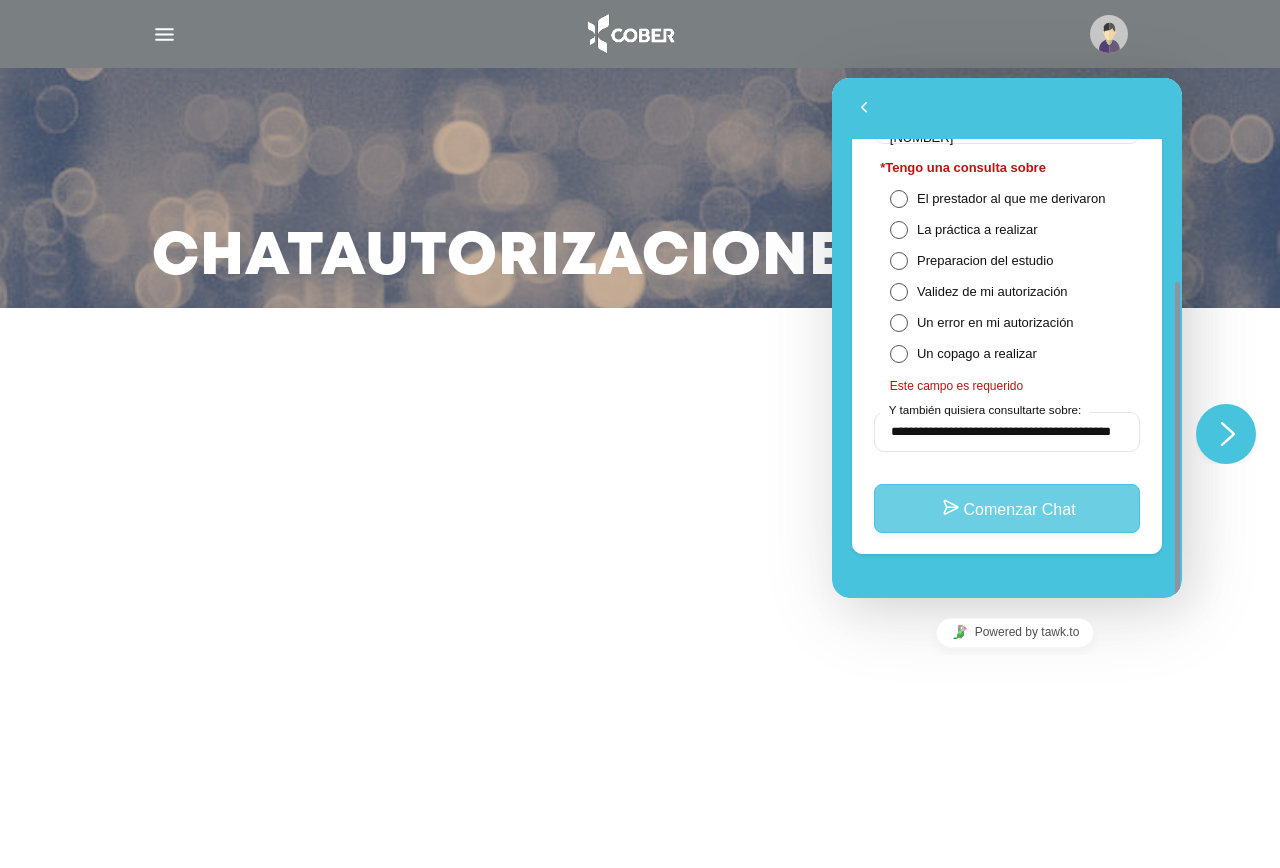 click on "Comenzar Chat" at bounding box center (1007, 508) 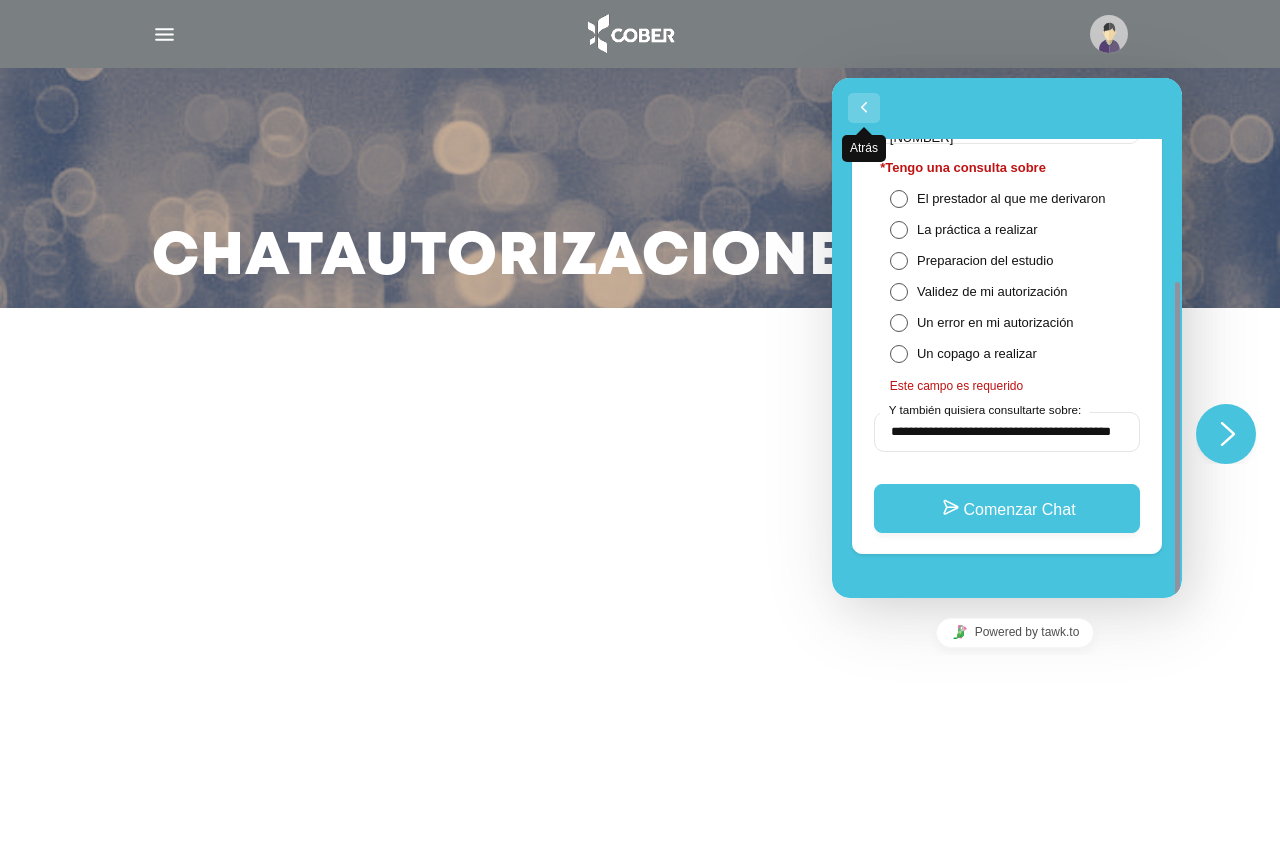 click on "Atrás" at bounding box center (864, 108) 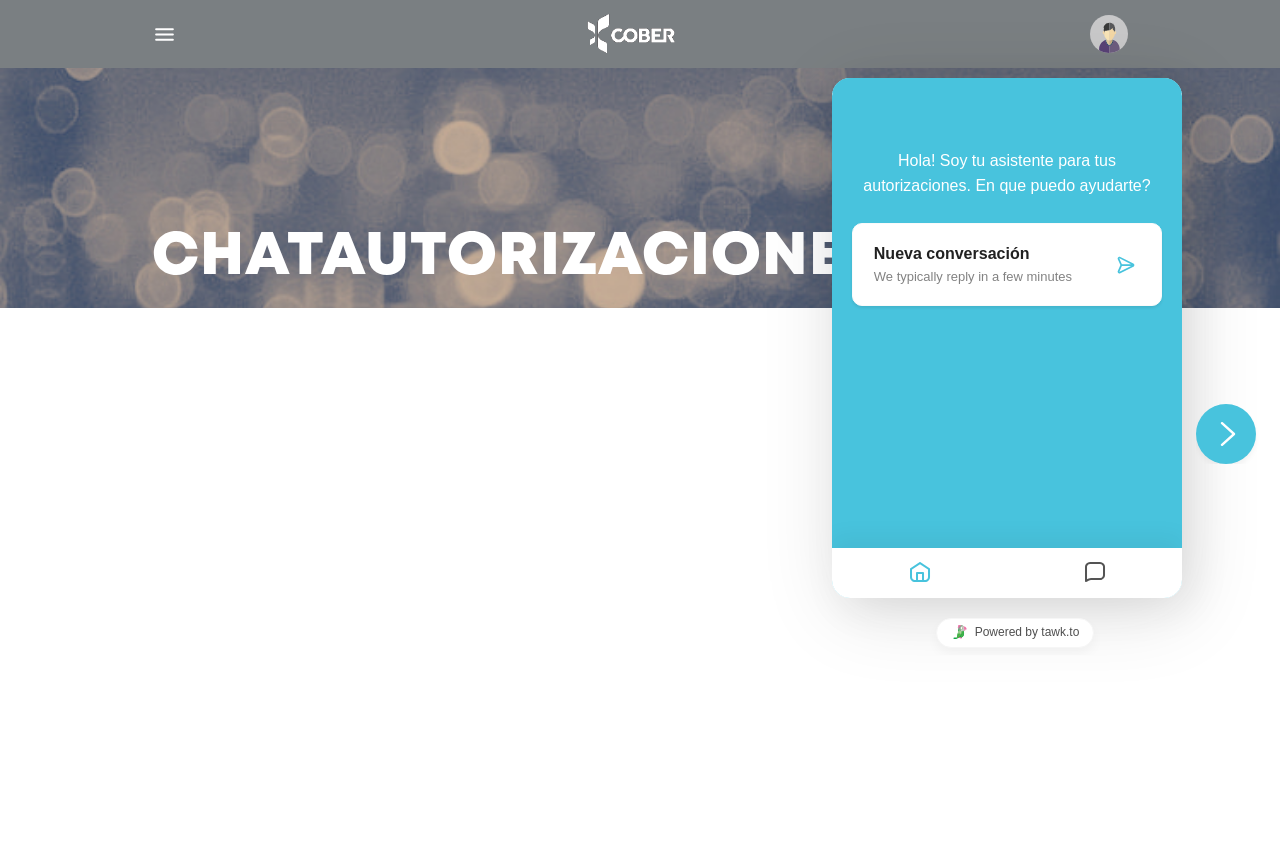 click on "Chat  Autorizaciones" at bounding box center [640, 434] 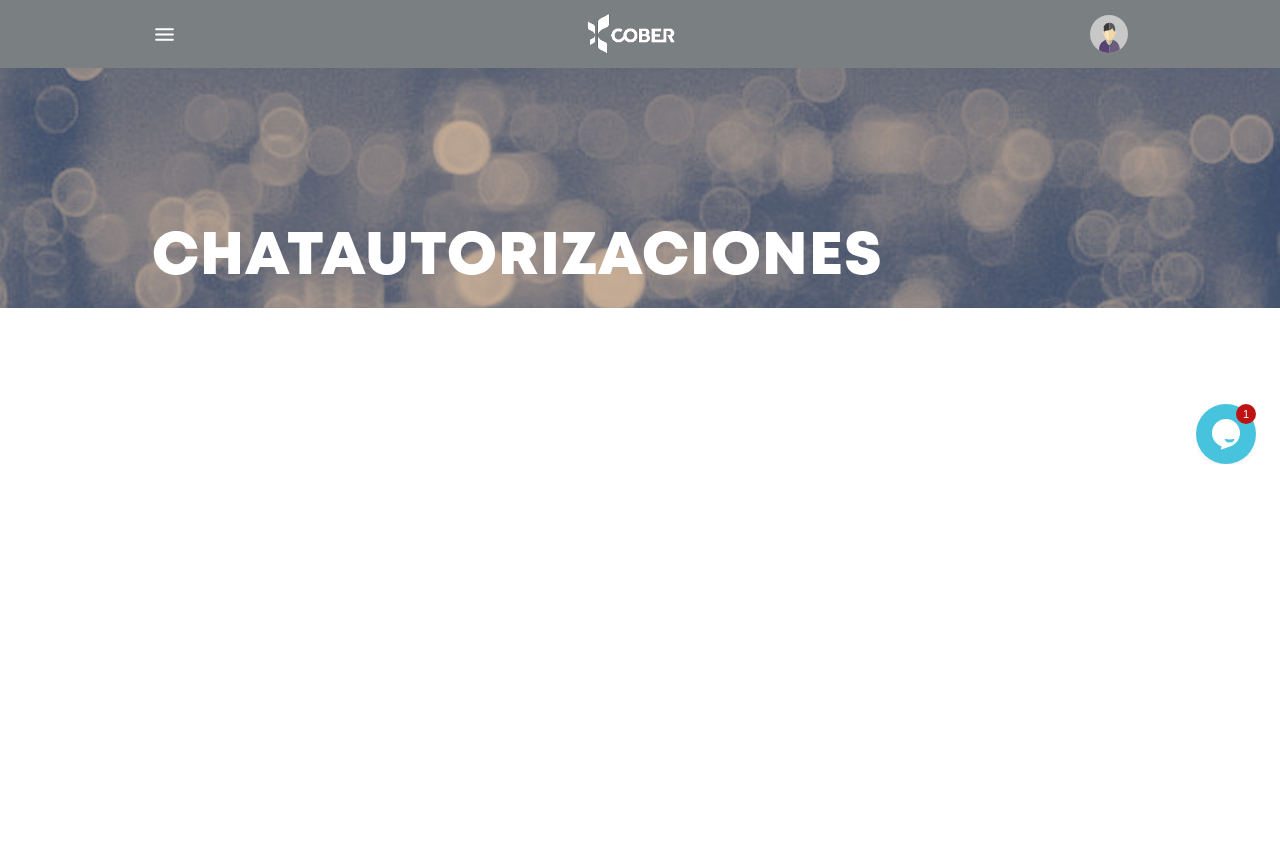 click at bounding box center [1109, 34] 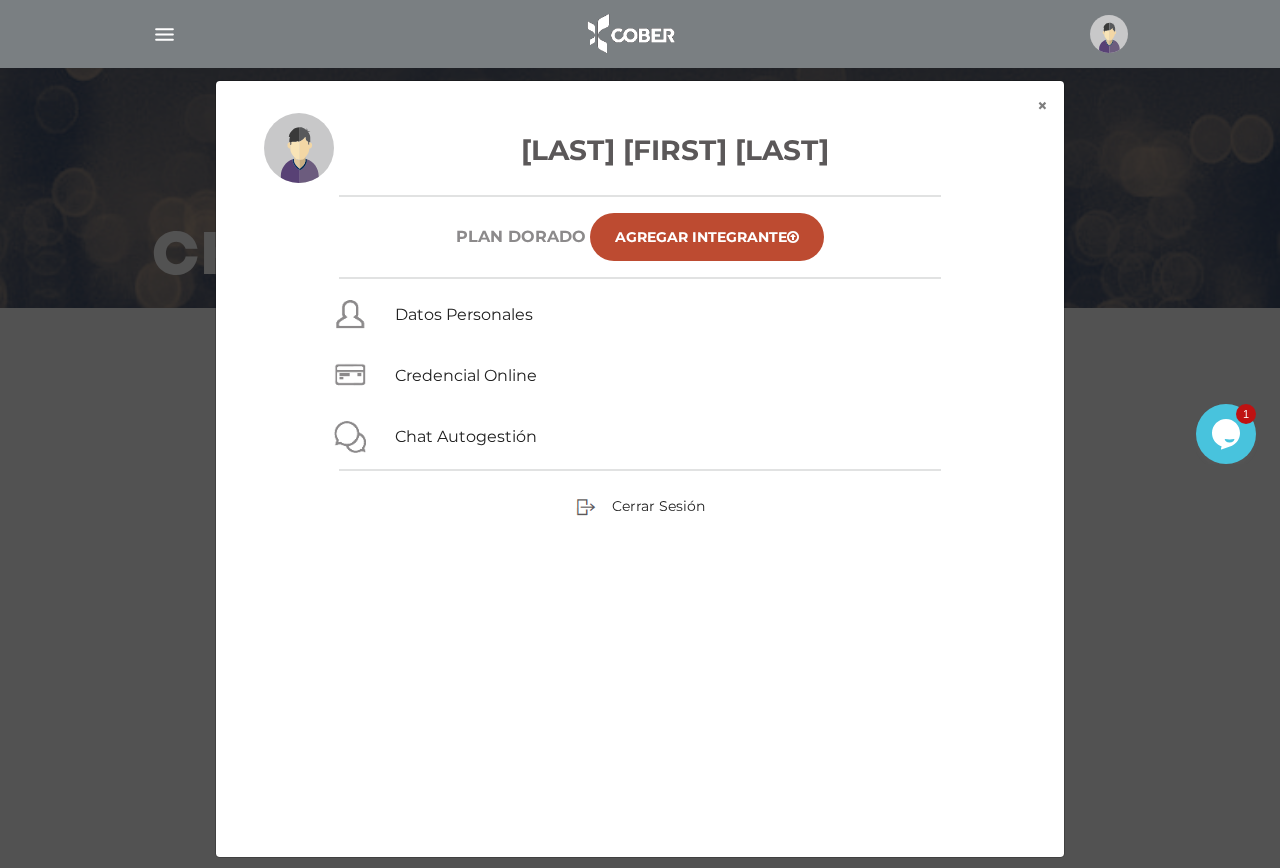 click at bounding box center (1109, 34) 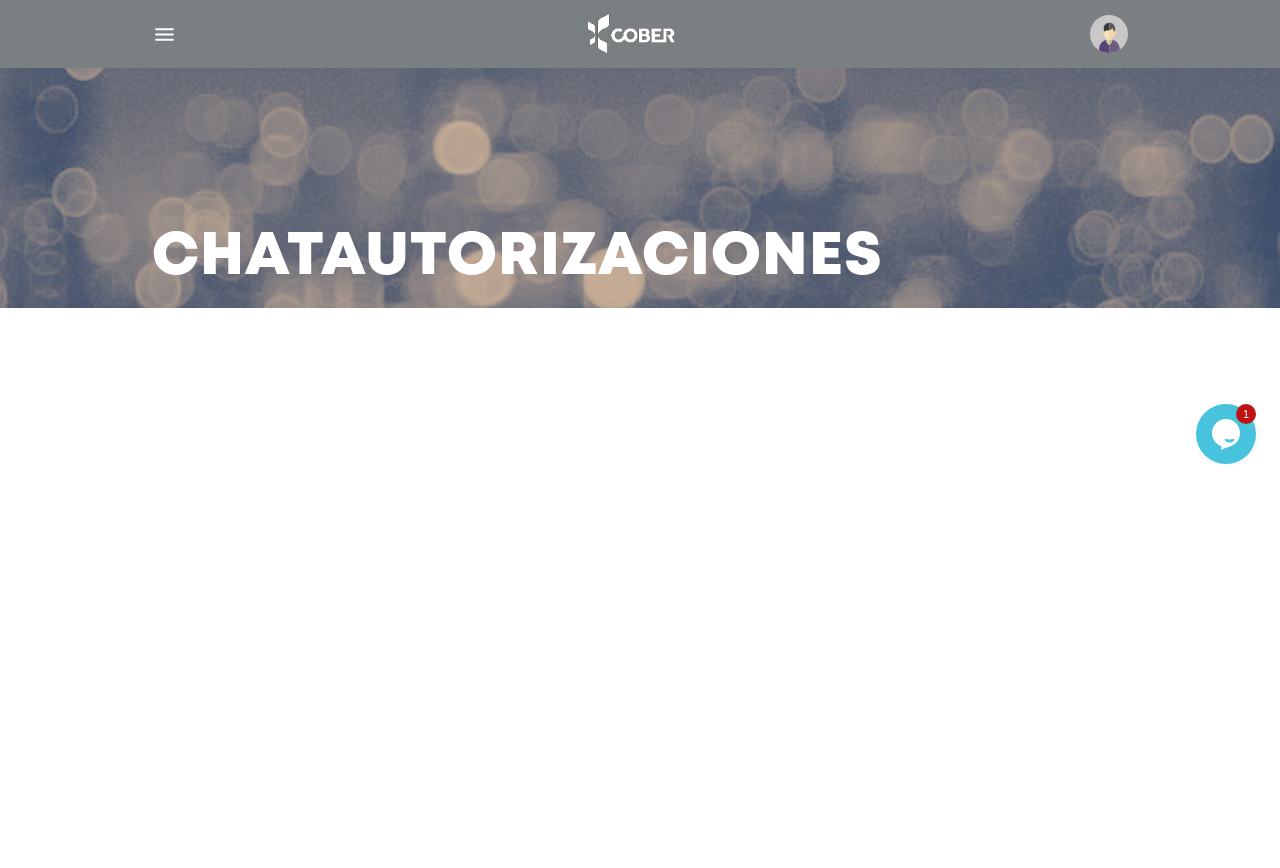 click at bounding box center [164, 34] 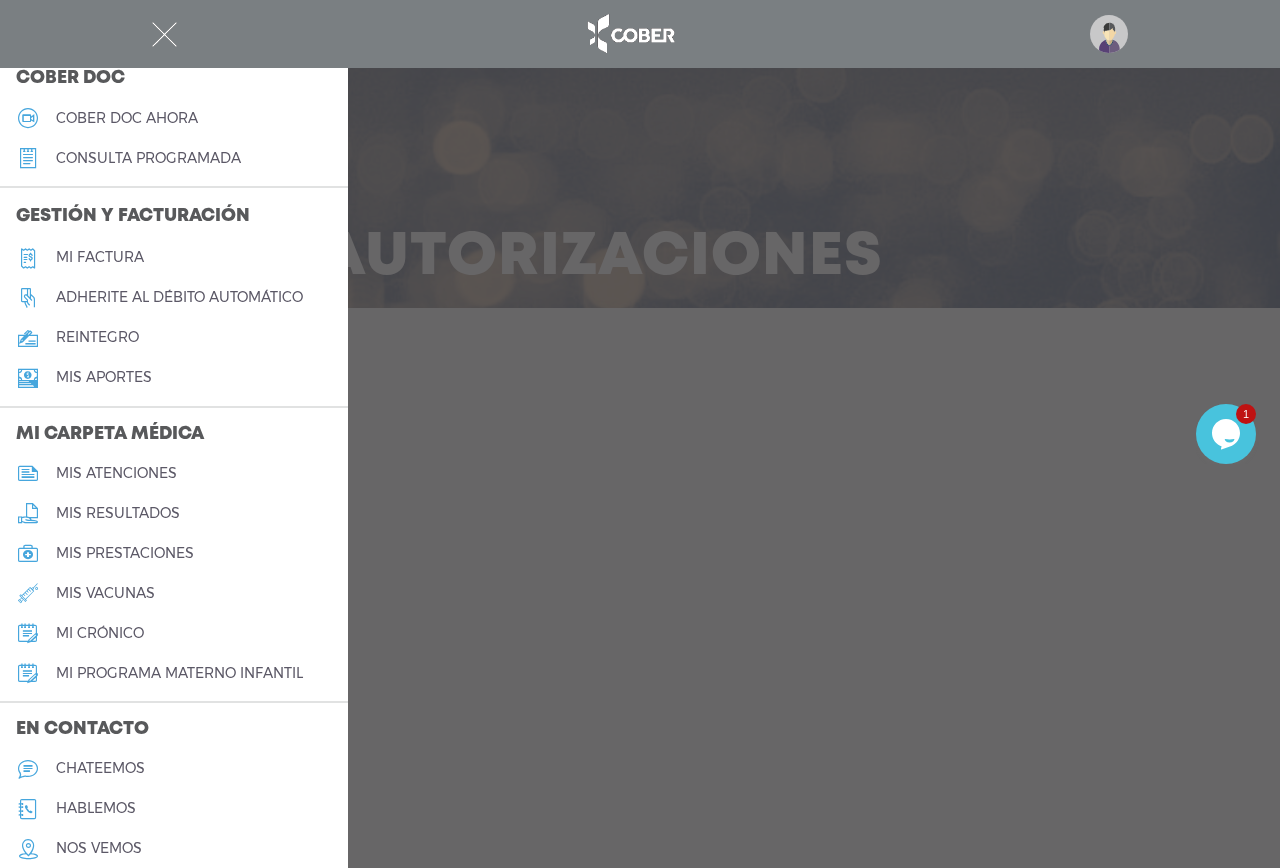 scroll, scrollTop: 675, scrollLeft: 0, axis: vertical 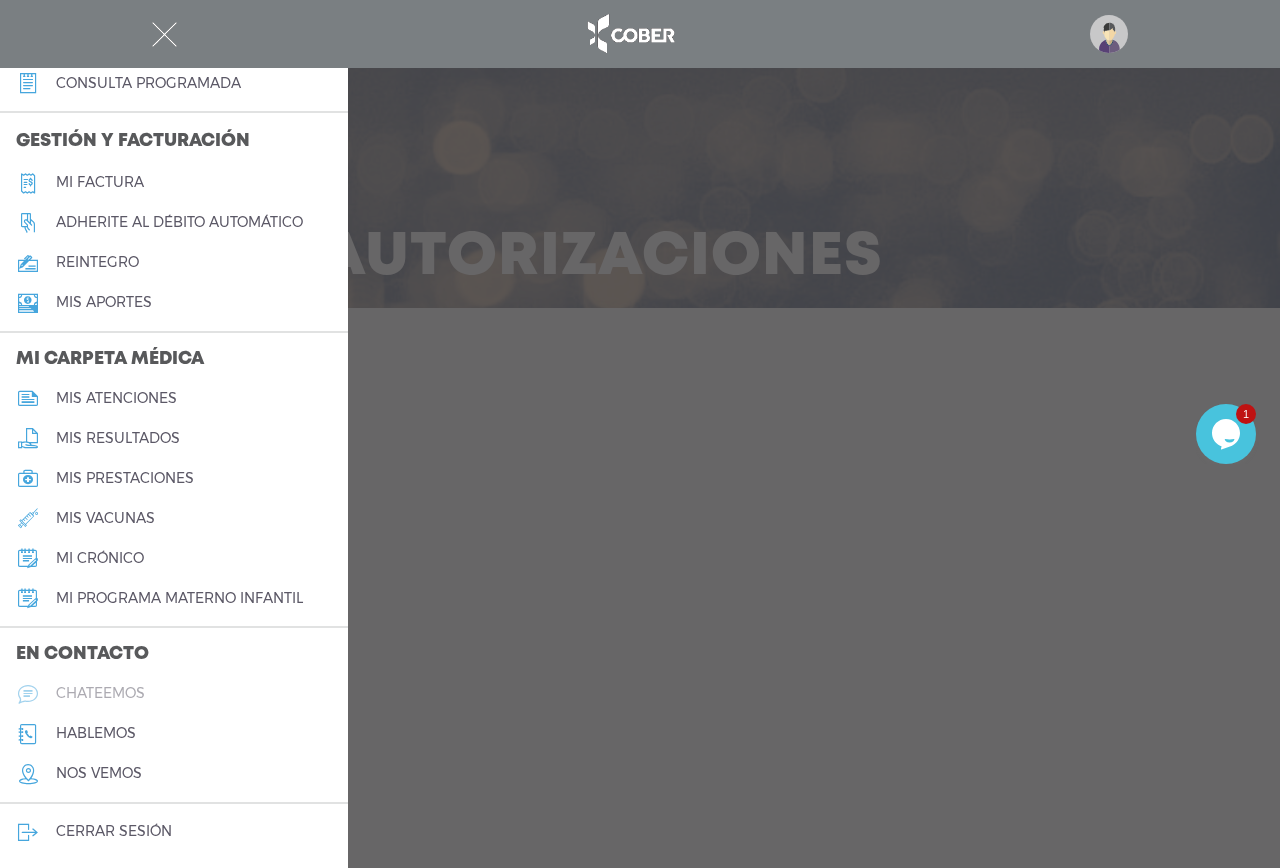 click on "chateemos" at bounding box center [100, 693] 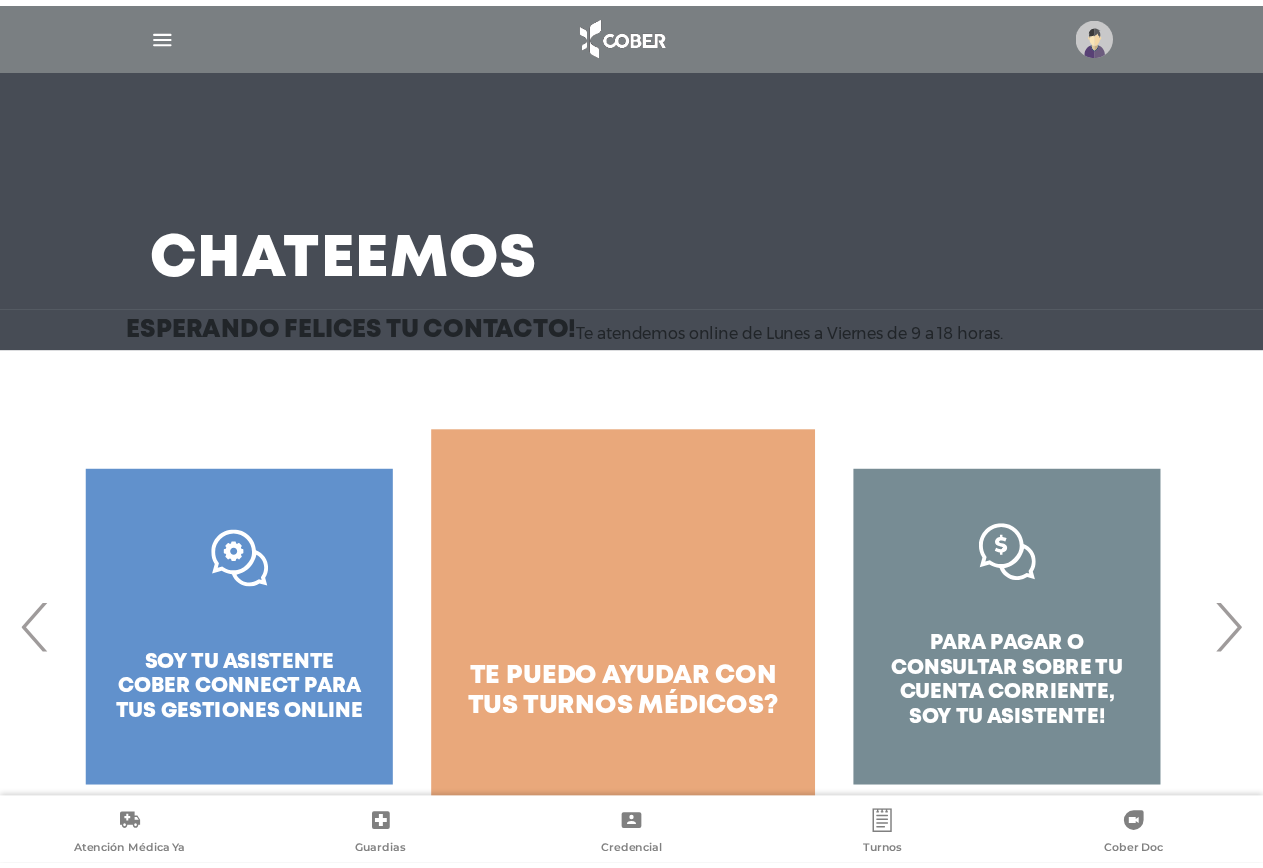 scroll, scrollTop: 0, scrollLeft: 0, axis: both 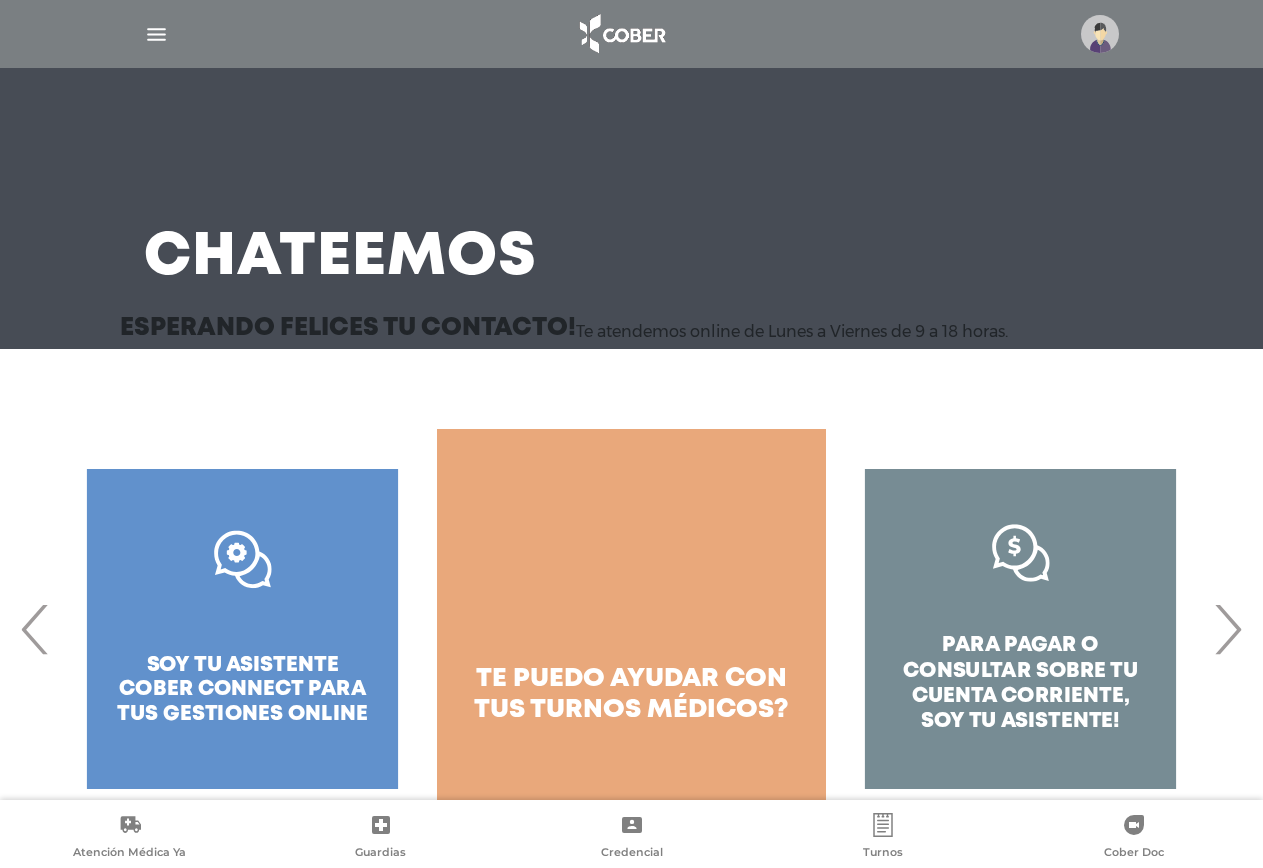 click on "›" at bounding box center [1227, 629] 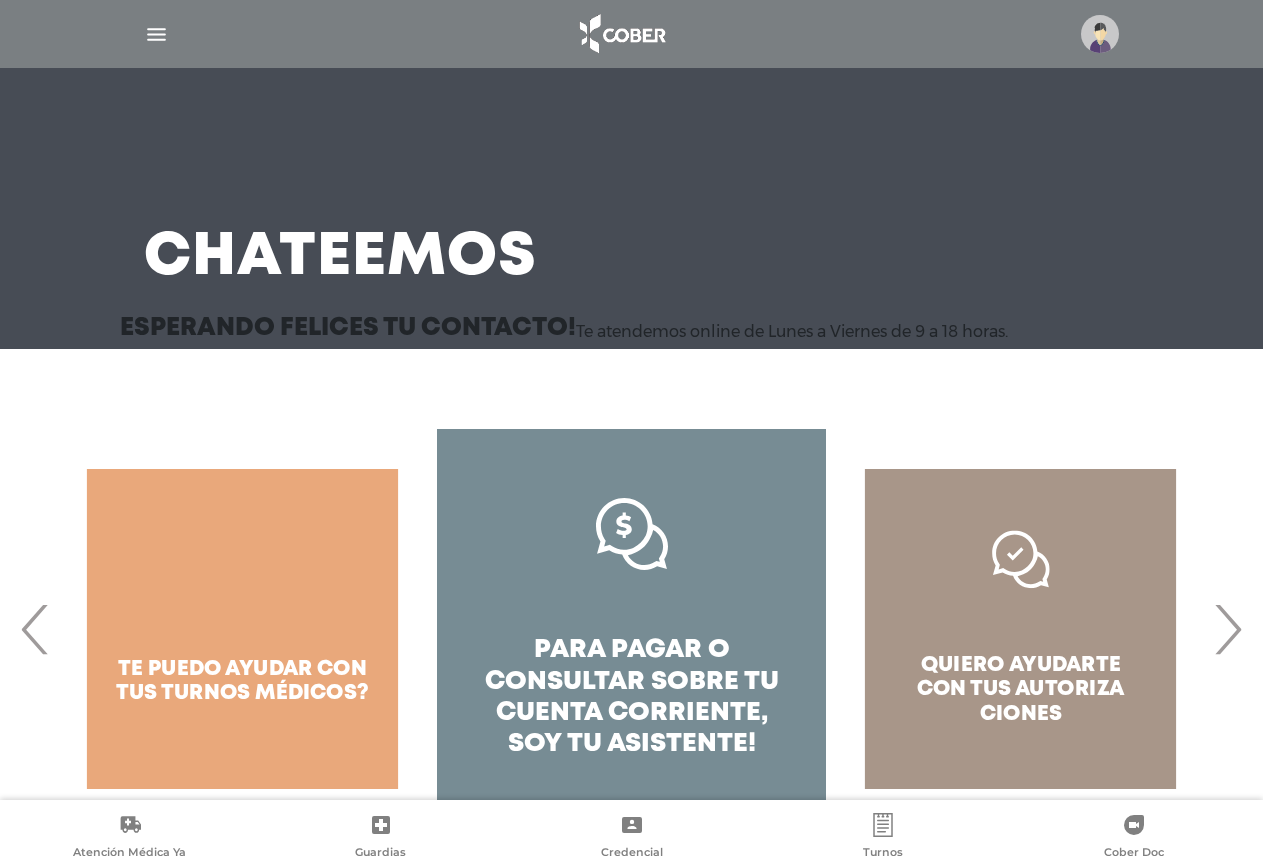 click on "quiero ayudarte con tus
autoriza ciones" at bounding box center (1020, 629) 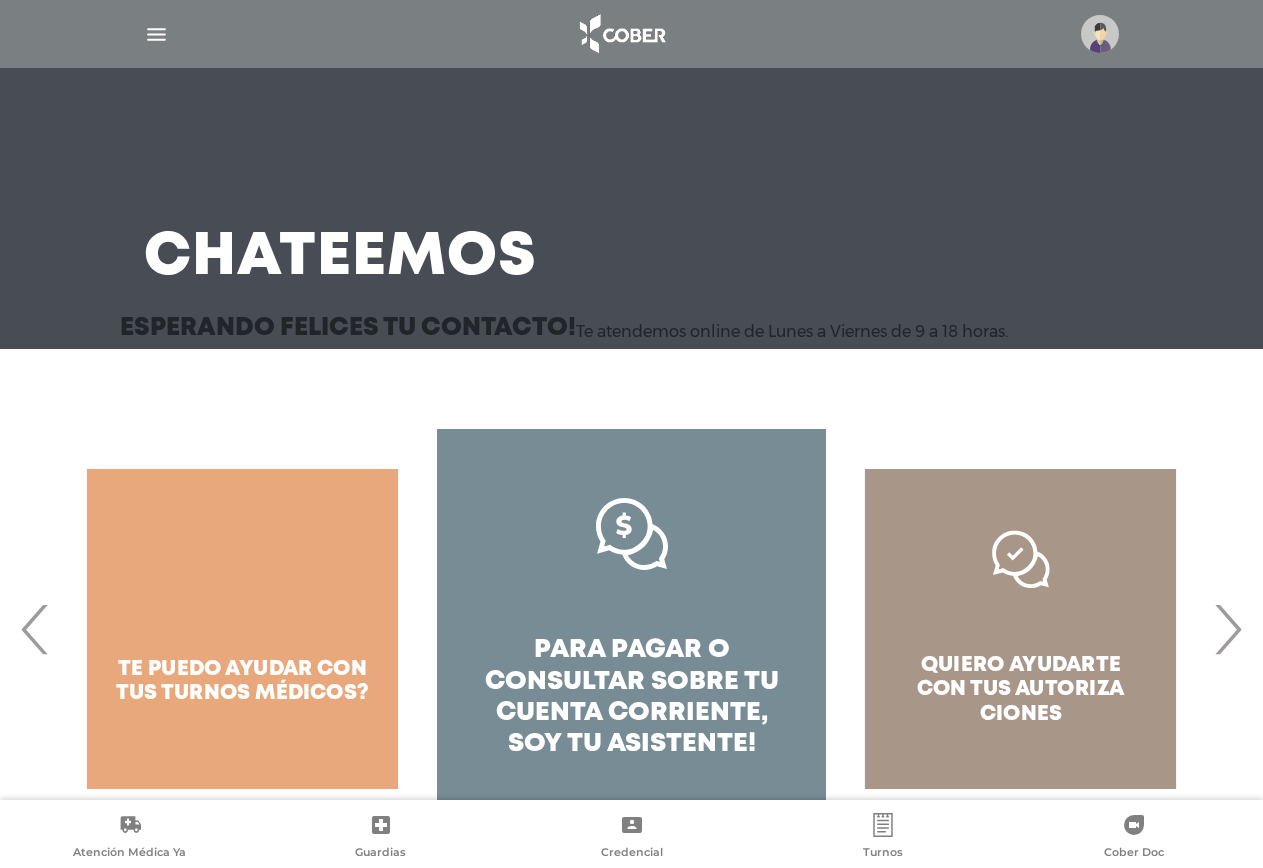 click on "›" at bounding box center (1227, 629) 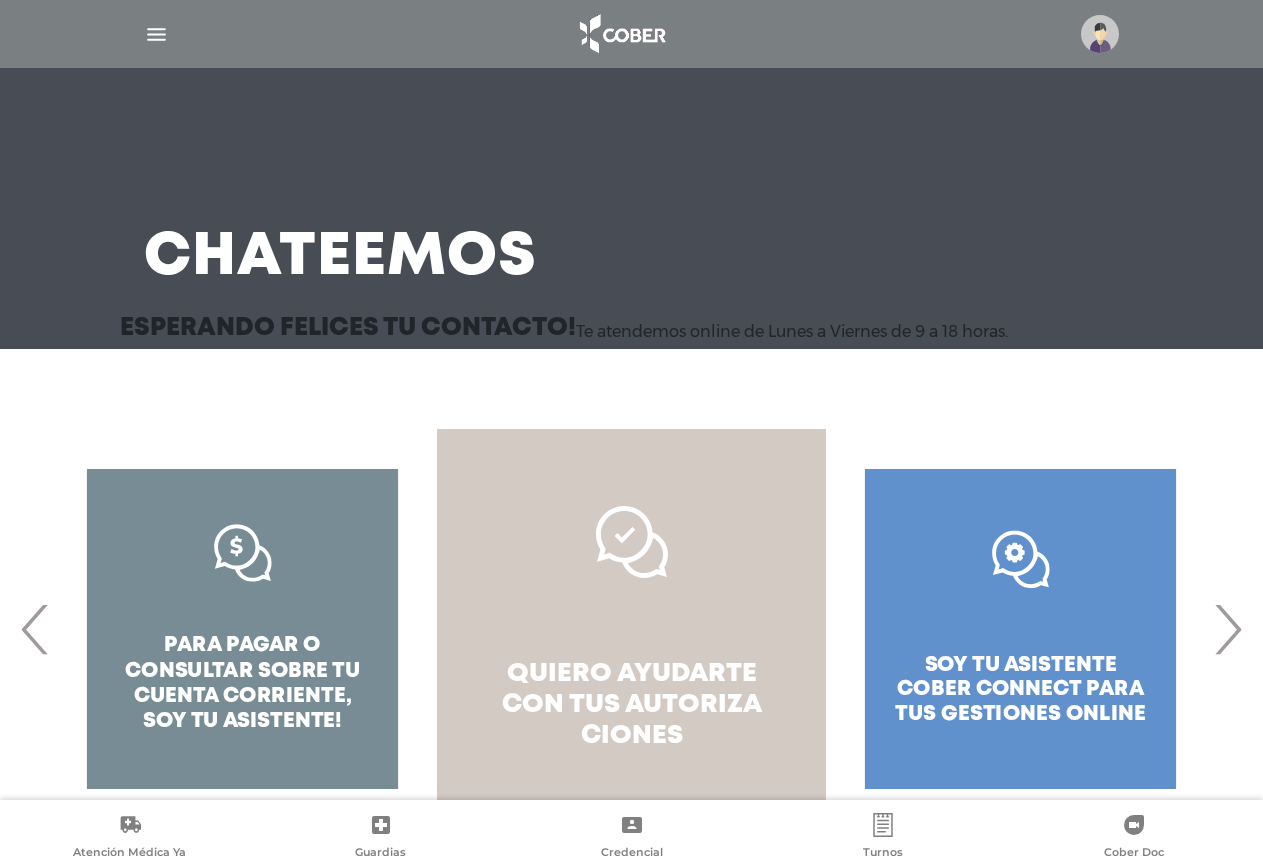 click on "autoriza ciones" at bounding box center [671, 720] 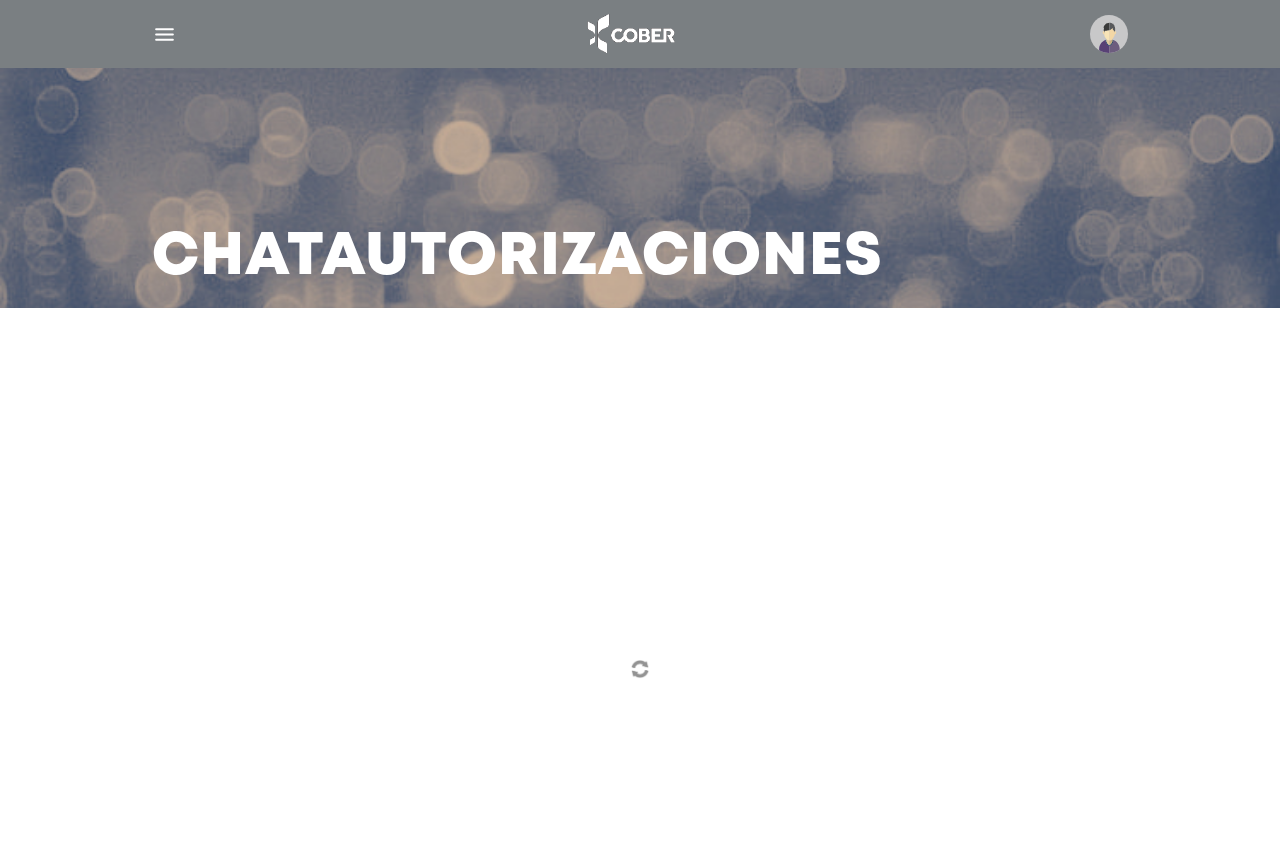 scroll, scrollTop: 0, scrollLeft: 0, axis: both 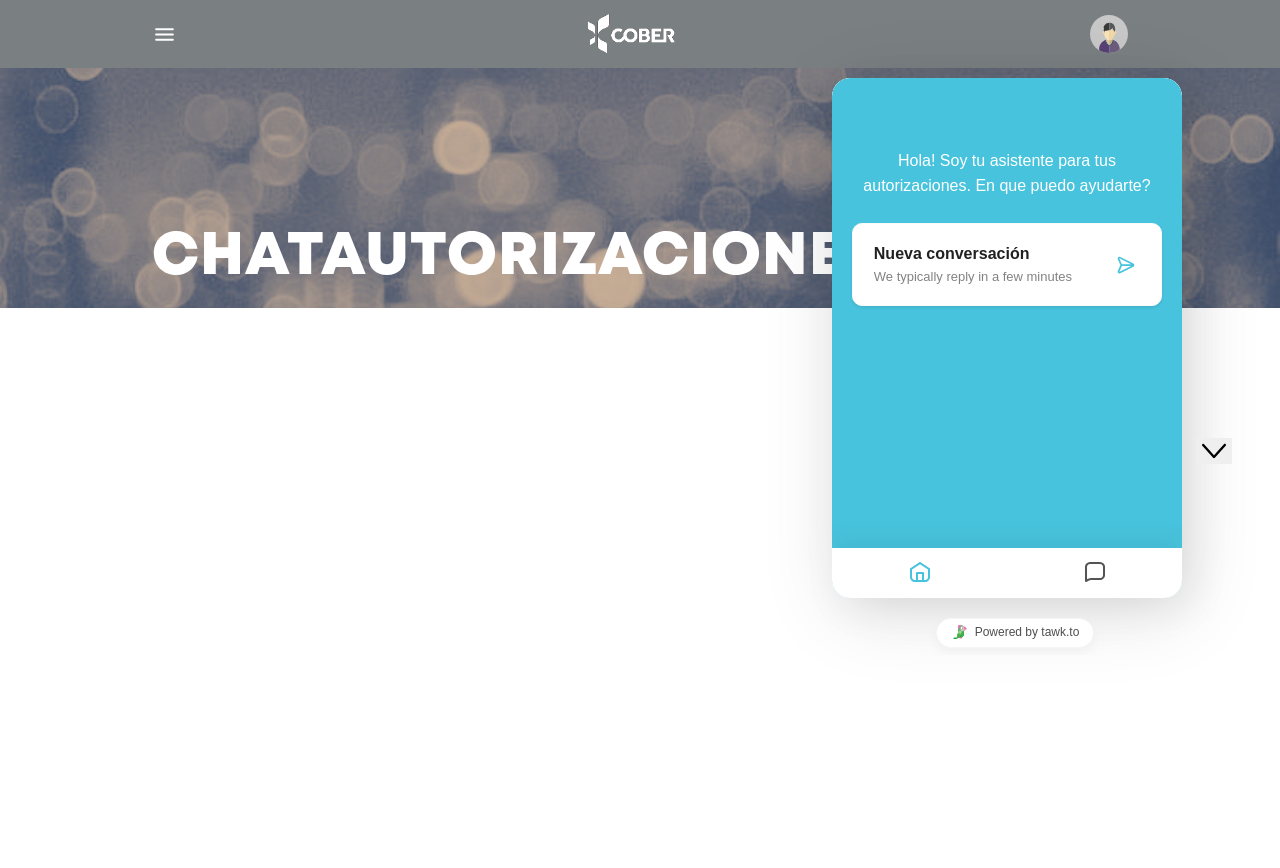 click at bounding box center [1126, 265] 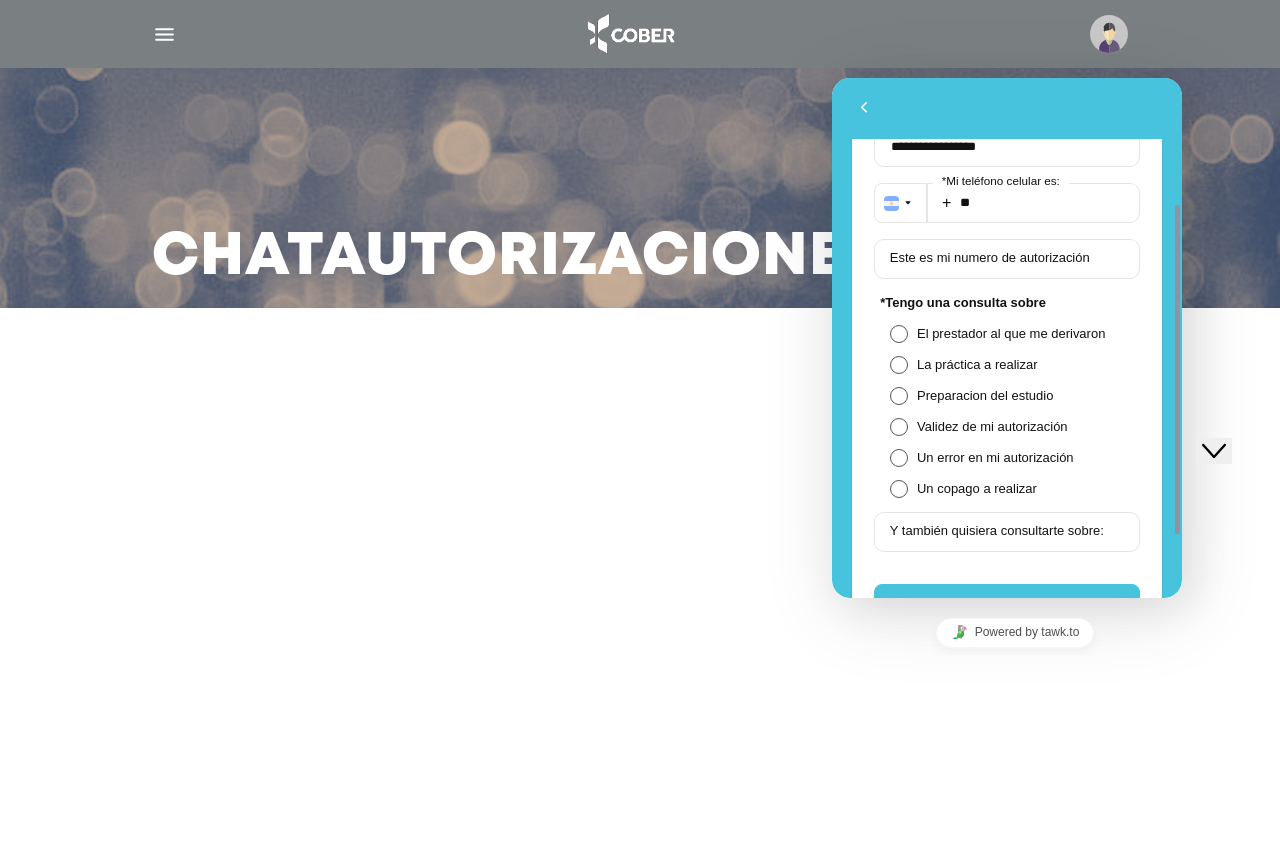 scroll, scrollTop: 300, scrollLeft: 0, axis: vertical 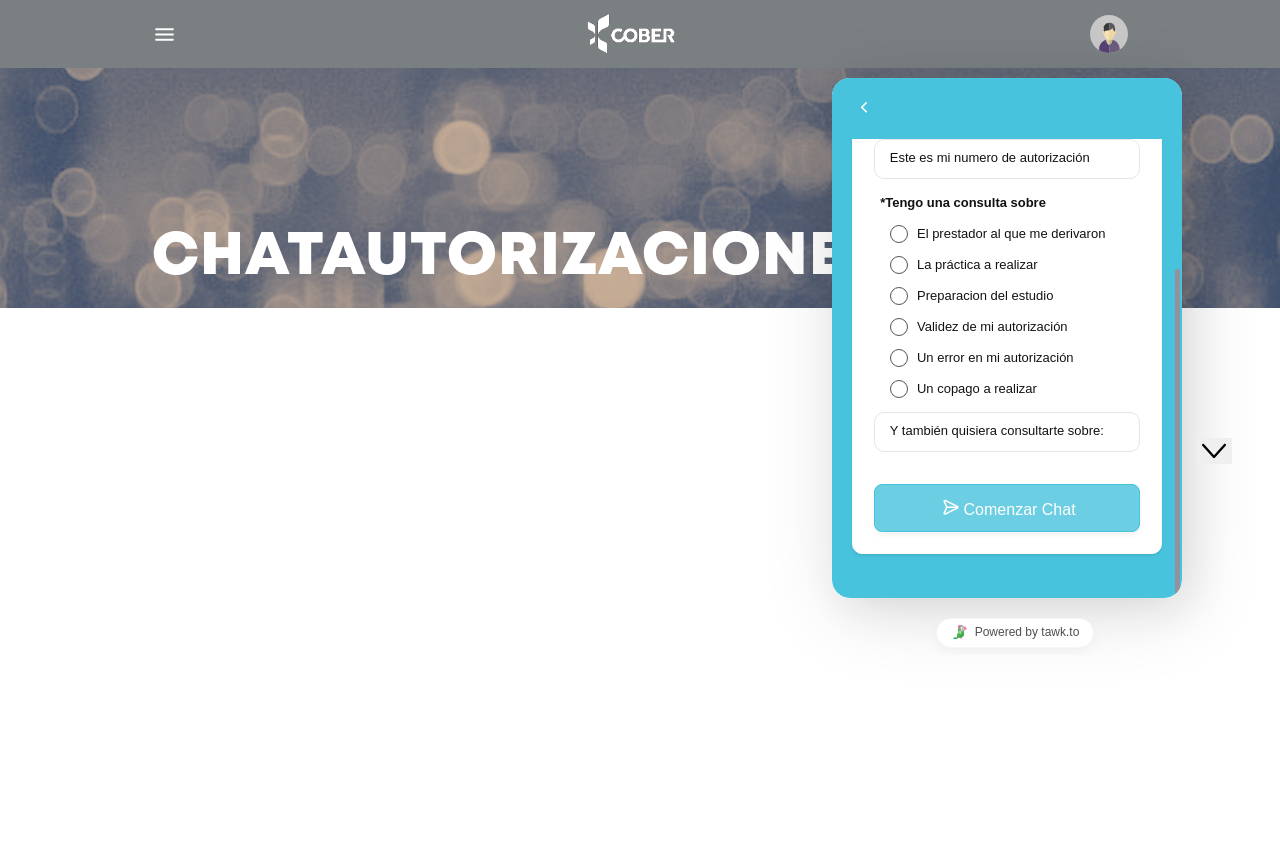 click on "Comenzar Chat" at bounding box center (1007, 508) 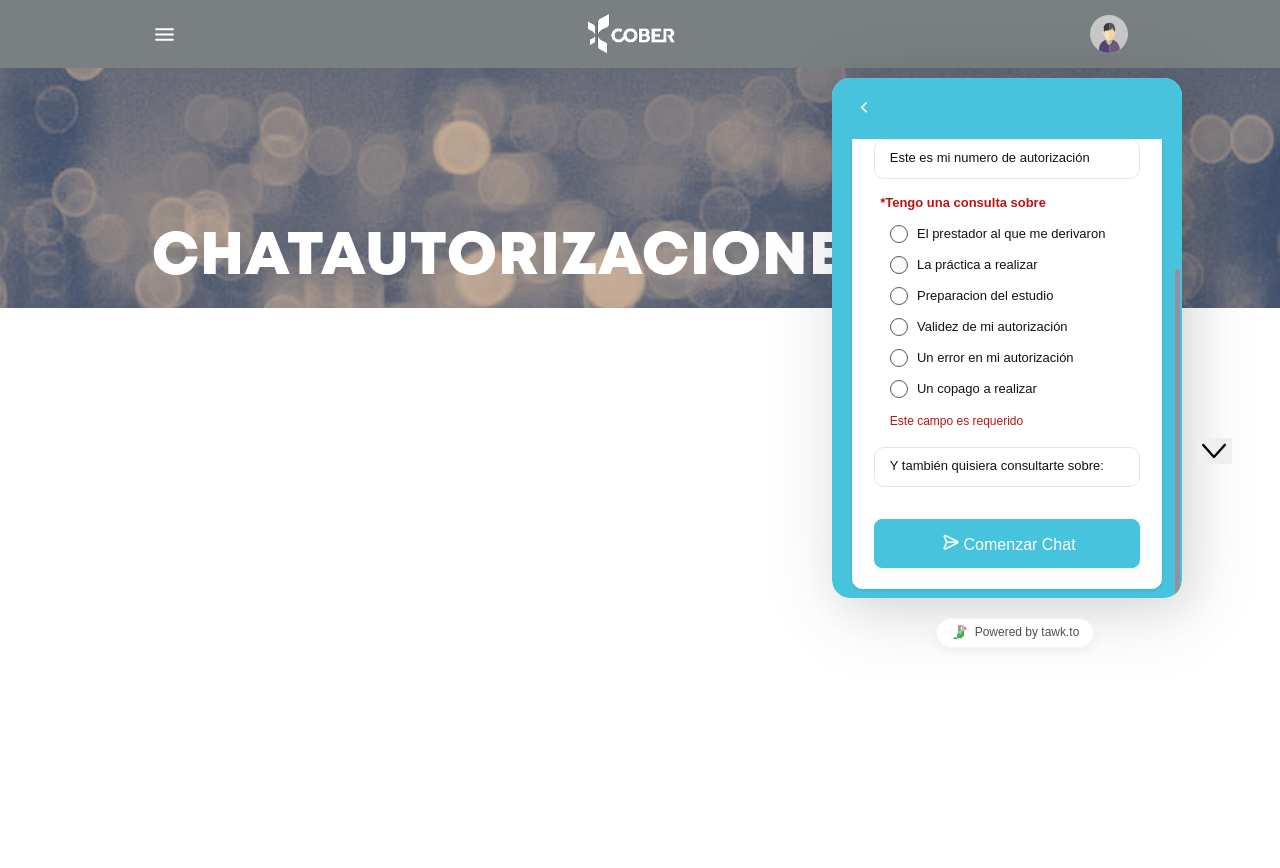 click at bounding box center [899, 265] 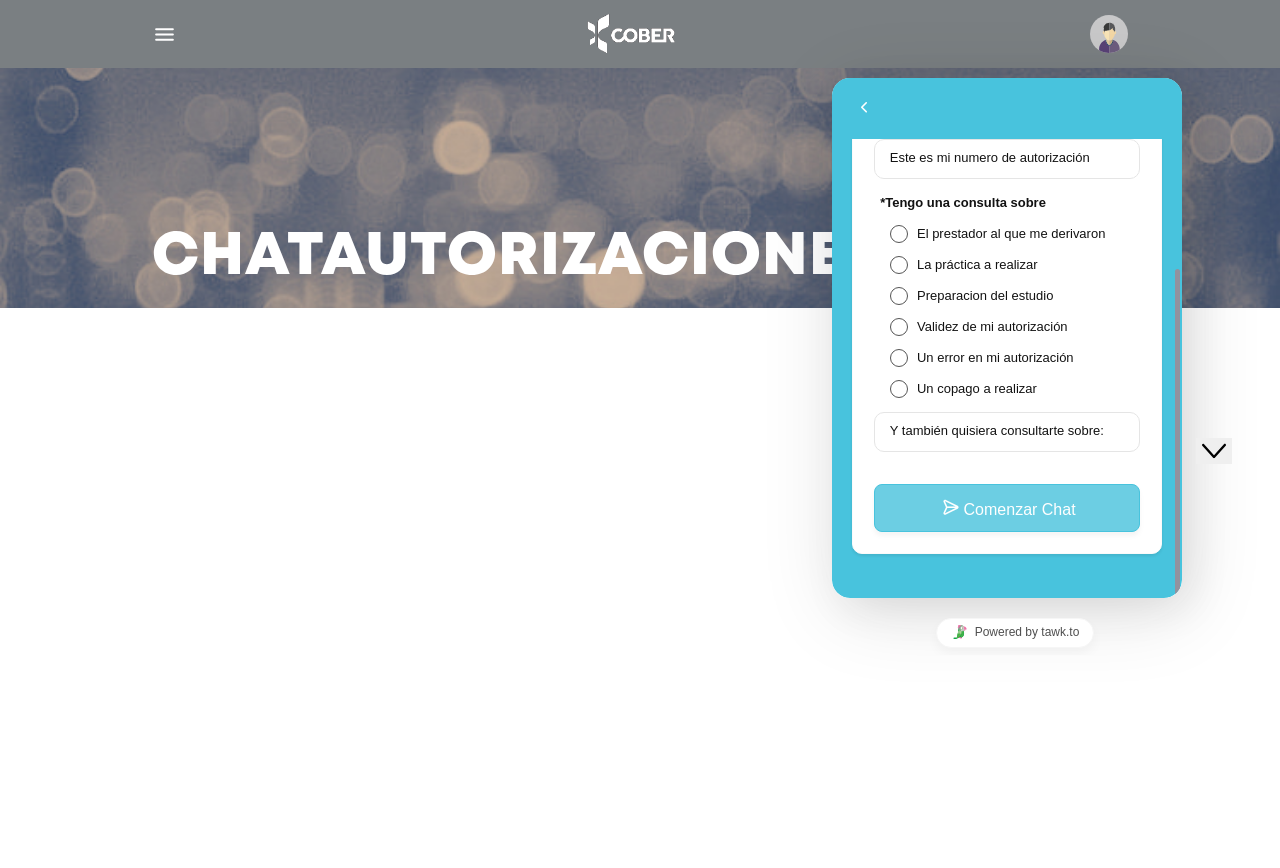 click on "Comenzar Chat" at bounding box center (1007, 508) 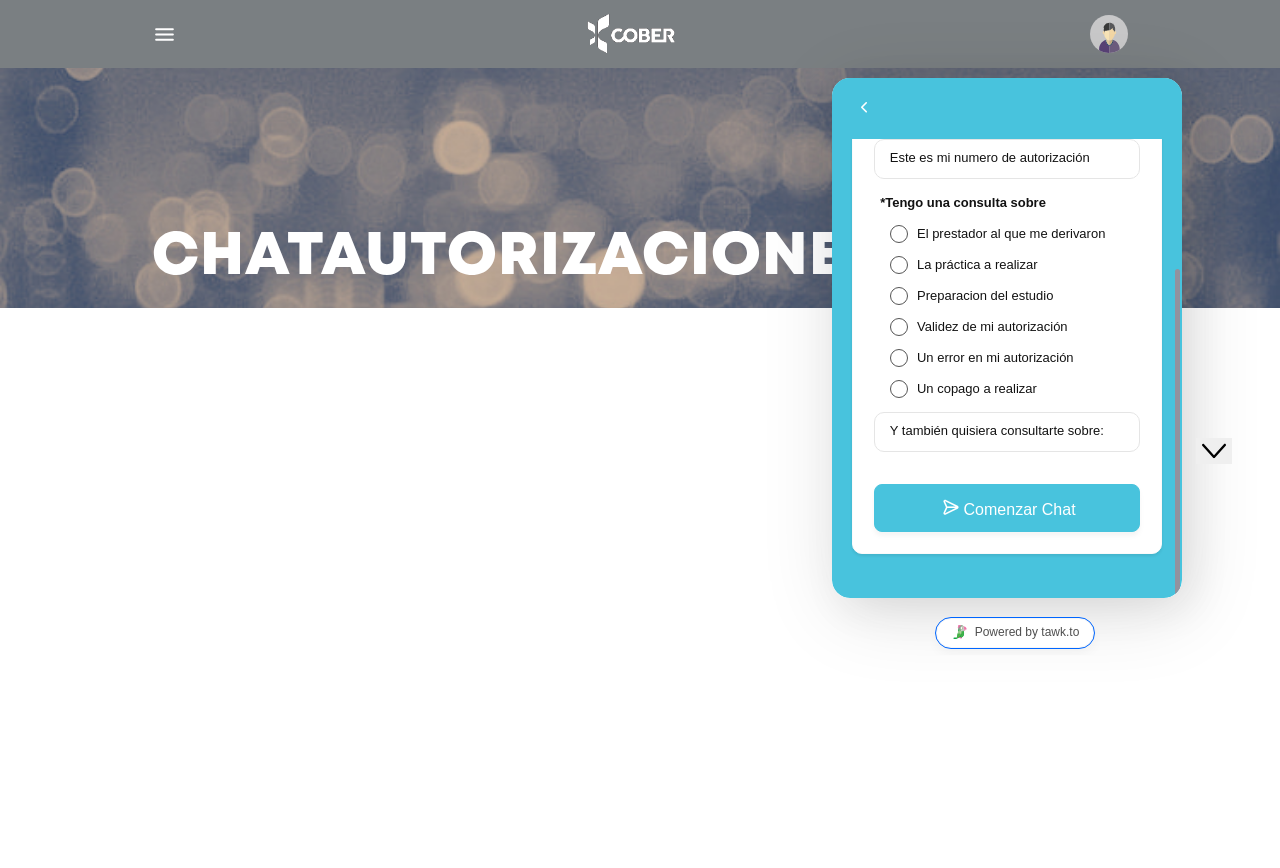 click on "Powered by tawk.to" at bounding box center [1015, 633] 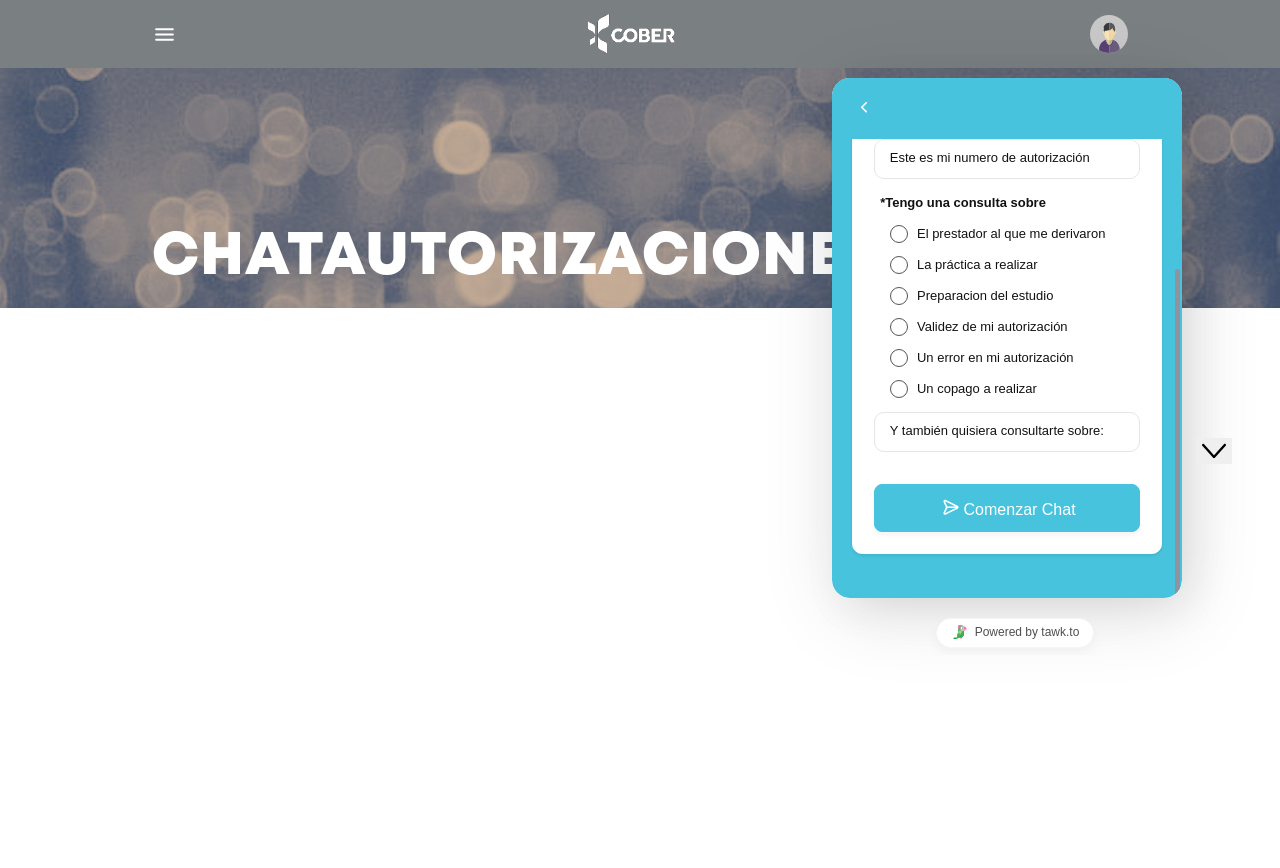 click on "Close Chat This icon closes the chat window." 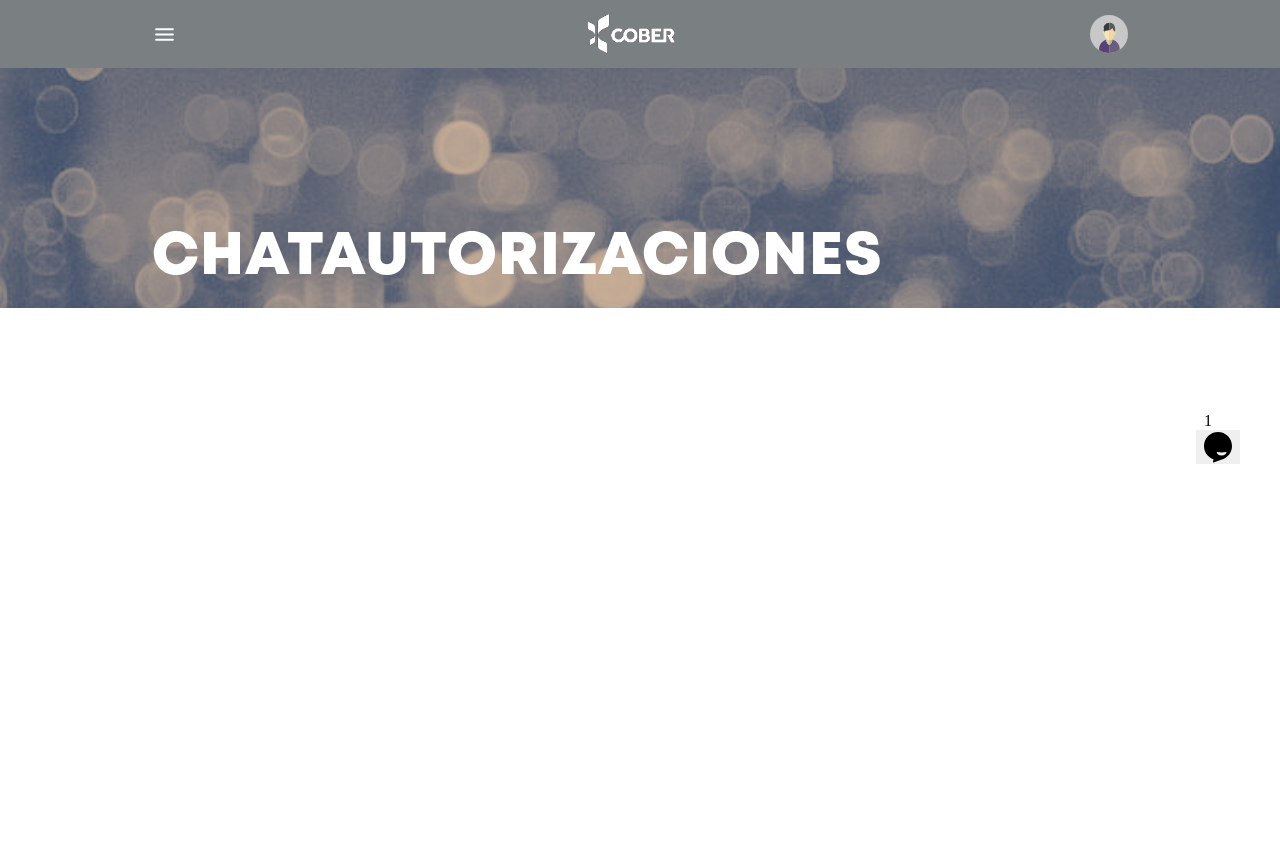 click on "Opens Chat This icon Opens the chat window." 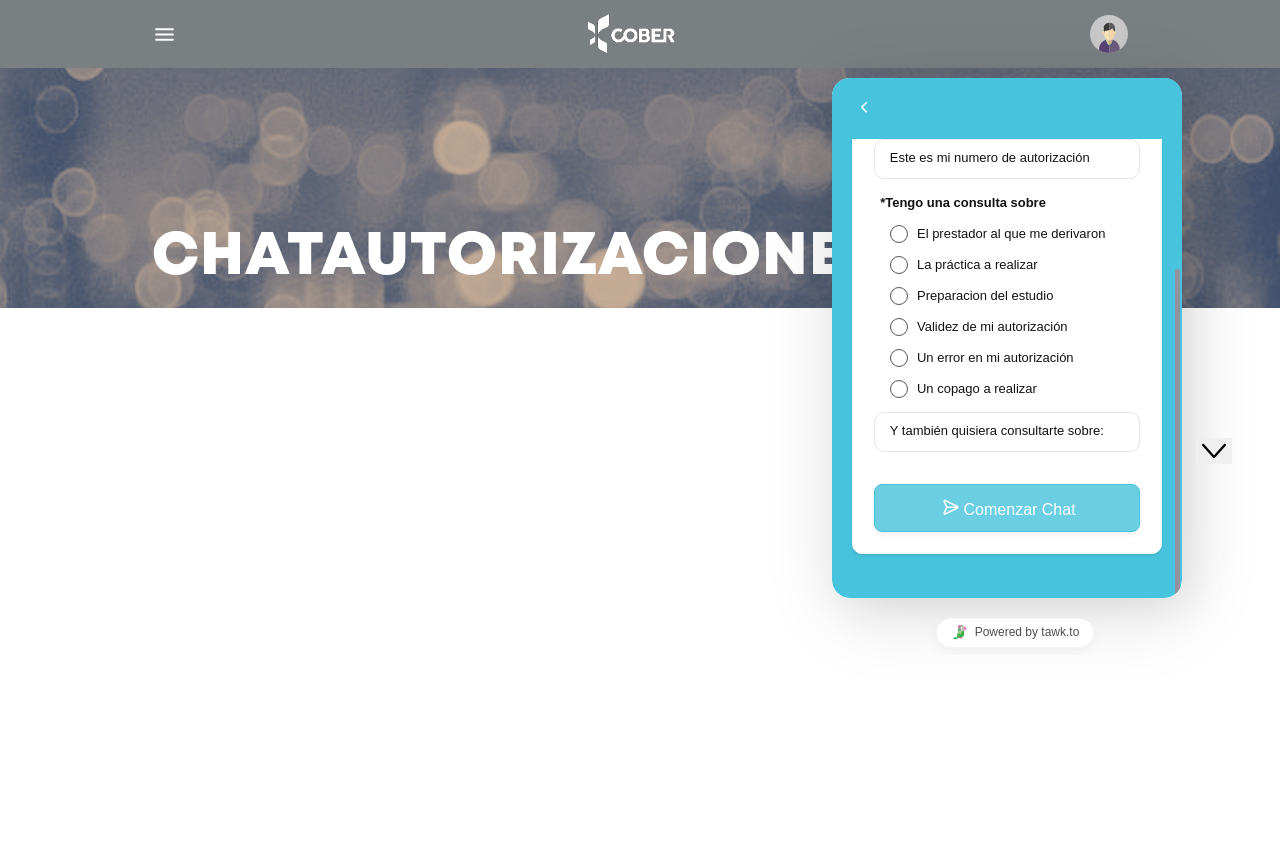 click on "Comenzar Chat" at bounding box center (1007, 508) 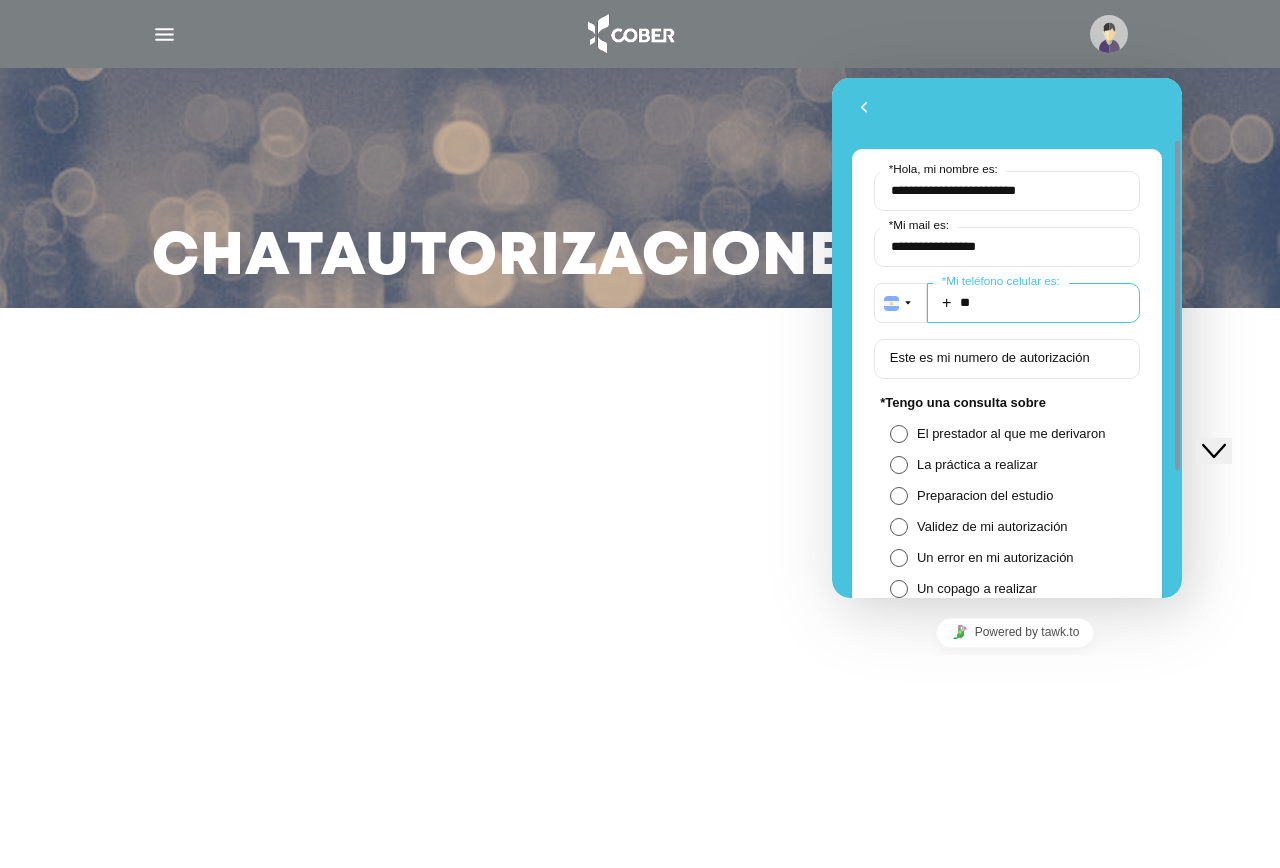 click on "**" at bounding box center (1033, 303) 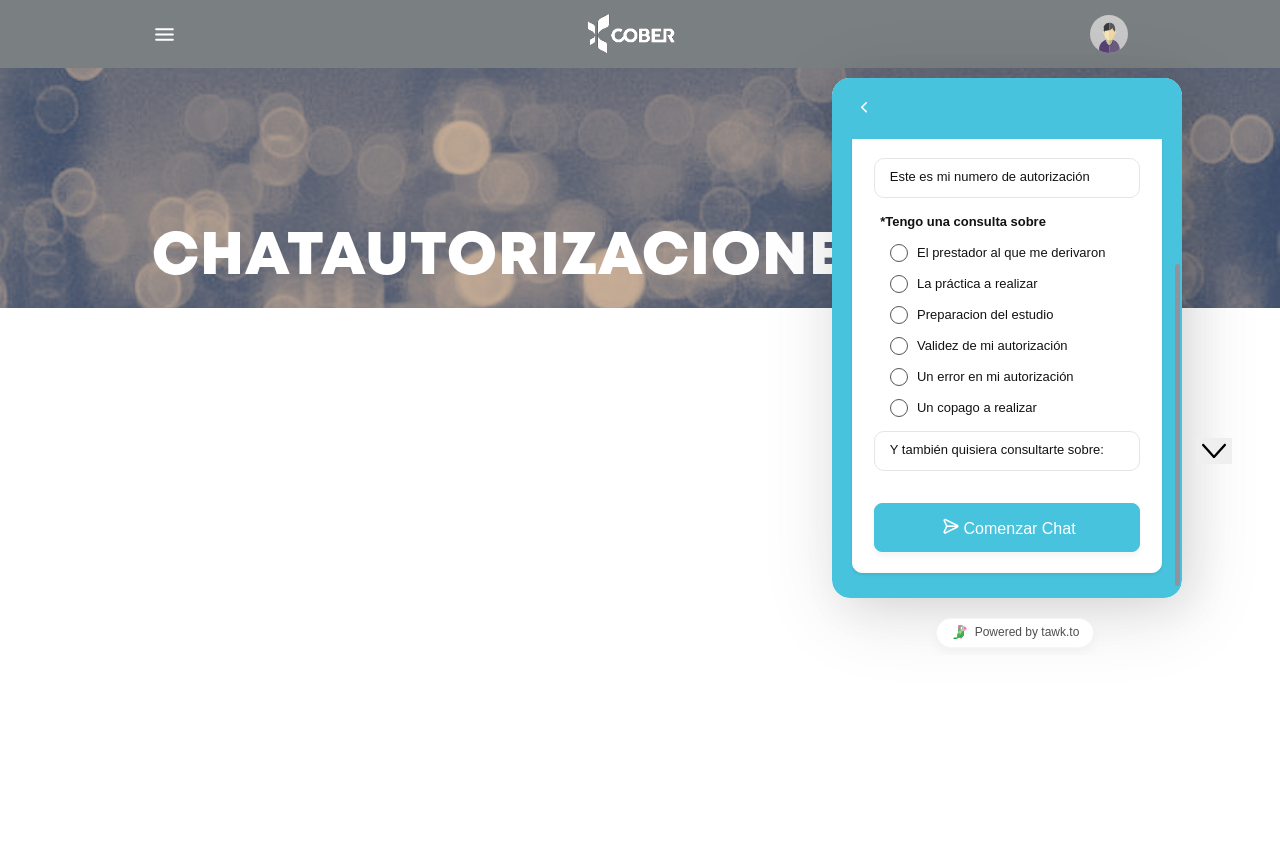scroll, scrollTop: 100, scrollLeft: 0, axis: vertical 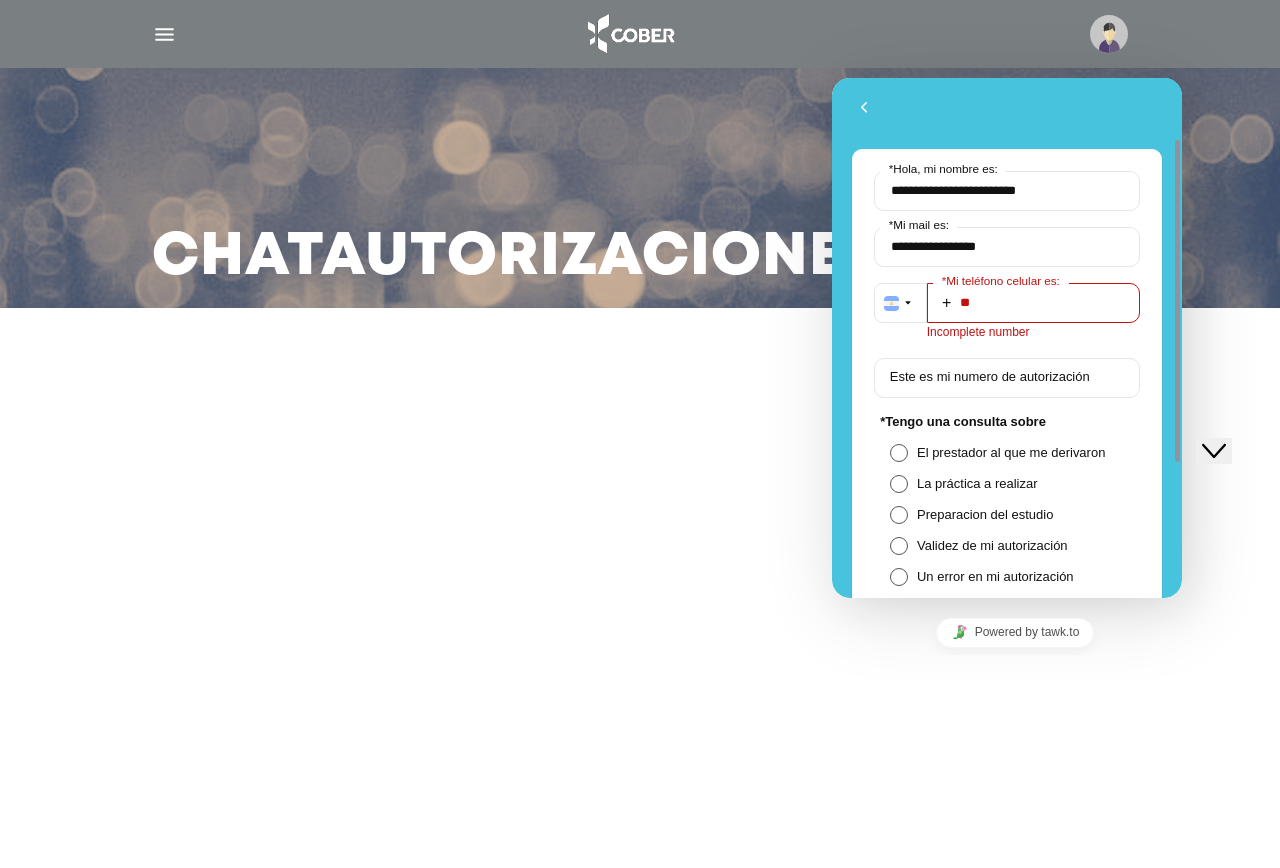 click on "**" at bounding box center (1033, 303) 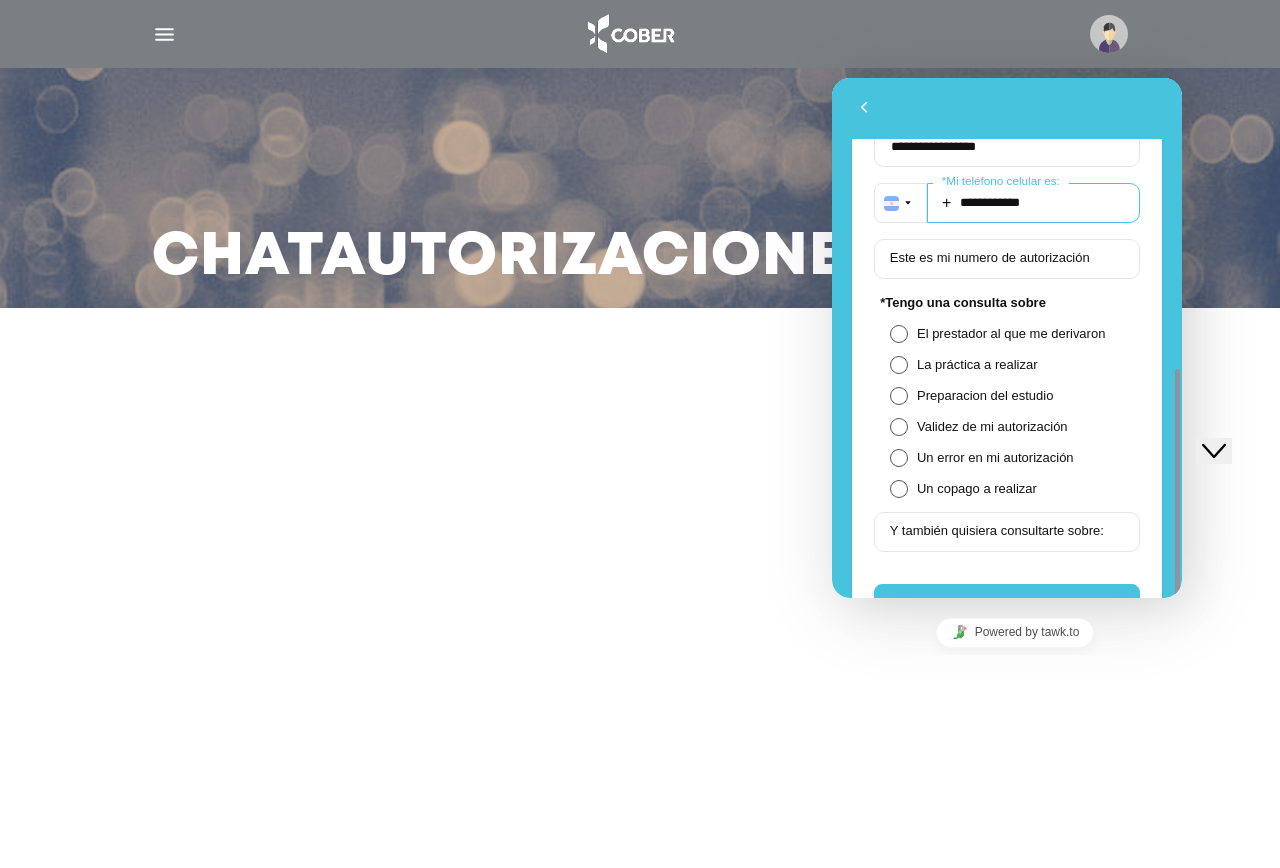 scroll, scrollTop: 300, scrollLeft: 0, axis: vertical 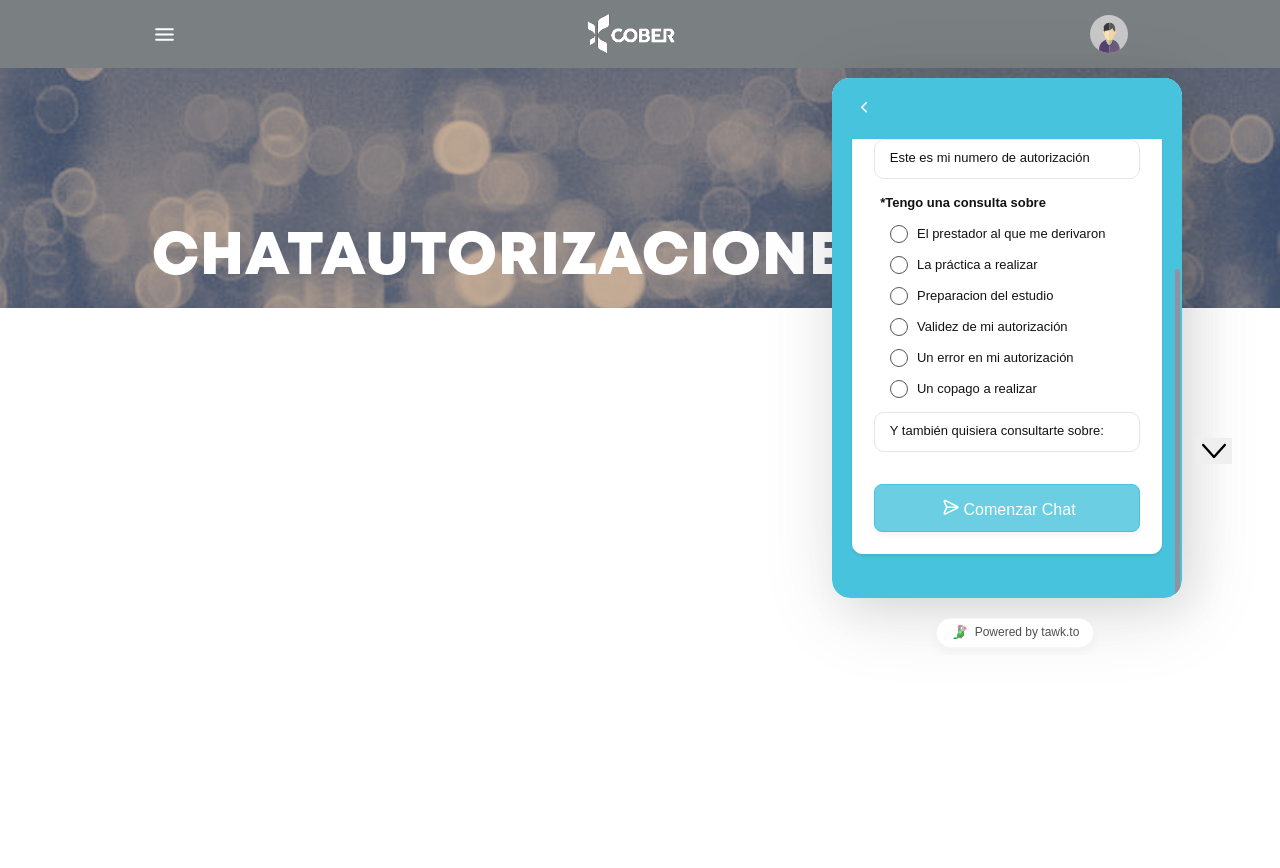 type on "**********" 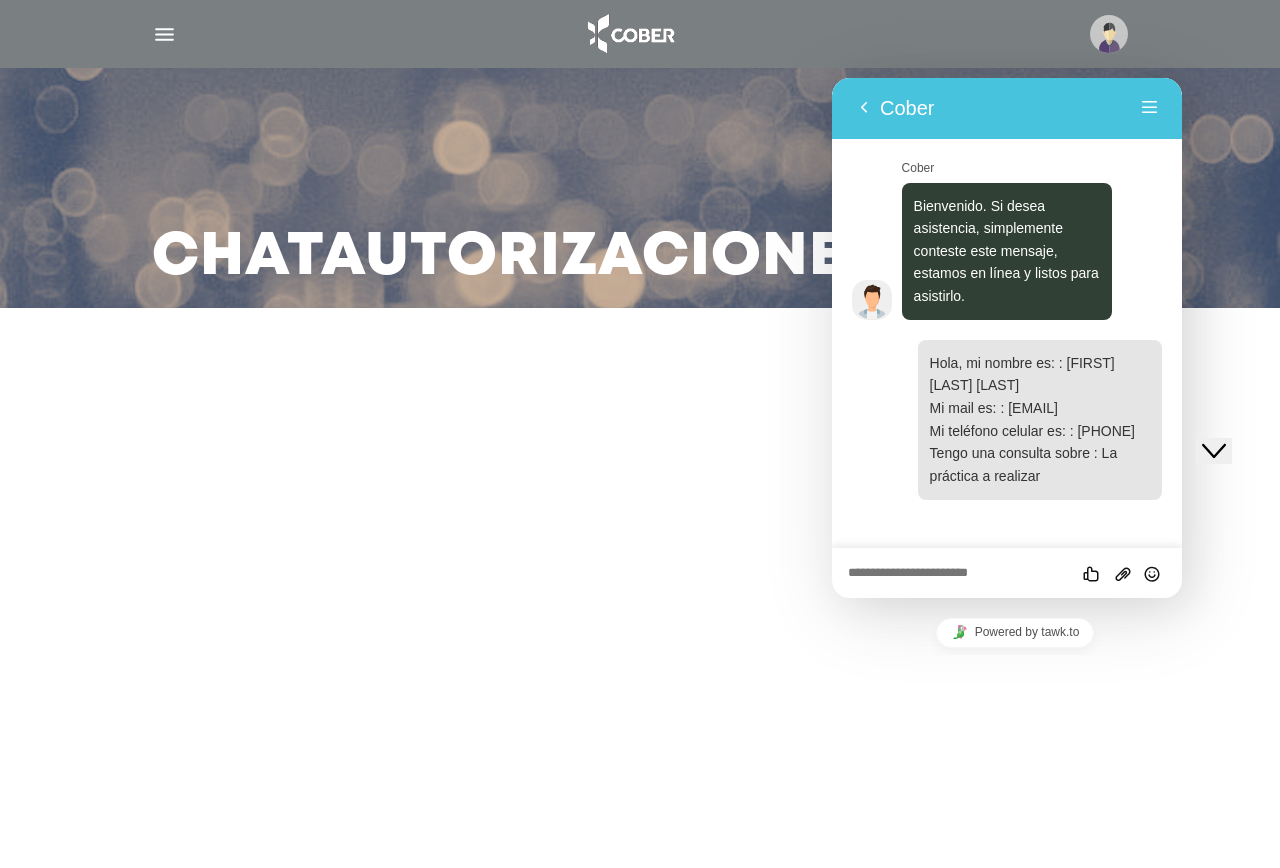 click at bounding box center [832, 78] 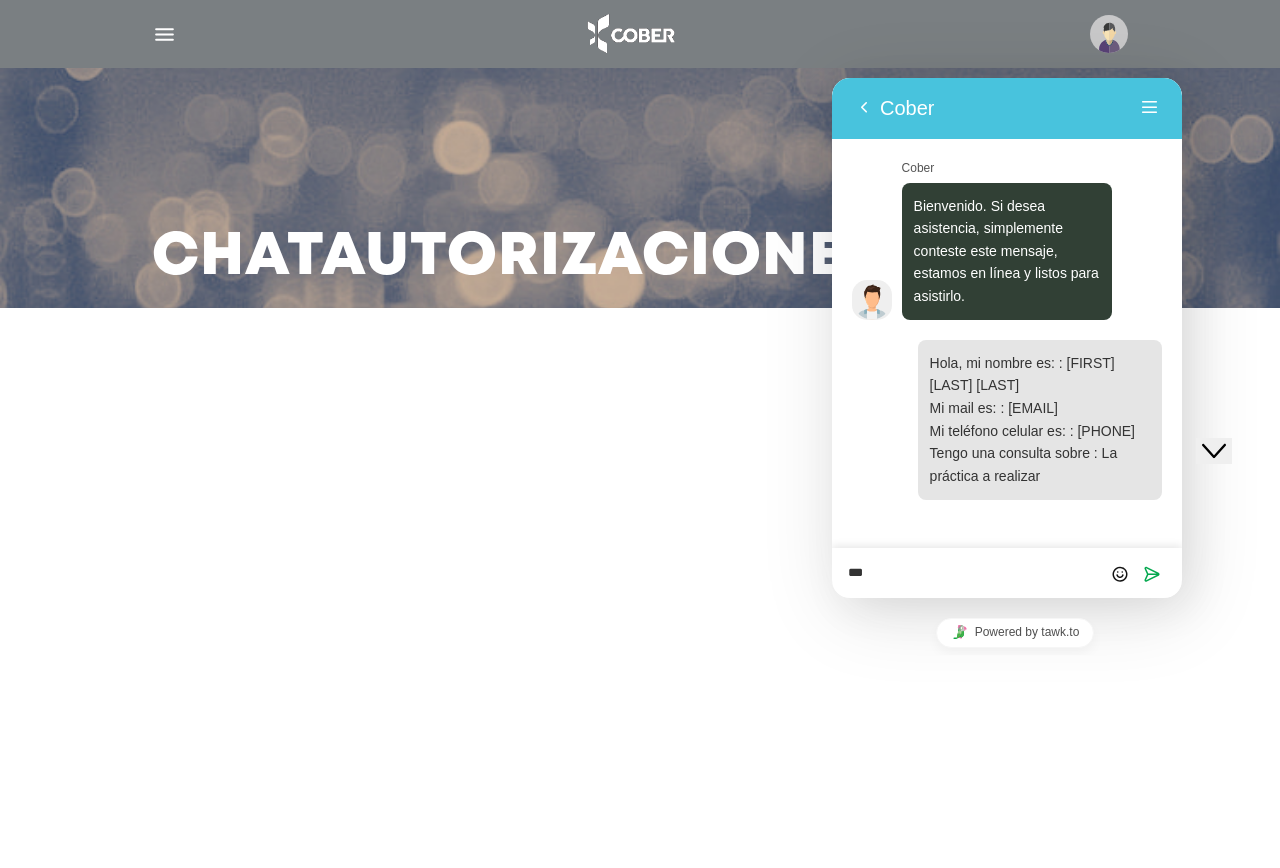 type on "****" 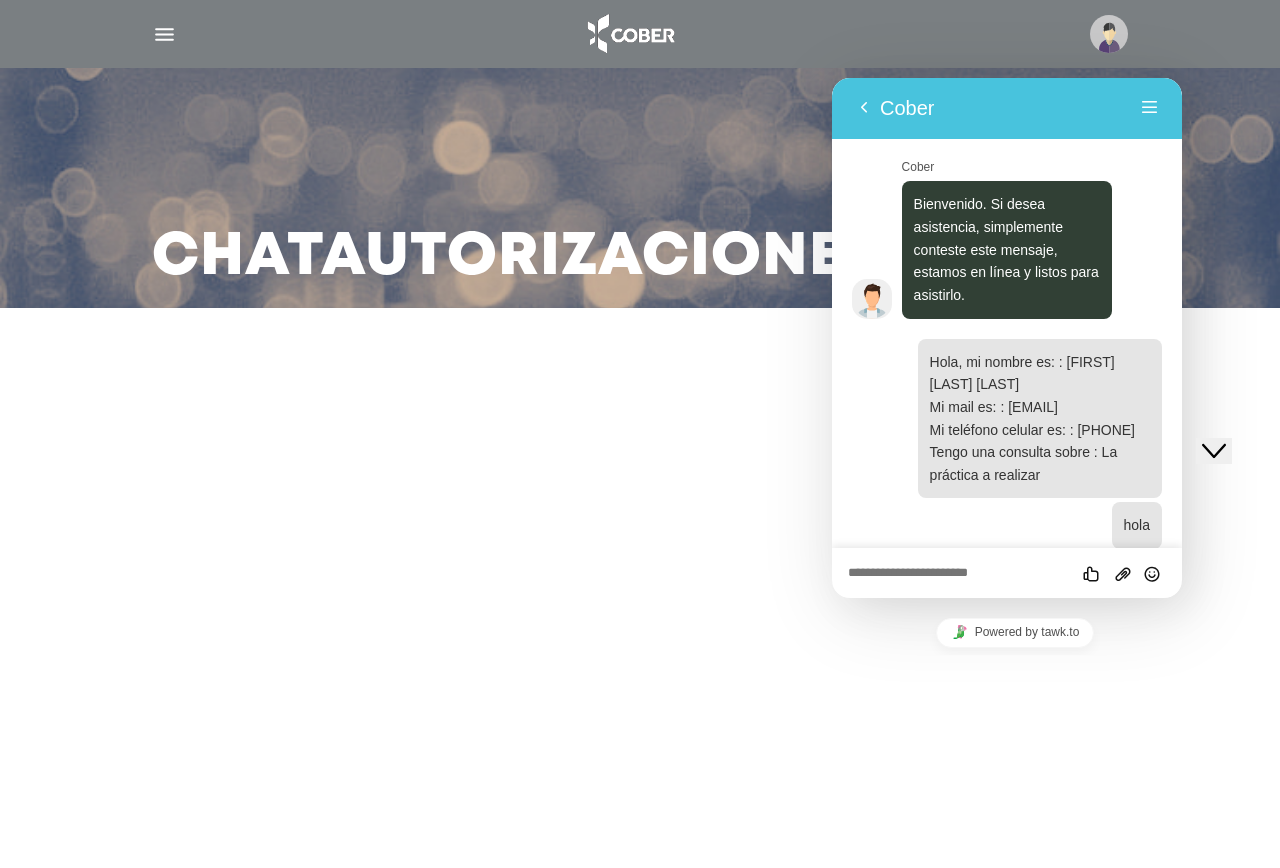 scroll, scrollTop: 40, scrollLeft: 0, axis: vertical 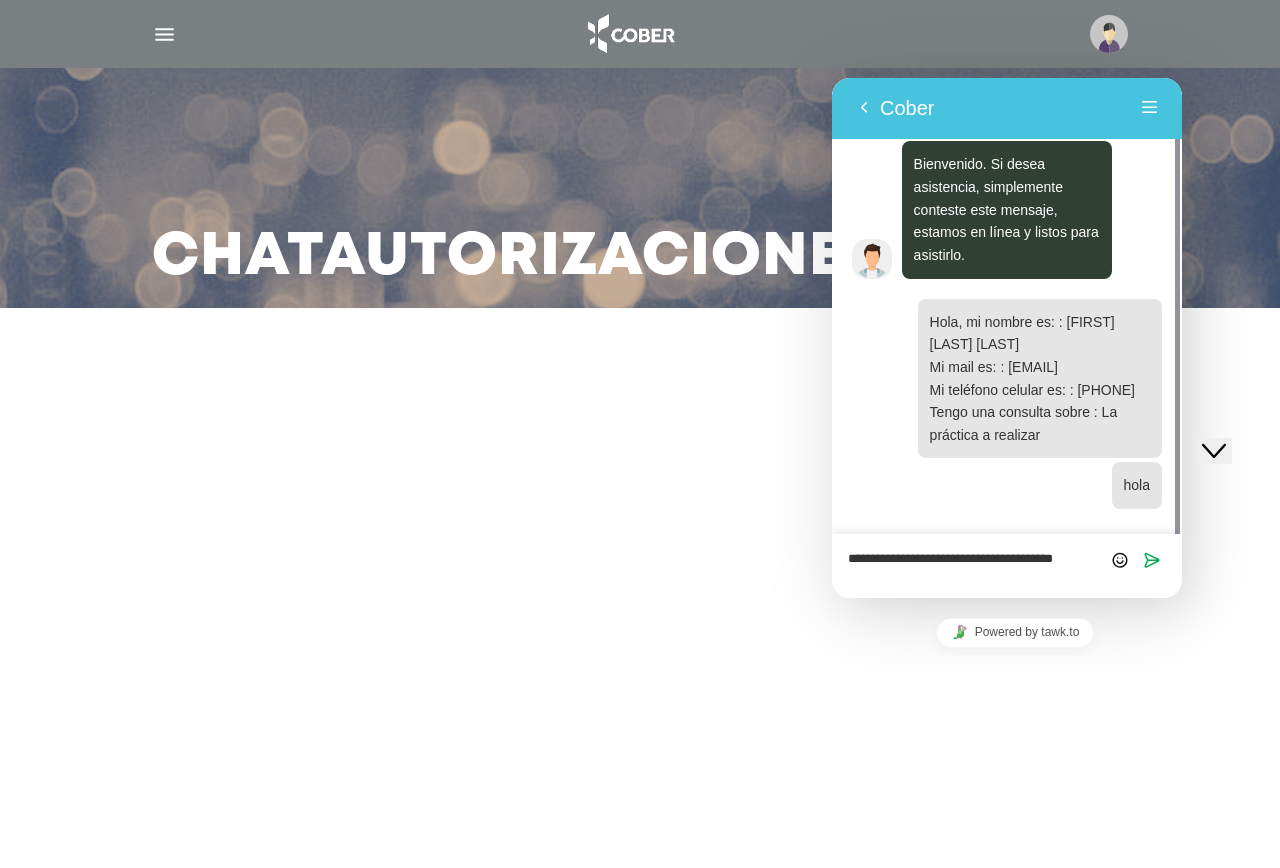type on "**********" 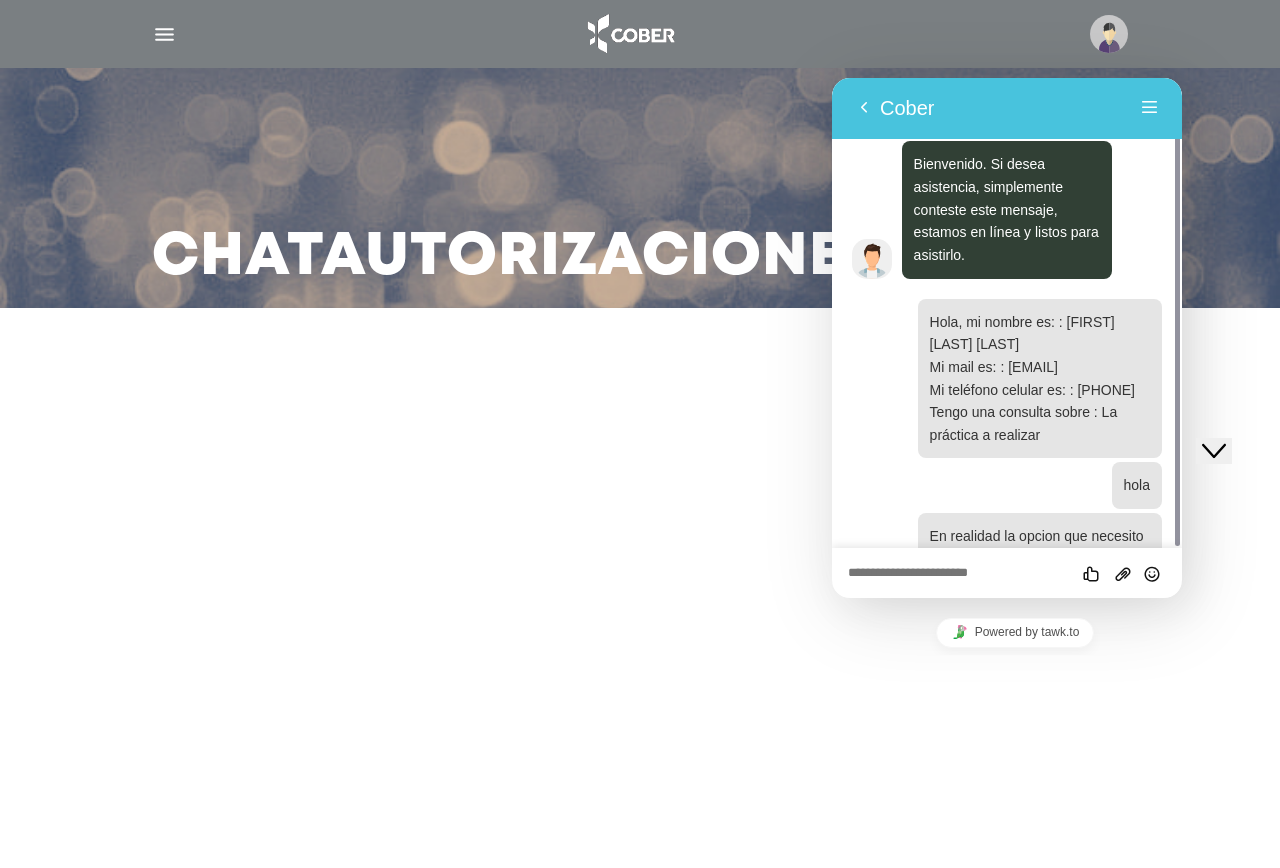 scroll, scrollTop: 113, scrollLeft: 0, axis: vertical 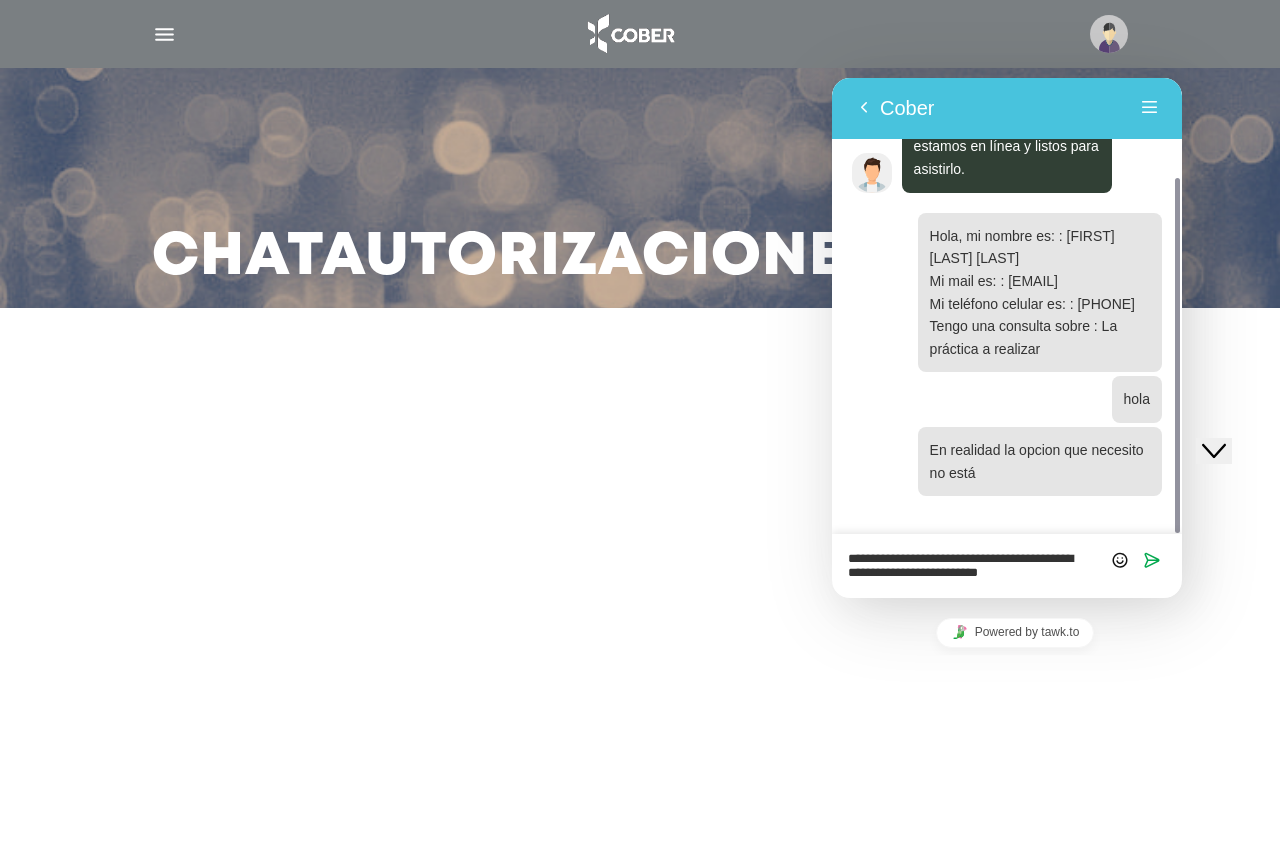 type on "**********" 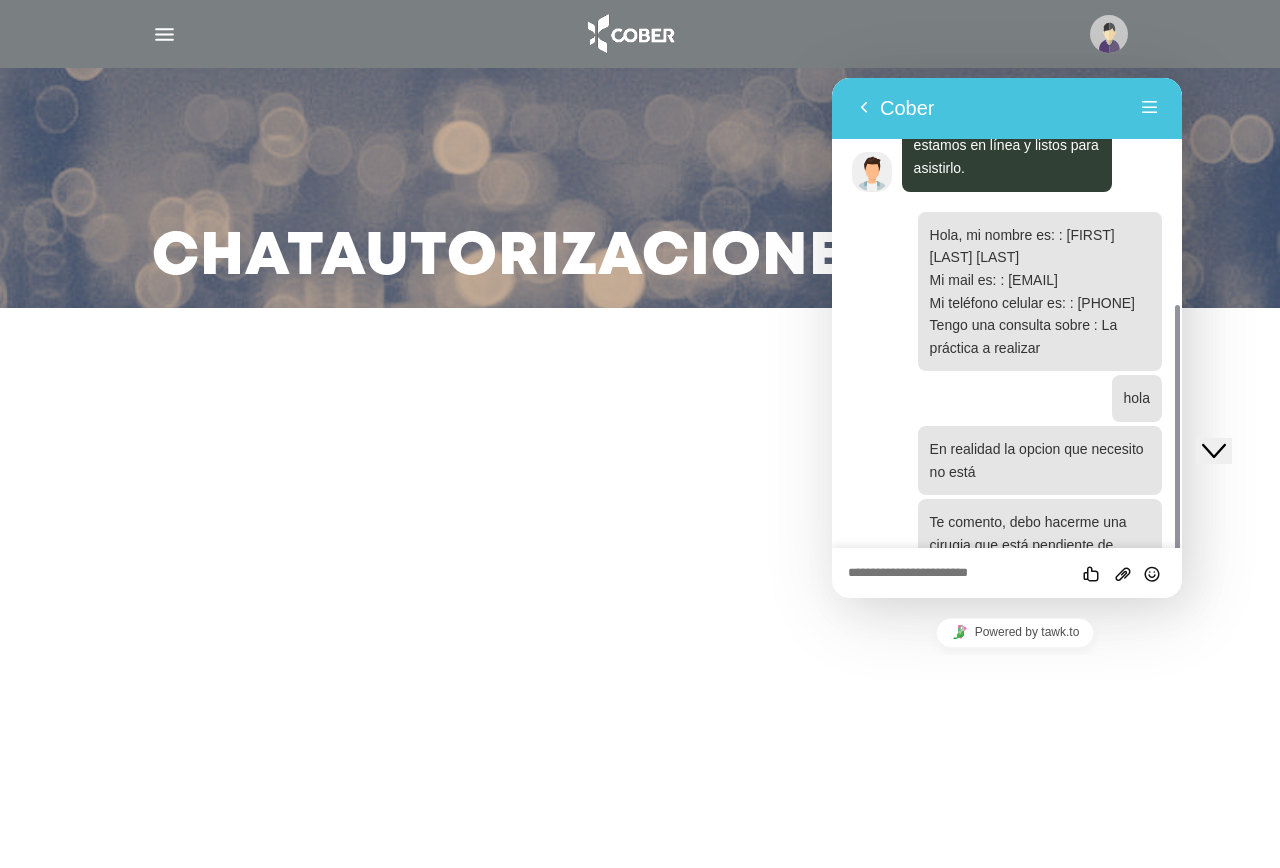 scroll, scrollTop: 209, scrollLeft: 0, axis: vertical 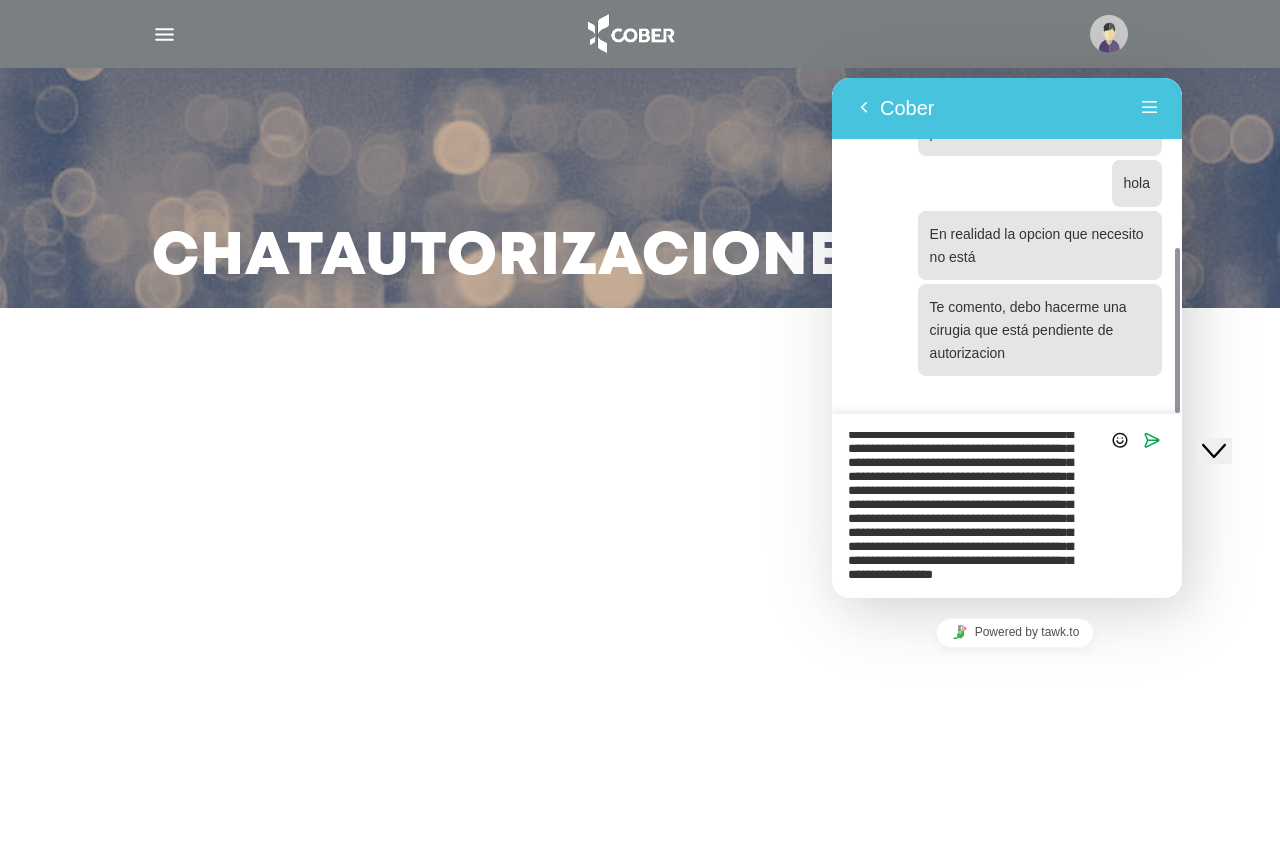 type on "**********" 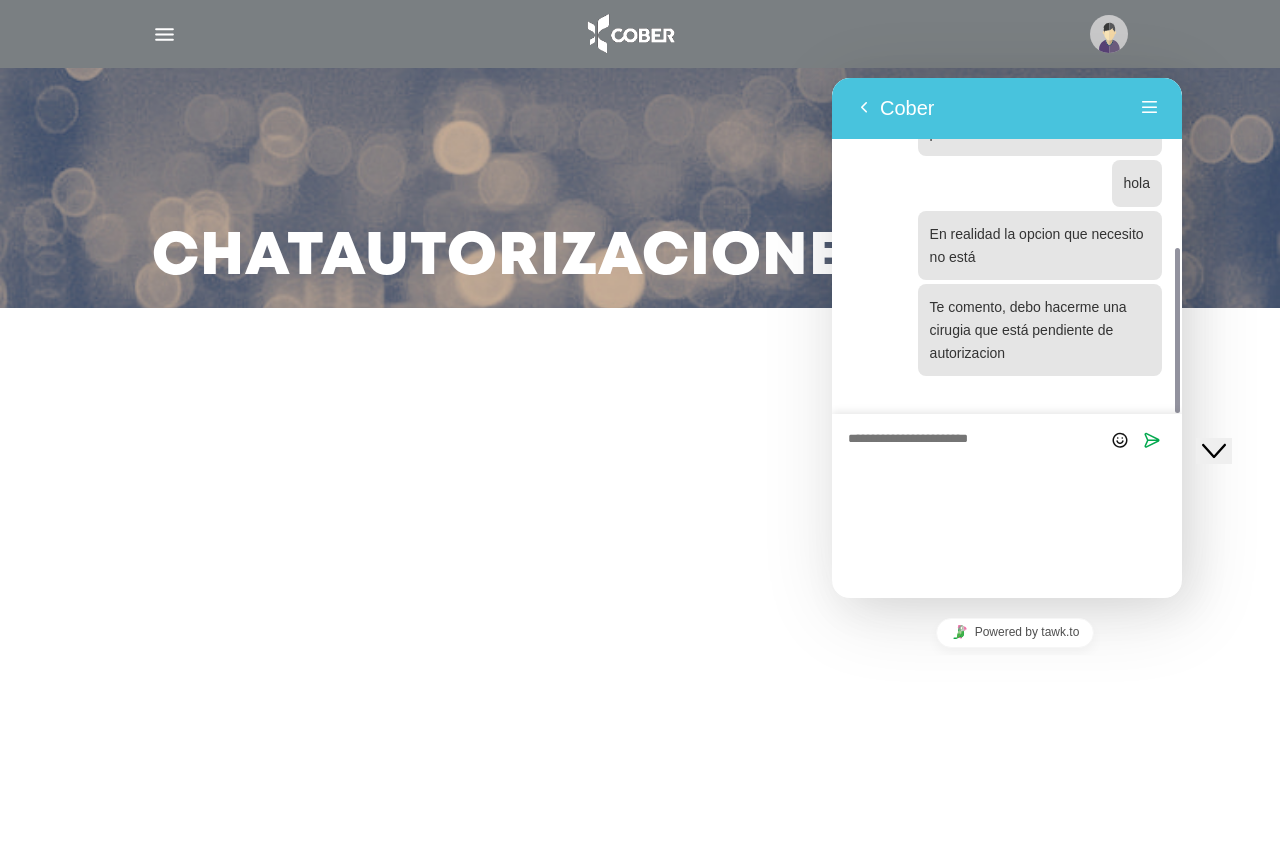 scroll, scrollTop: 0, scrollLeft: 0, axis: both 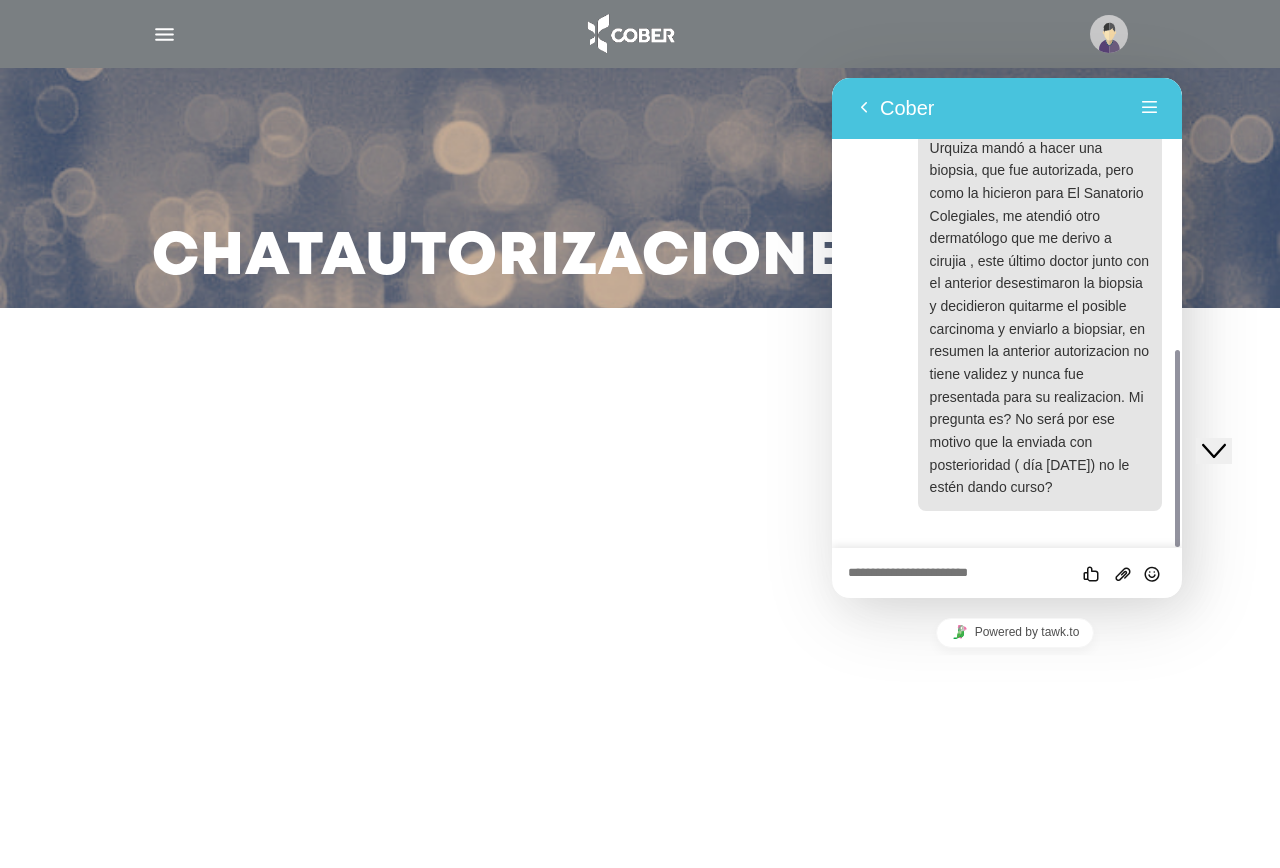 drag, startPoint x: 1179, startPoint y: 372, endPoint x: 1163, endPoint y: 229, distance: 143.89232 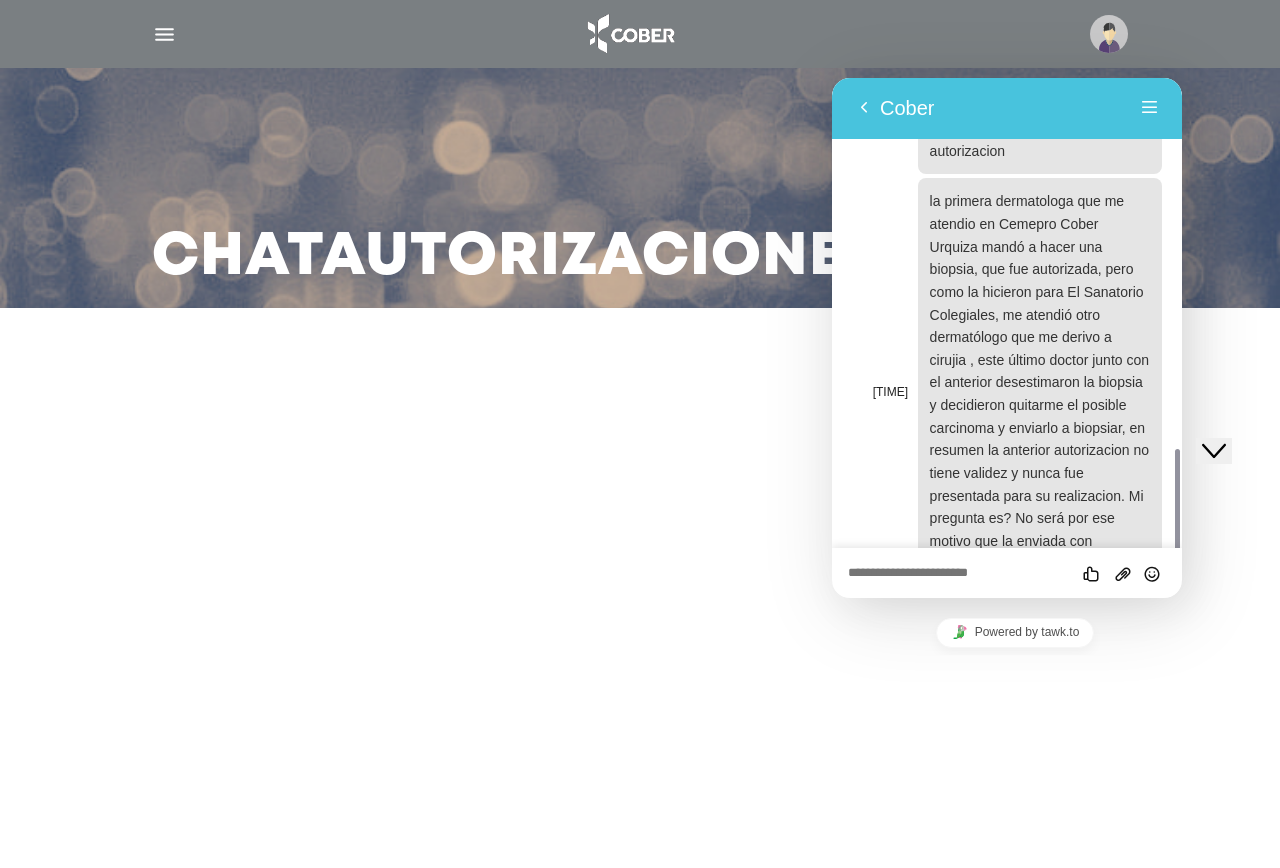scroll, scrollTop: 644, scrollLeft: 0, axis: vertical 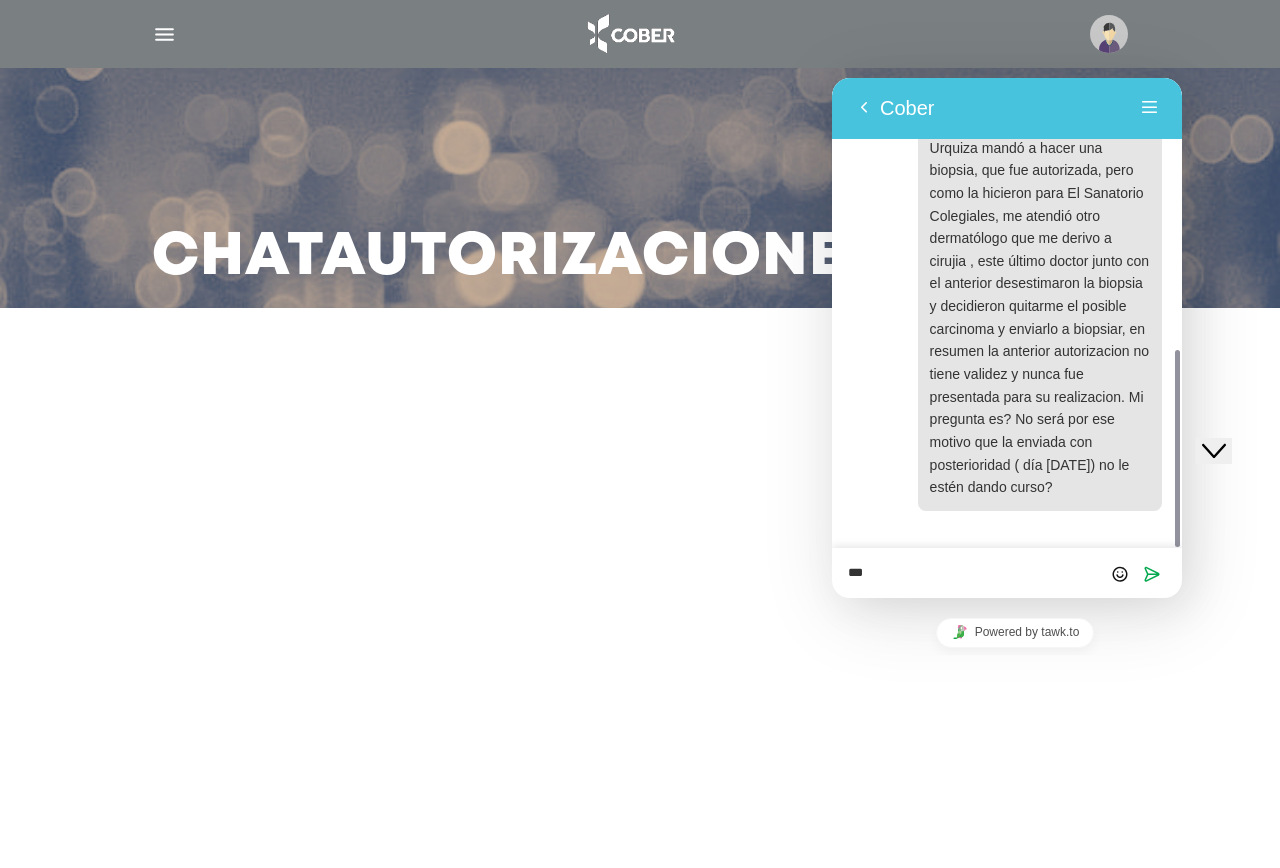type on "****" 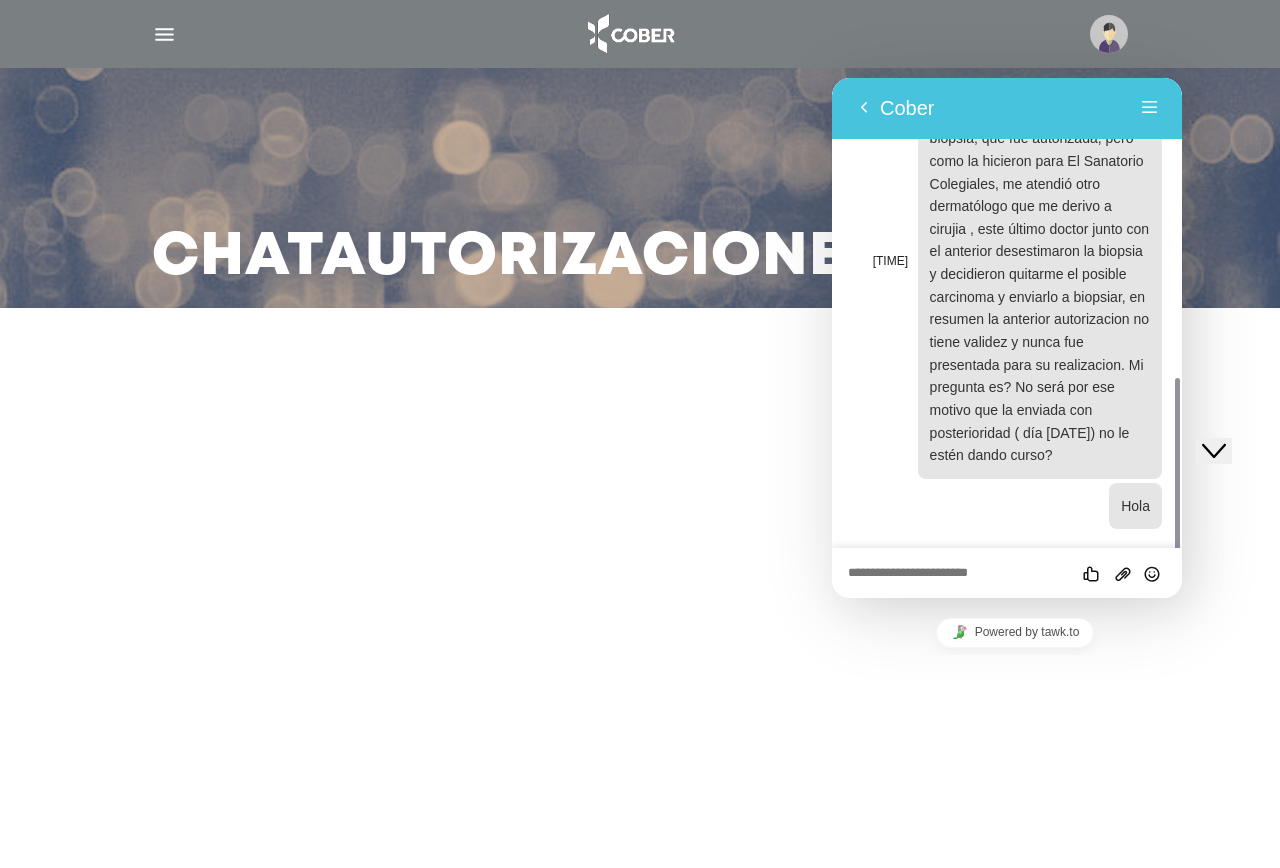 scroll, scrollTop: 695, scrollLeft: 0, axis: vertical 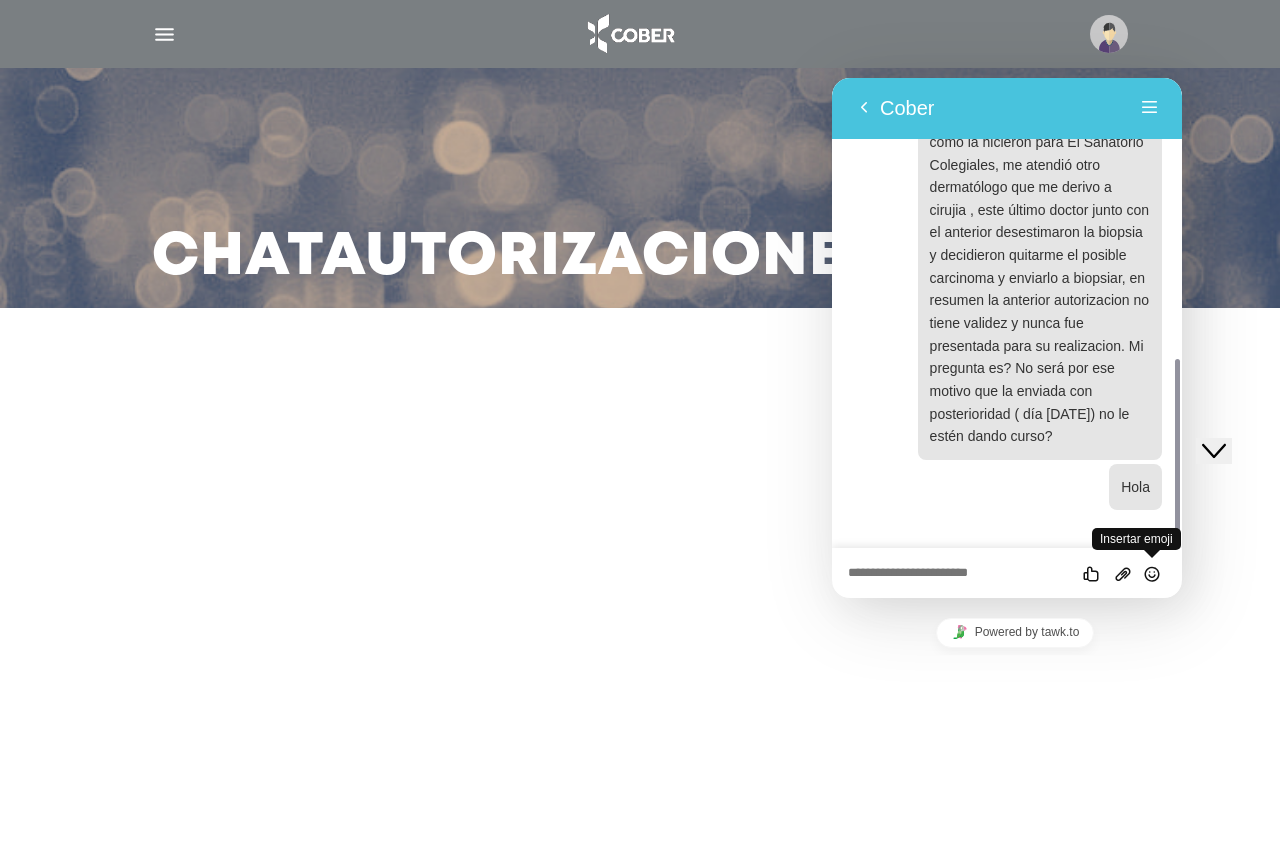 click at bounding box center [1152, 574] 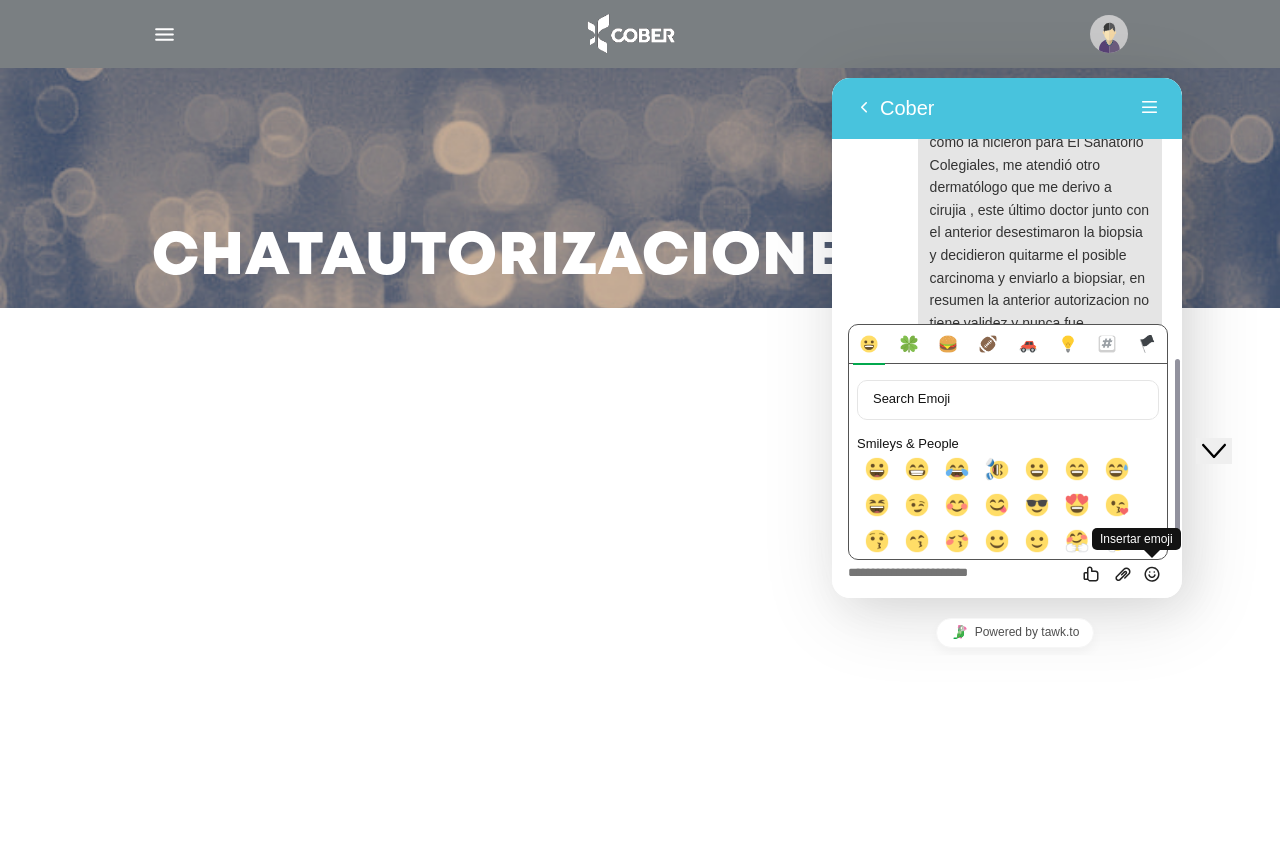 click on "Insertar emoji" at bounding box center [832, 78] 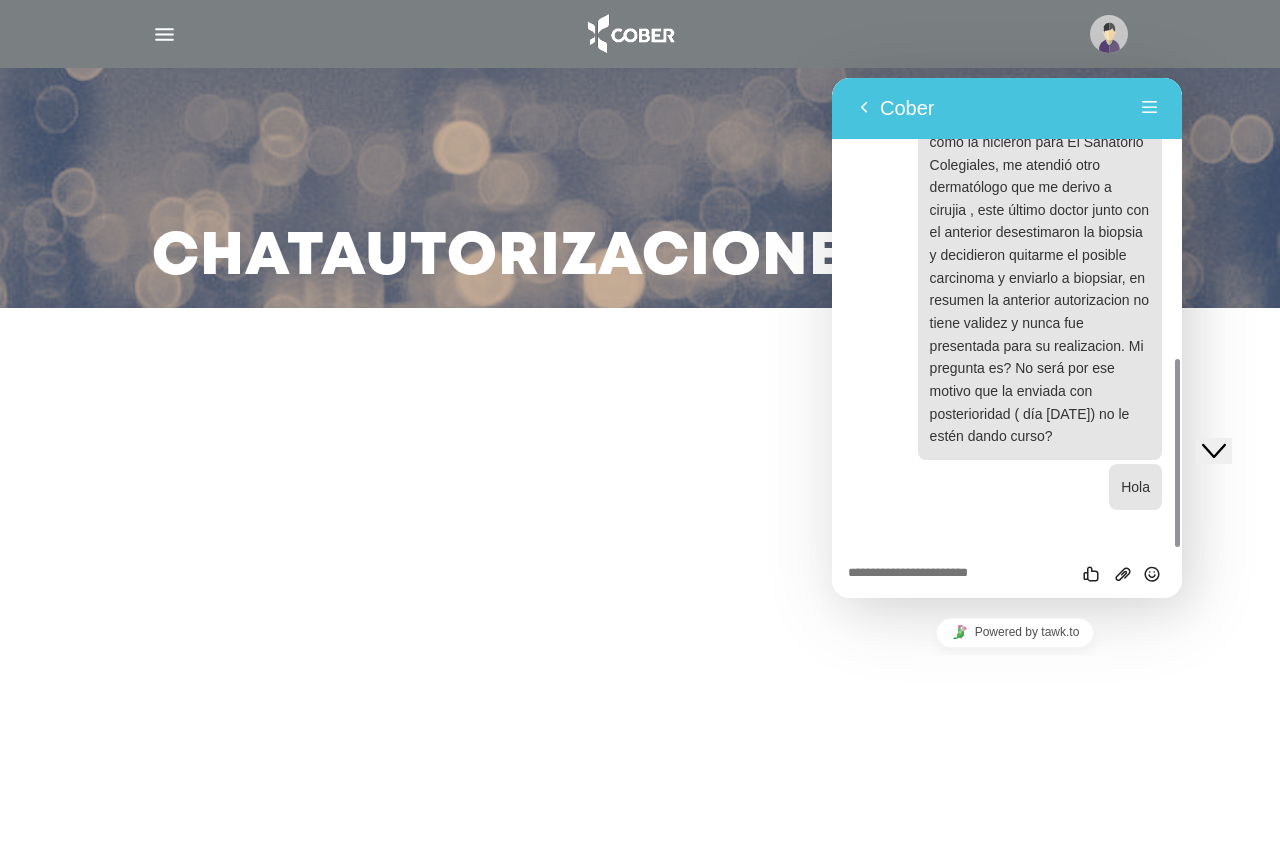 click at bounding box center [832, 78] 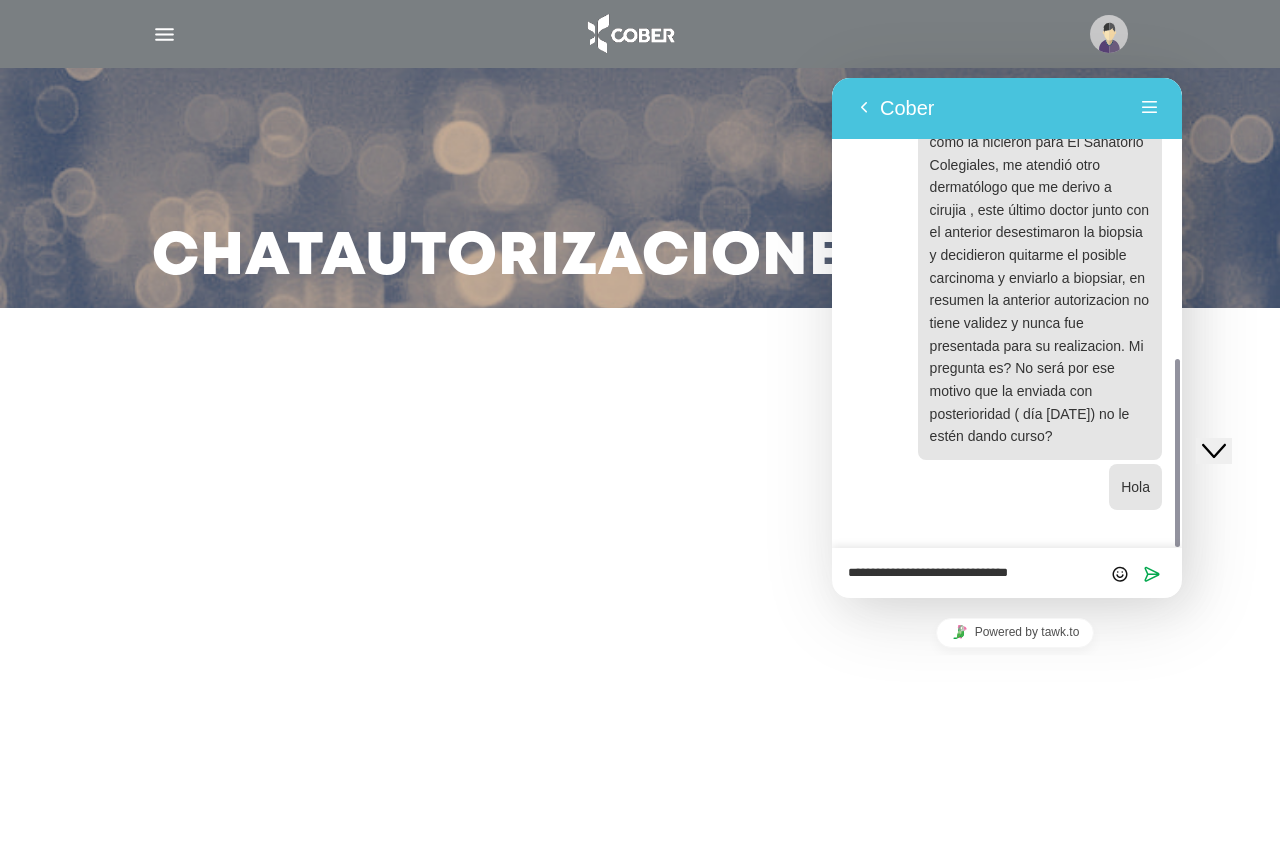 type on "**********" 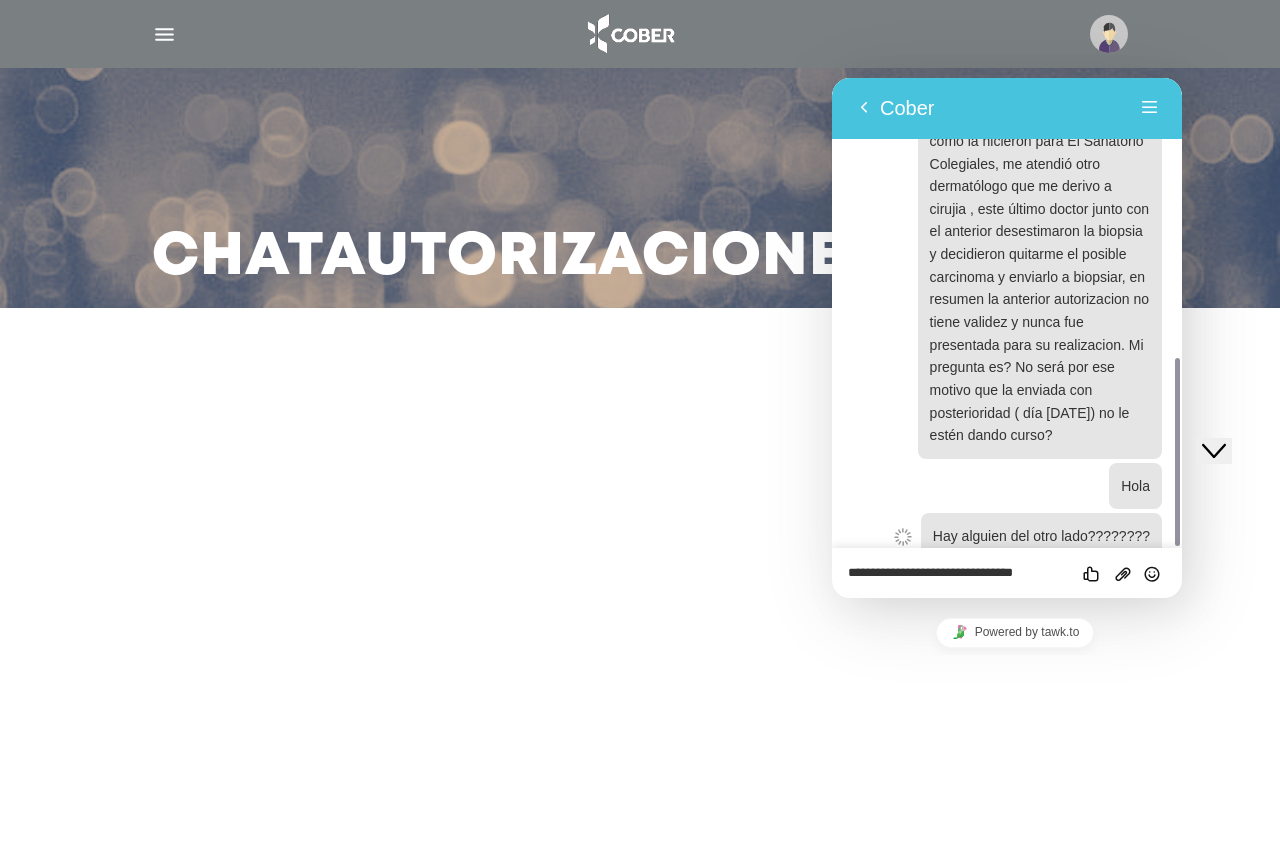 type 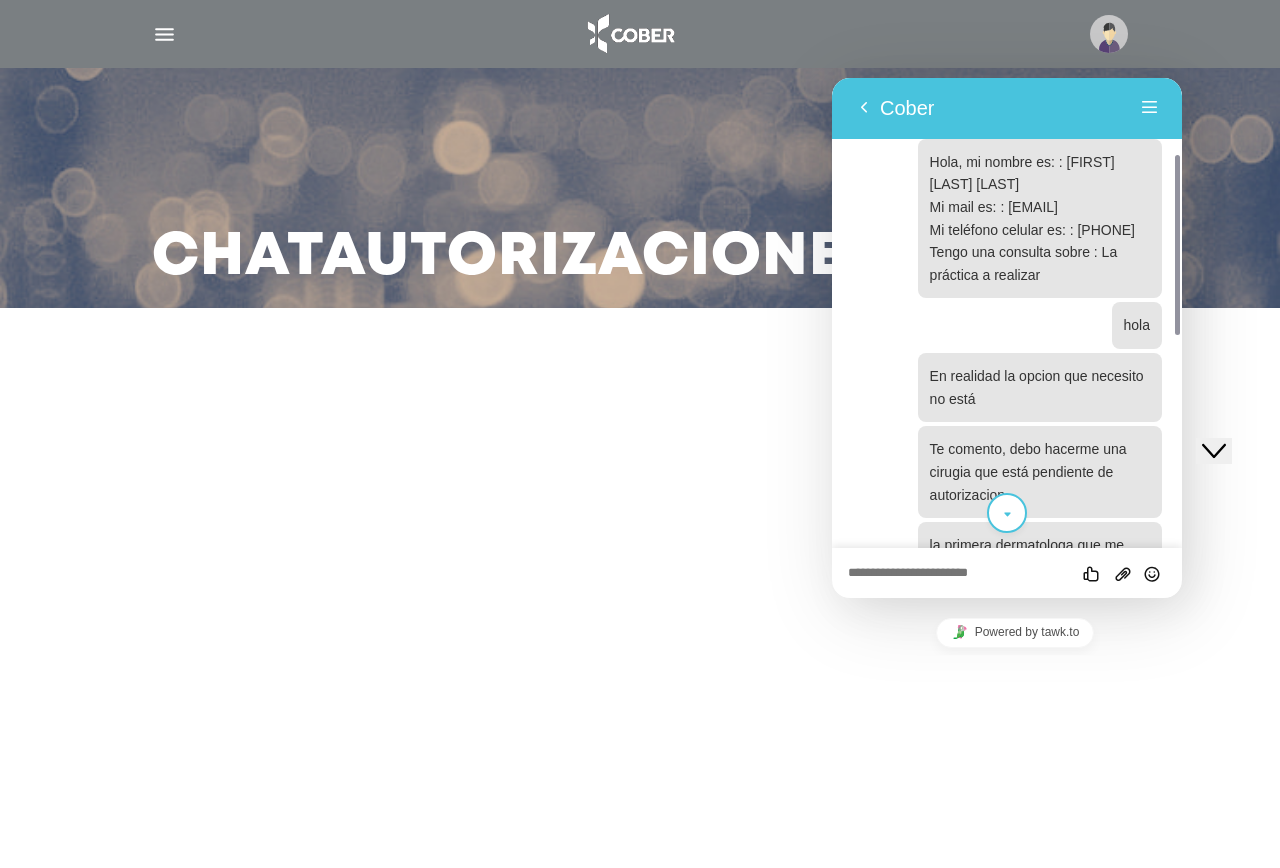 scroll, scrollTop: 193, scrollLeft: 0, axis: vertical 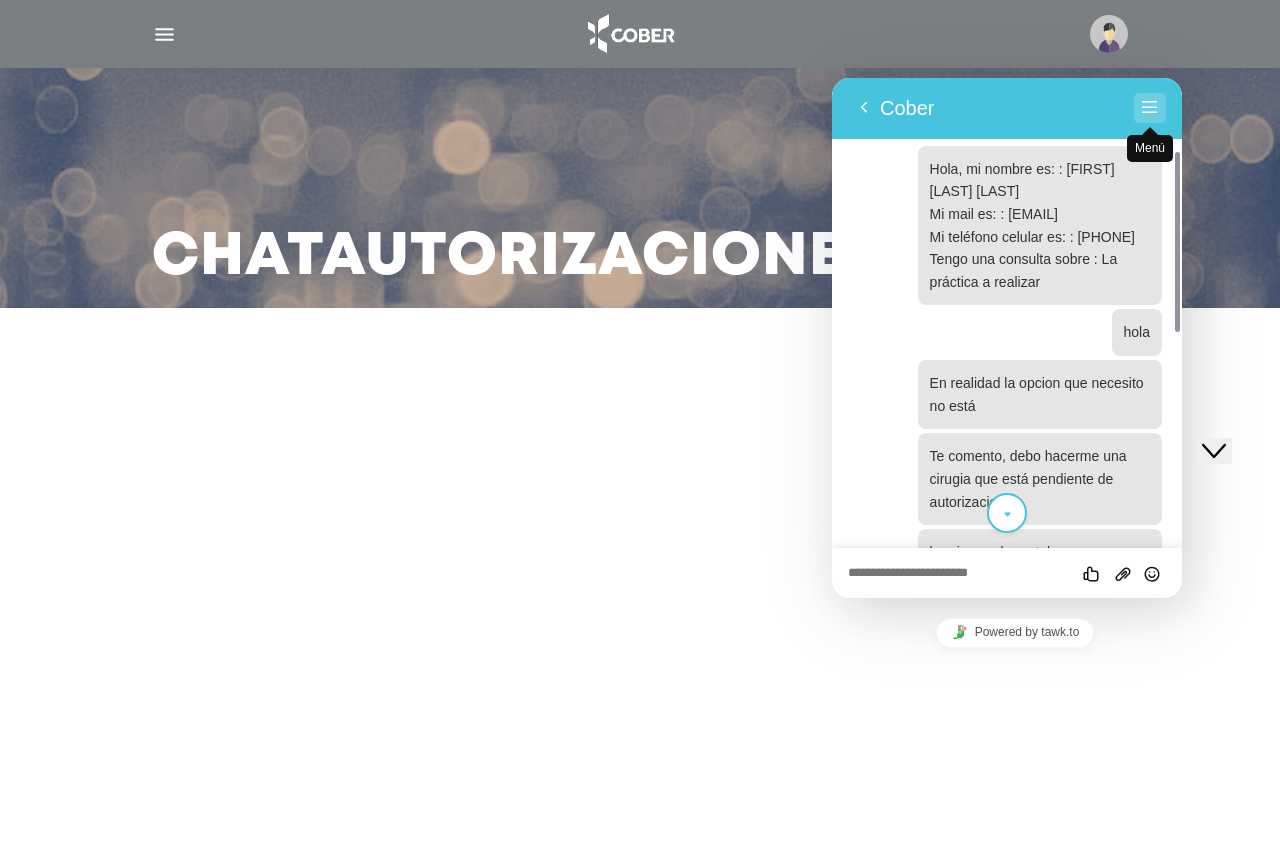 click on "Menú" at bounding box center (1150, 108) 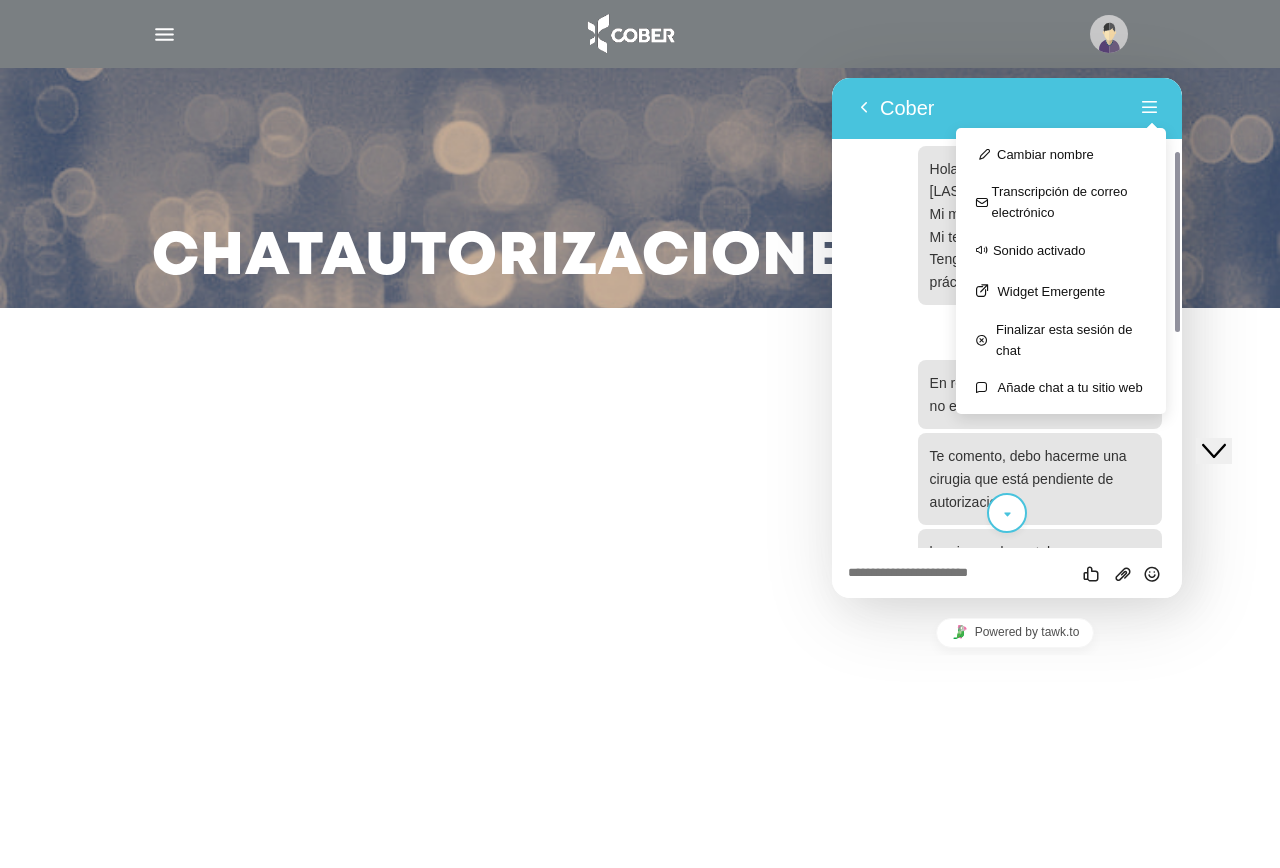 click on "Atrás  Cober" at bounding box center (991, 108) 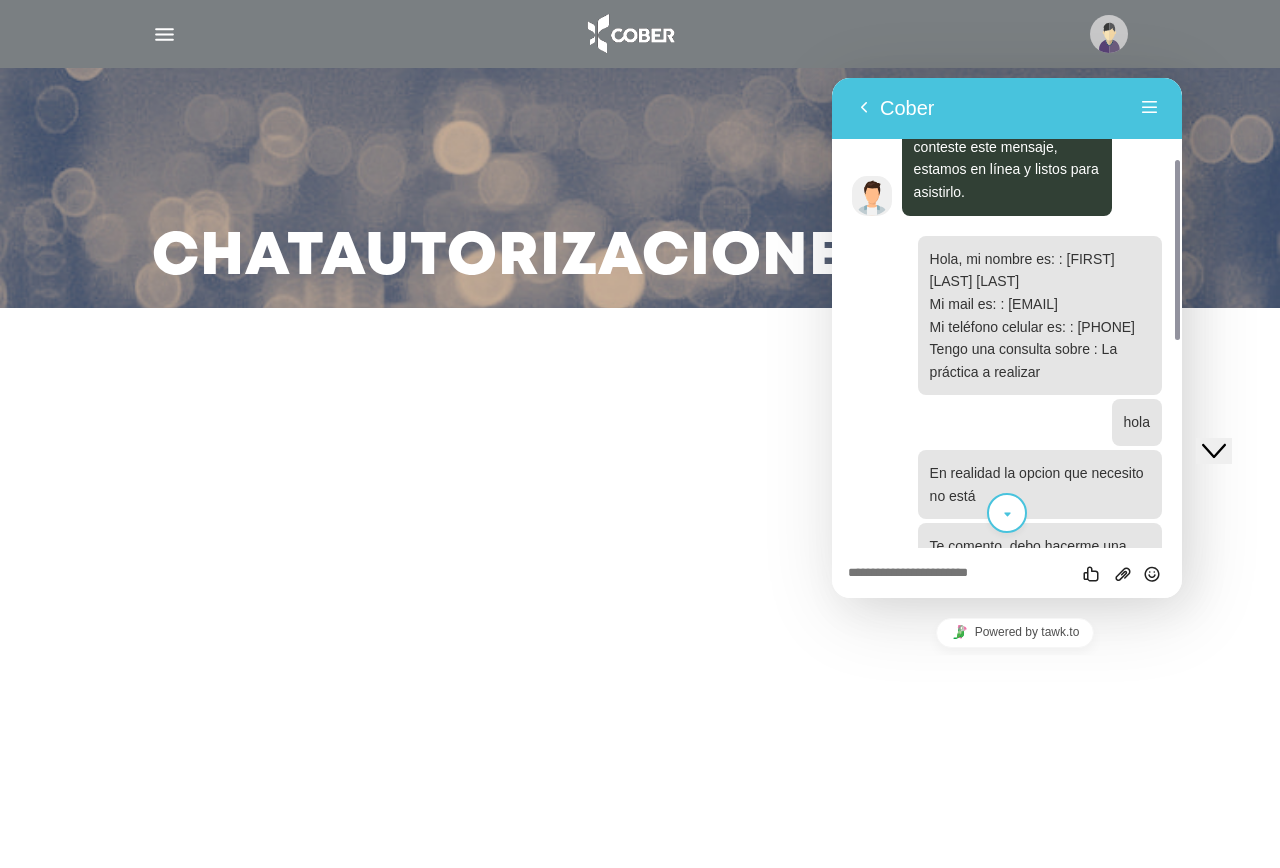 scroll, scrollTop: 134, scrollLeft: 0, axis: vertical 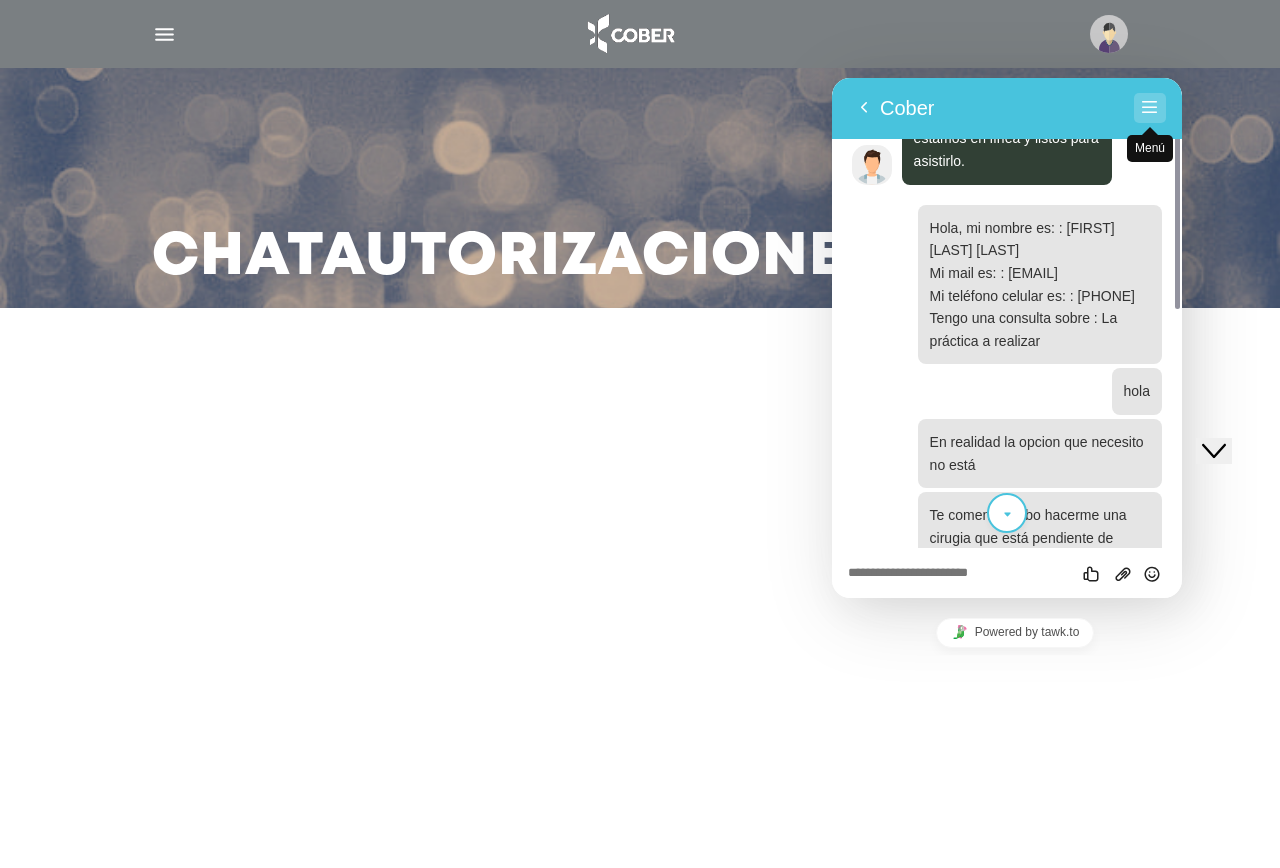 click on "Menú" at bounding box center [1150, 108] 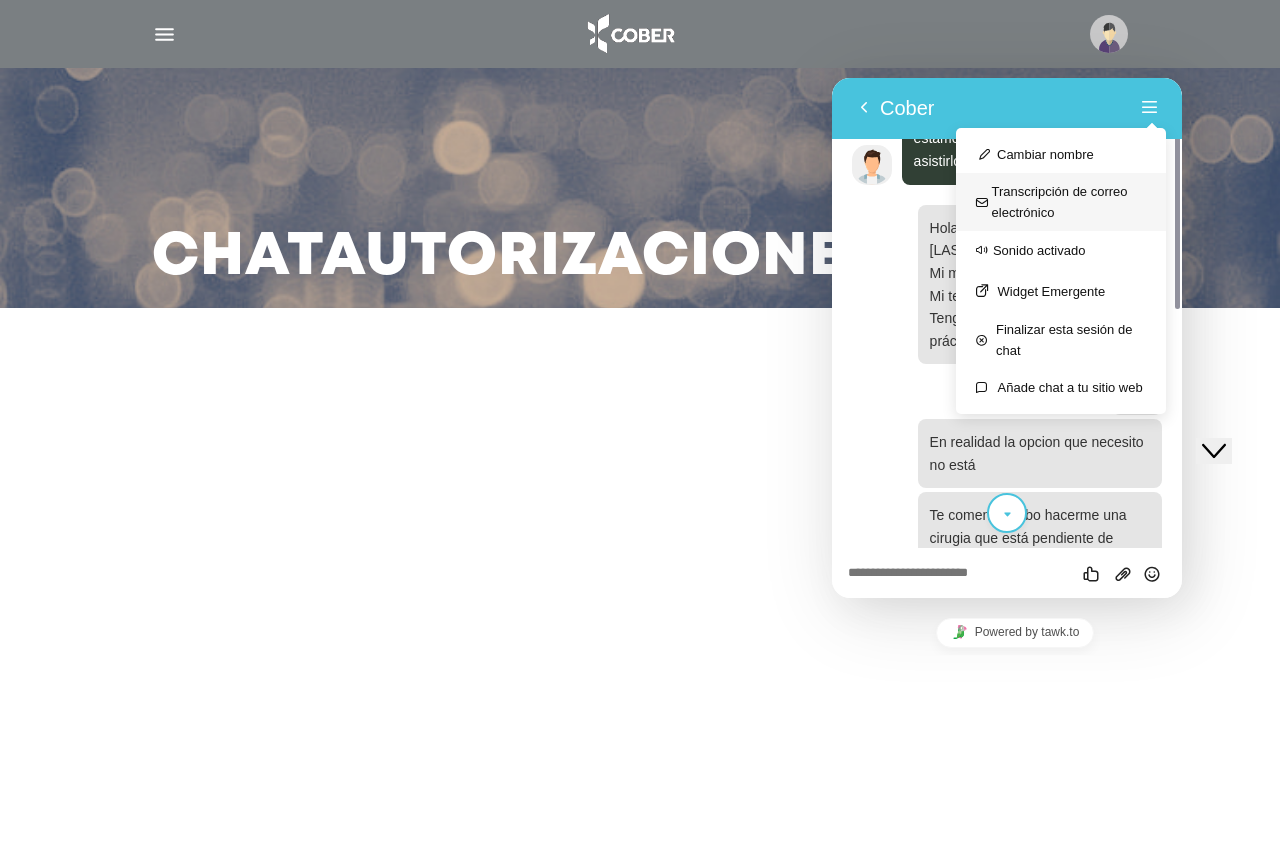 click on "Transcripción de correo electrónico" at bounding box center (1061, 202) 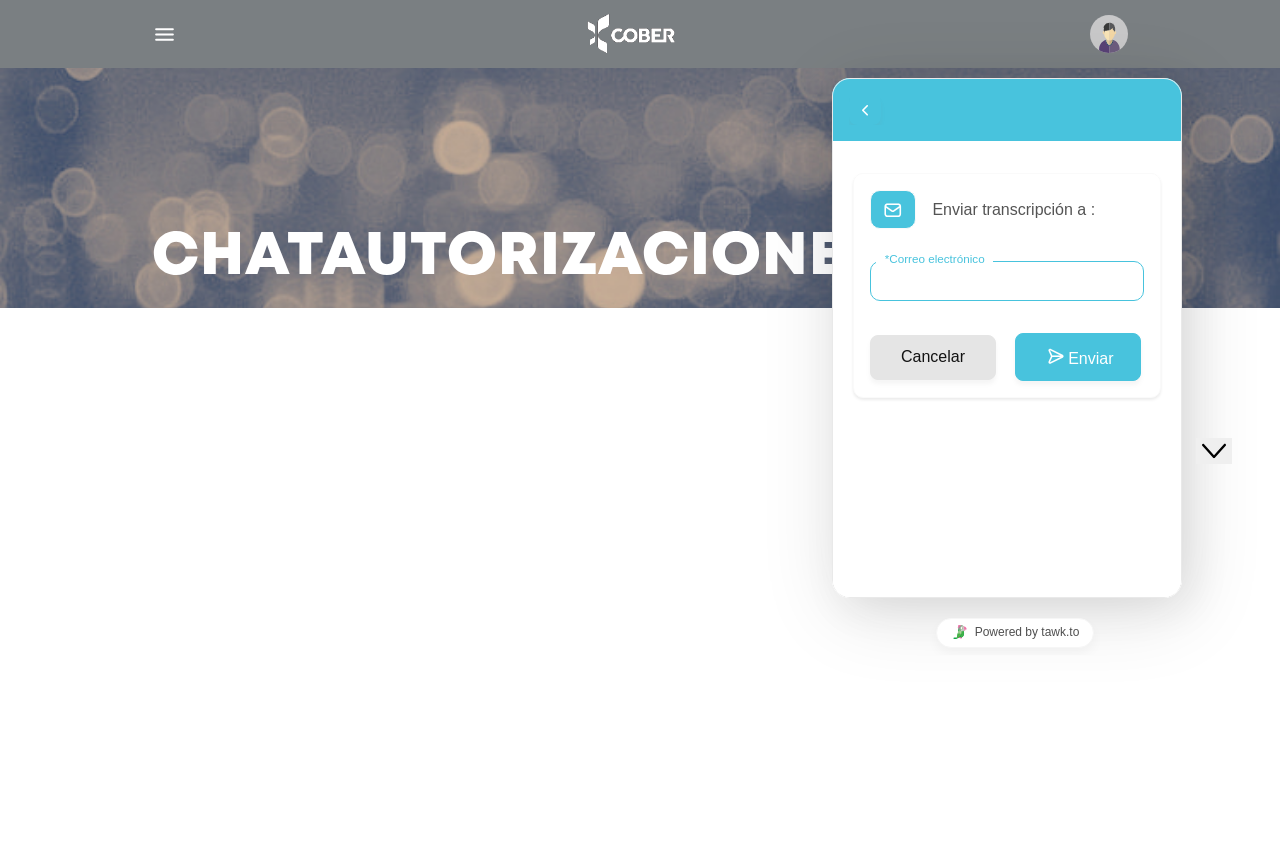 click on "*  Correo electrónico" at bounding box center [1007, 281] 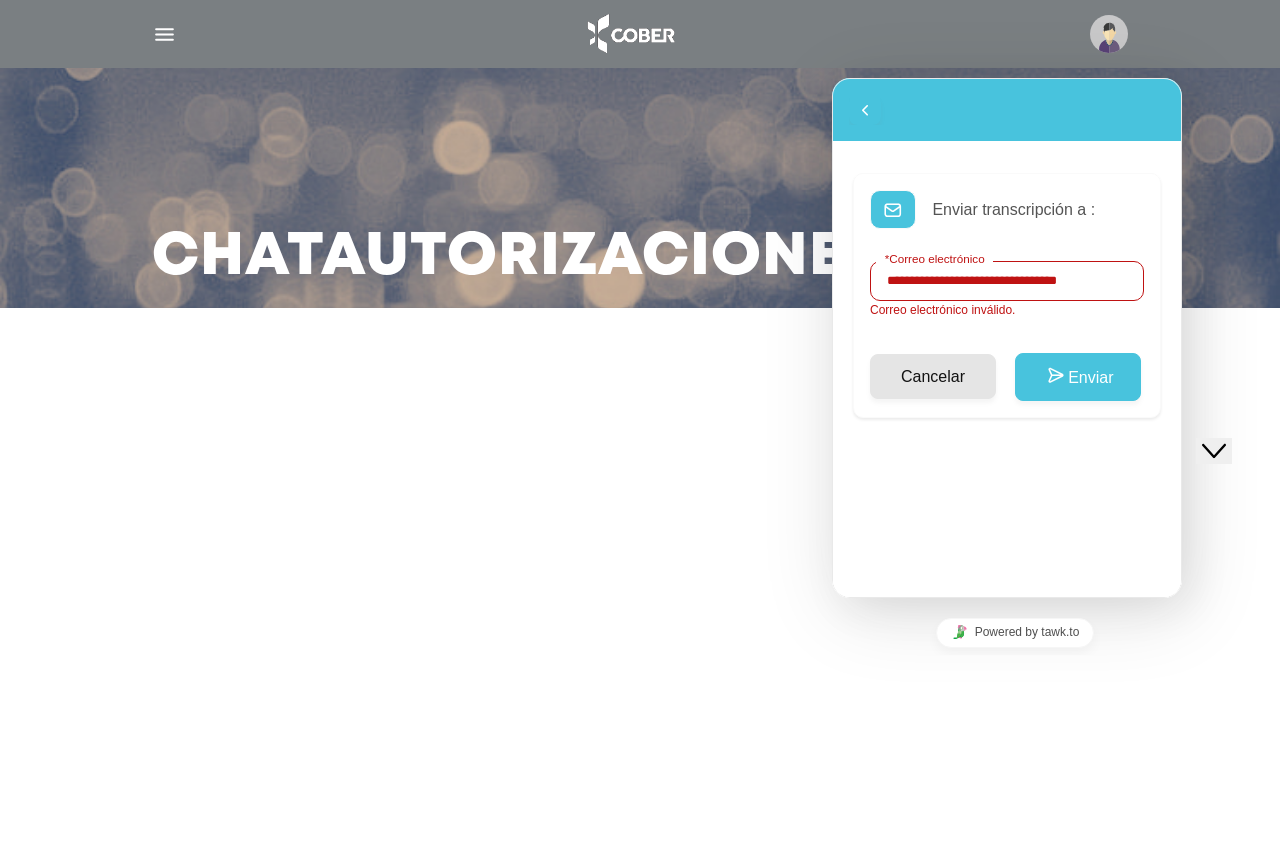 type on "**********" 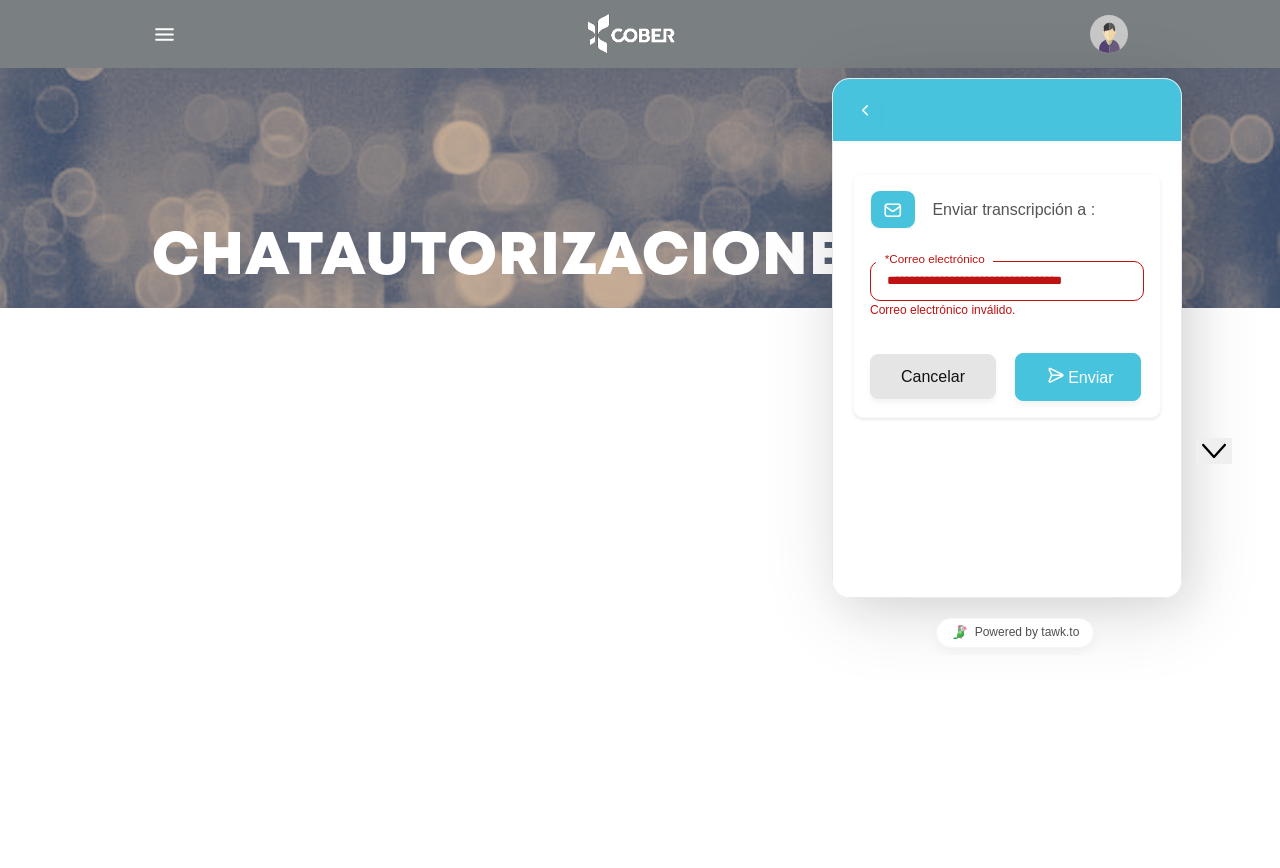 drag, startPoint x: 1108, startPoint y: 279, endPoint x: 863, endPoint y: 281, distance: 245.00816 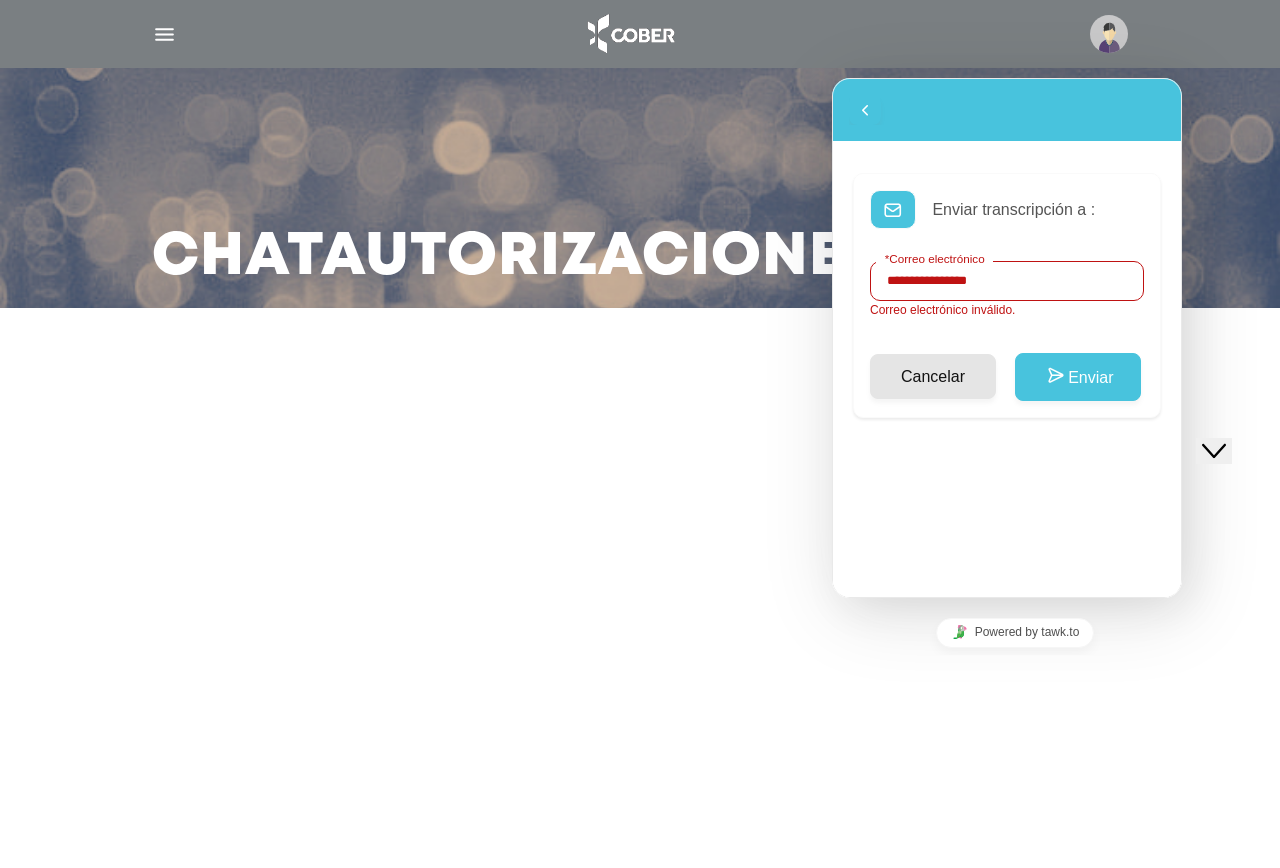 type on "**********" 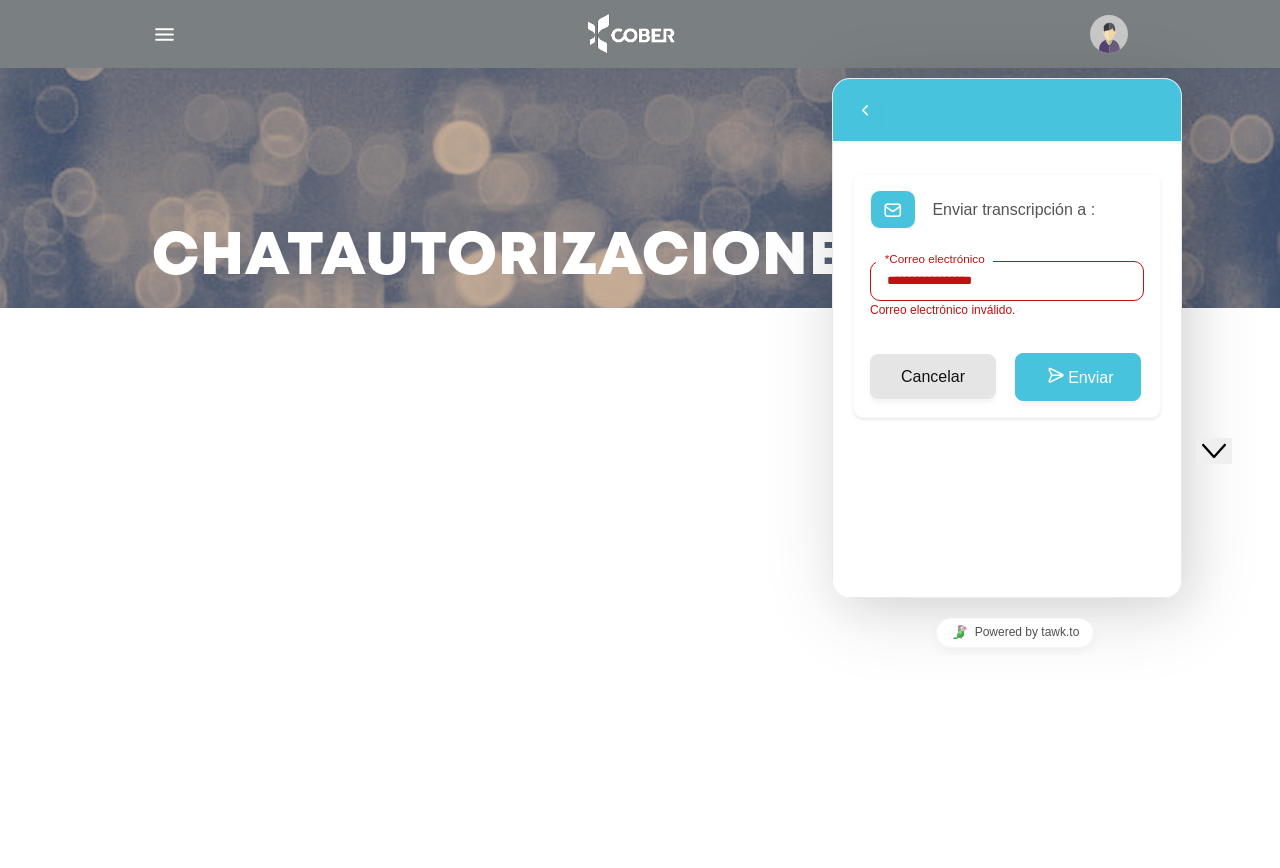 drag, startPoint x: 1006, startPoint y: 286, endPoint x: 836, endPoint y: 288, distance: 170.01176 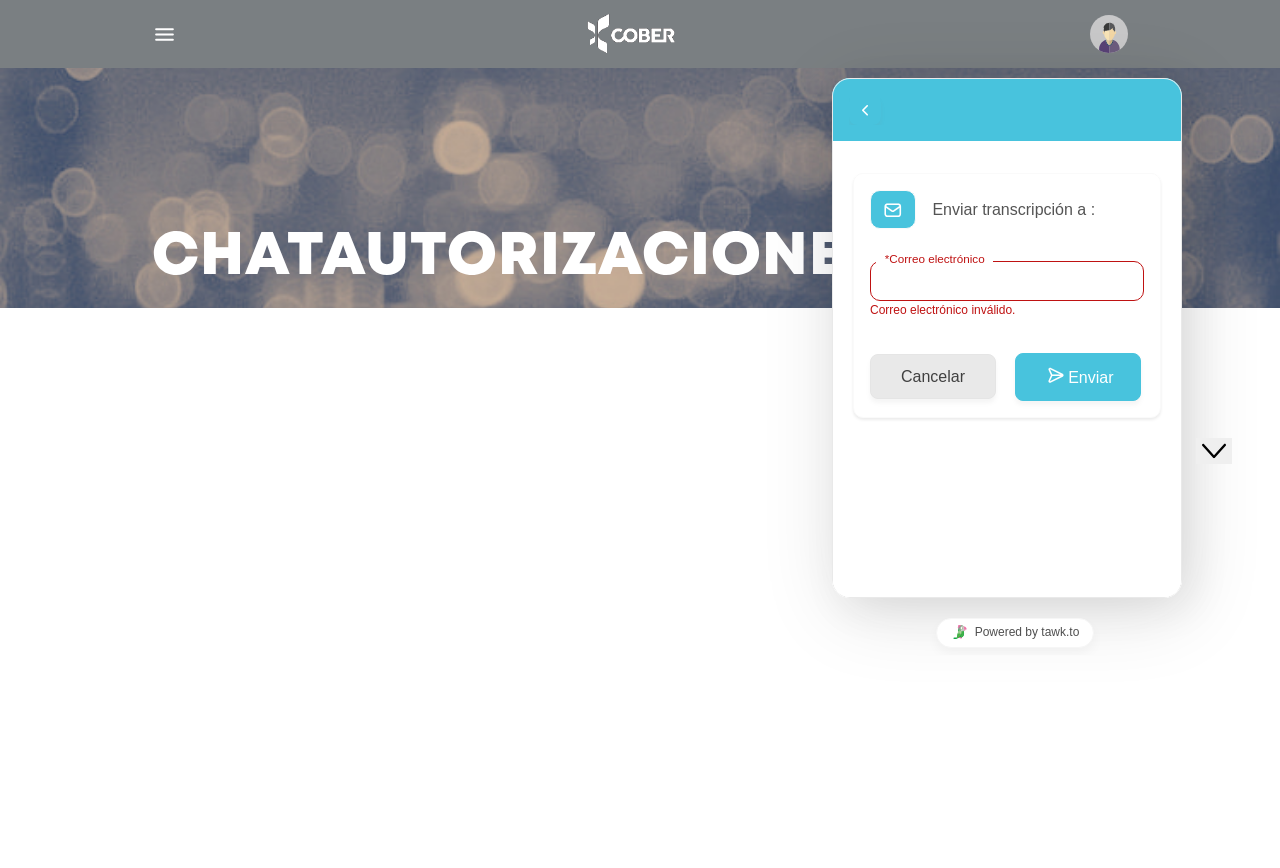 type 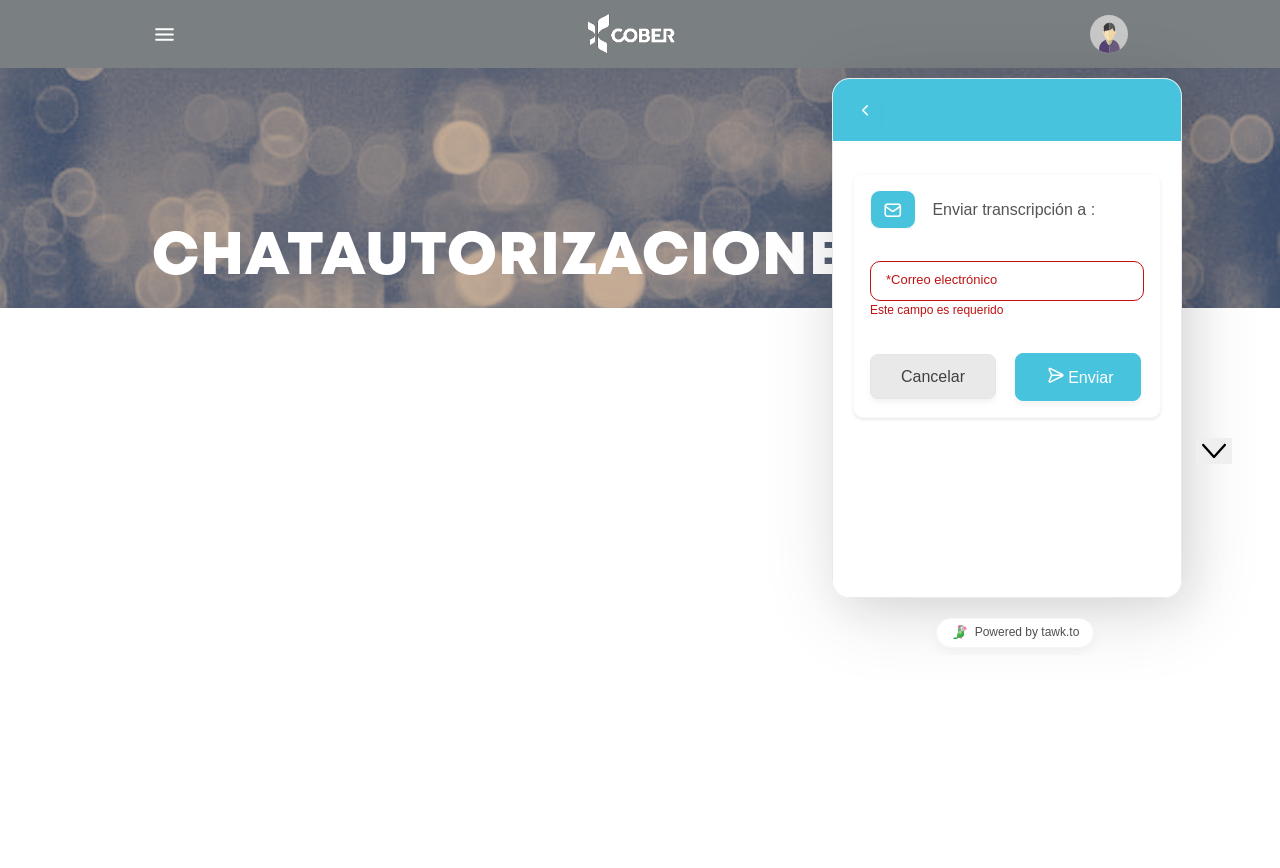 click on "Cancelar" at bounding box center [933, 376] 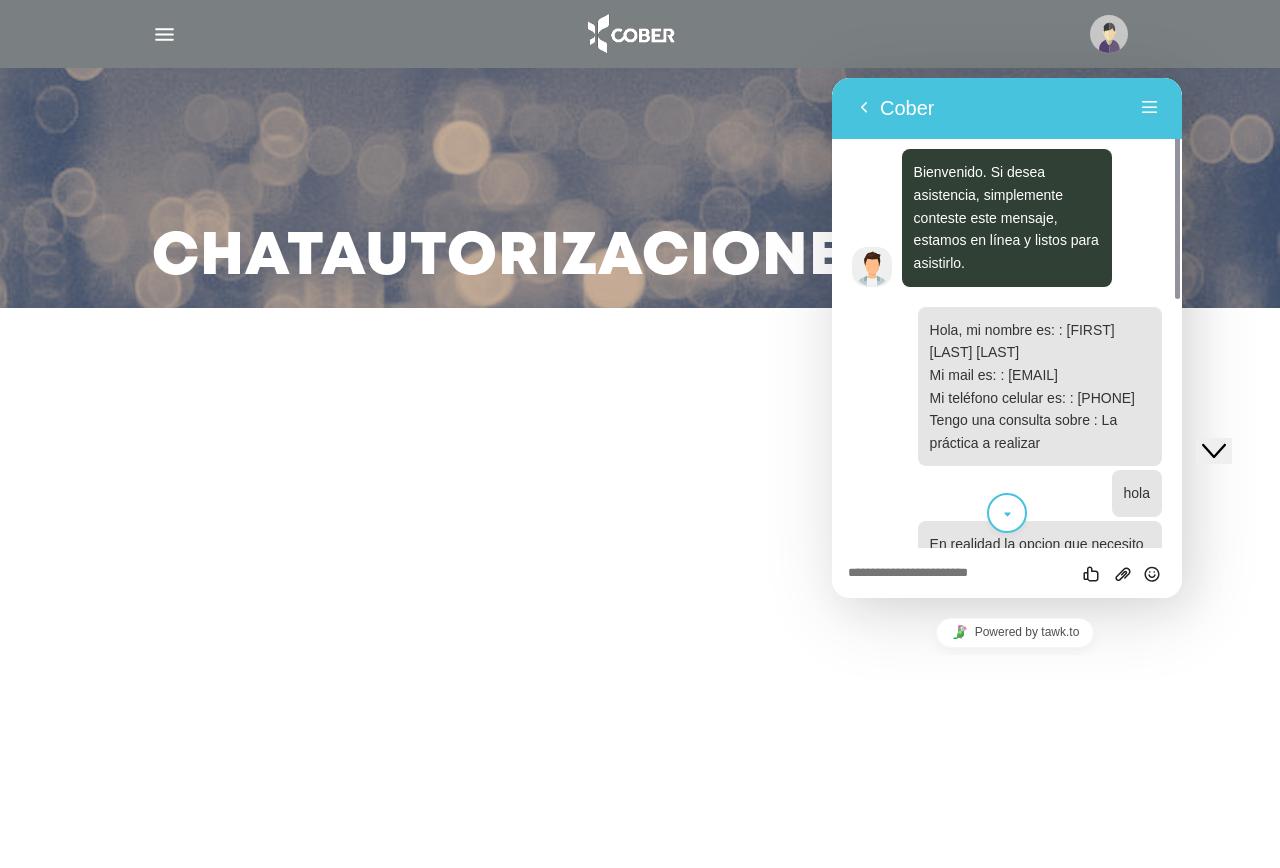 scroll, scrollTop: 112, scrollLeft: 0, axis: vertical 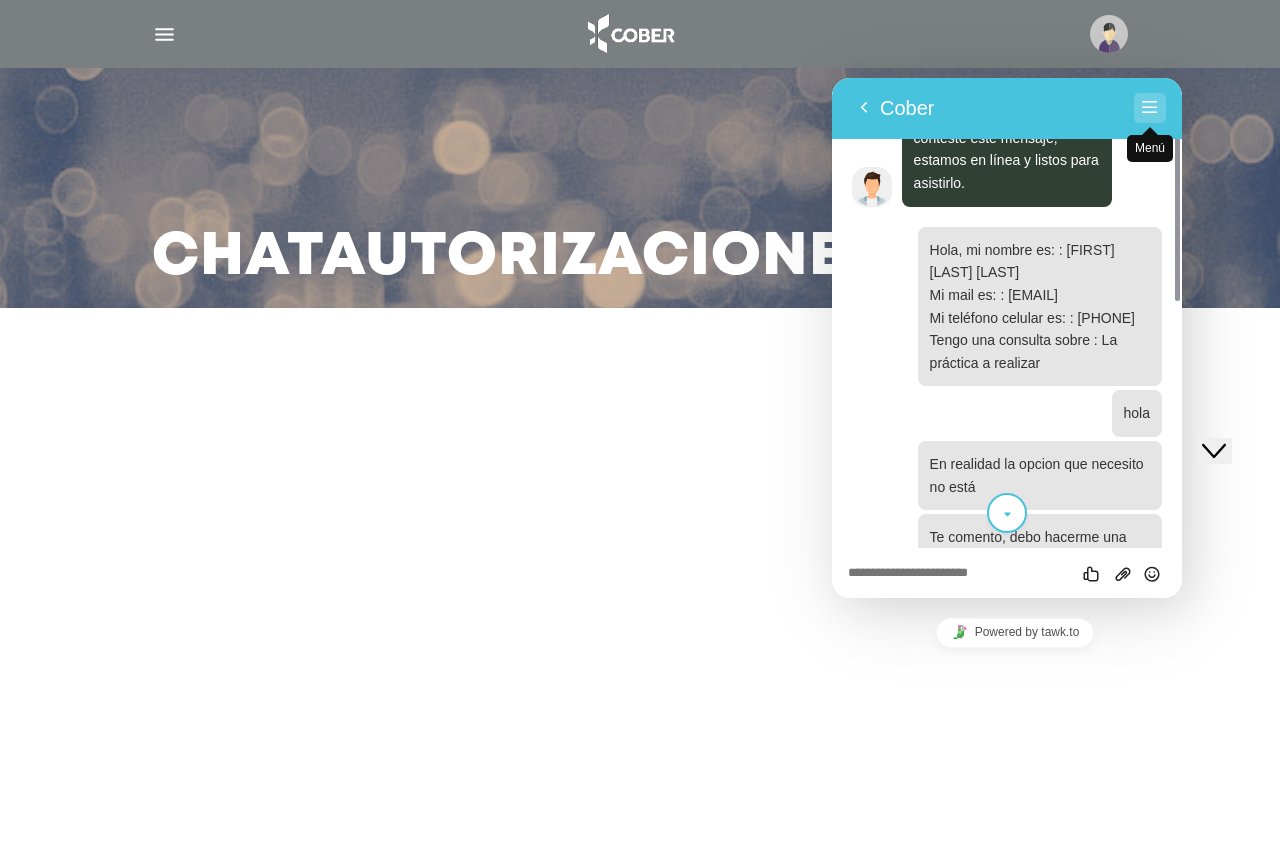 click on "Menú" at bounding box center [1150, 108] 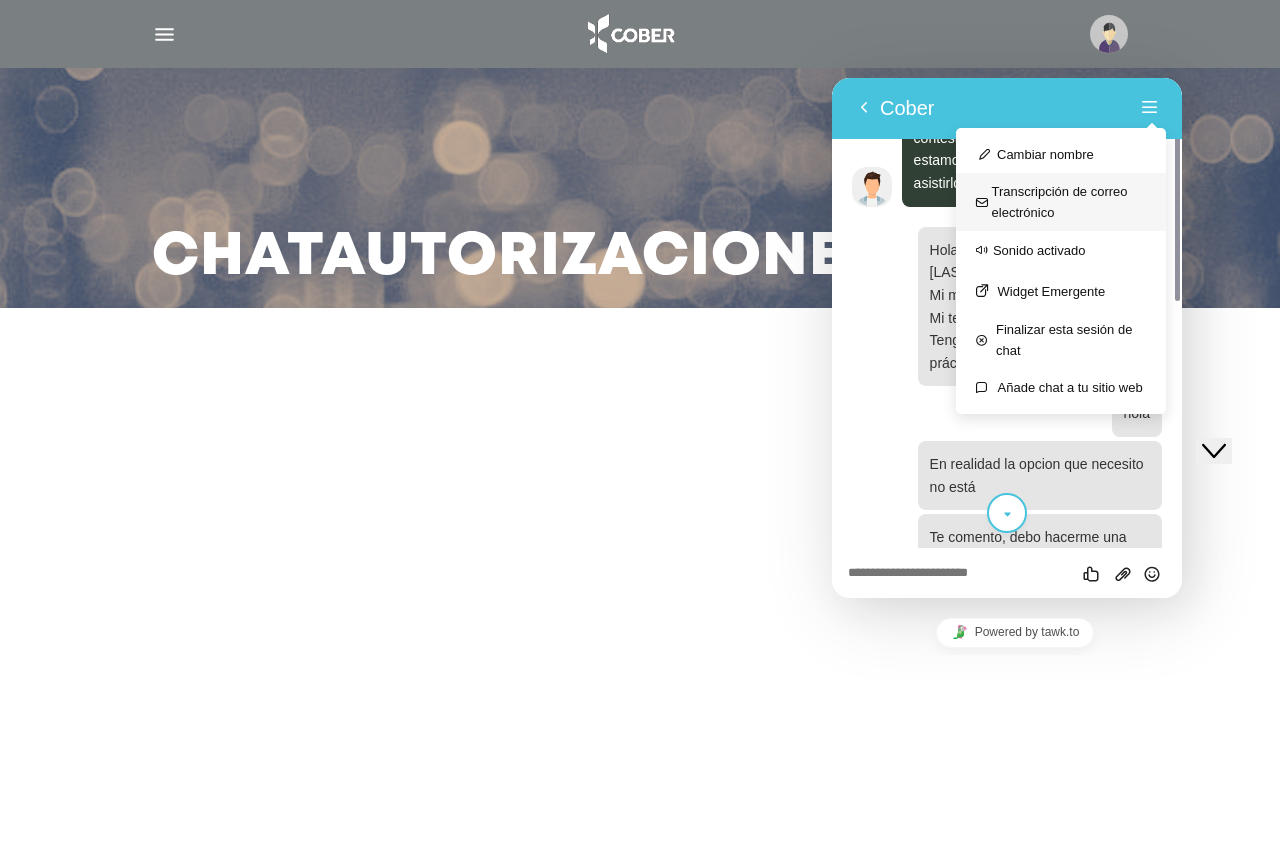 click on "Transcripción de correo electrónico" at bounding box center (1061, 202) 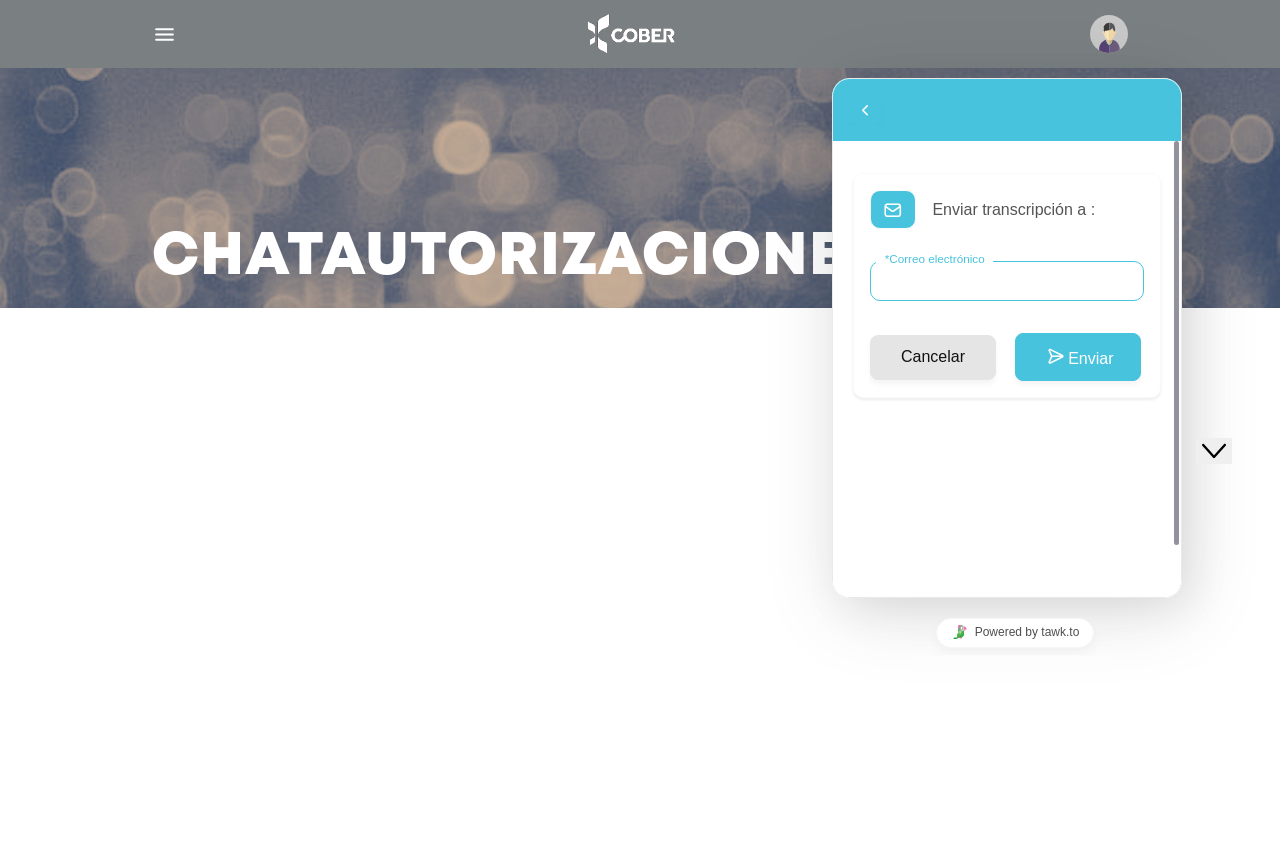 click on "*  Correo electrónico" at bounding box center [1007, 281] 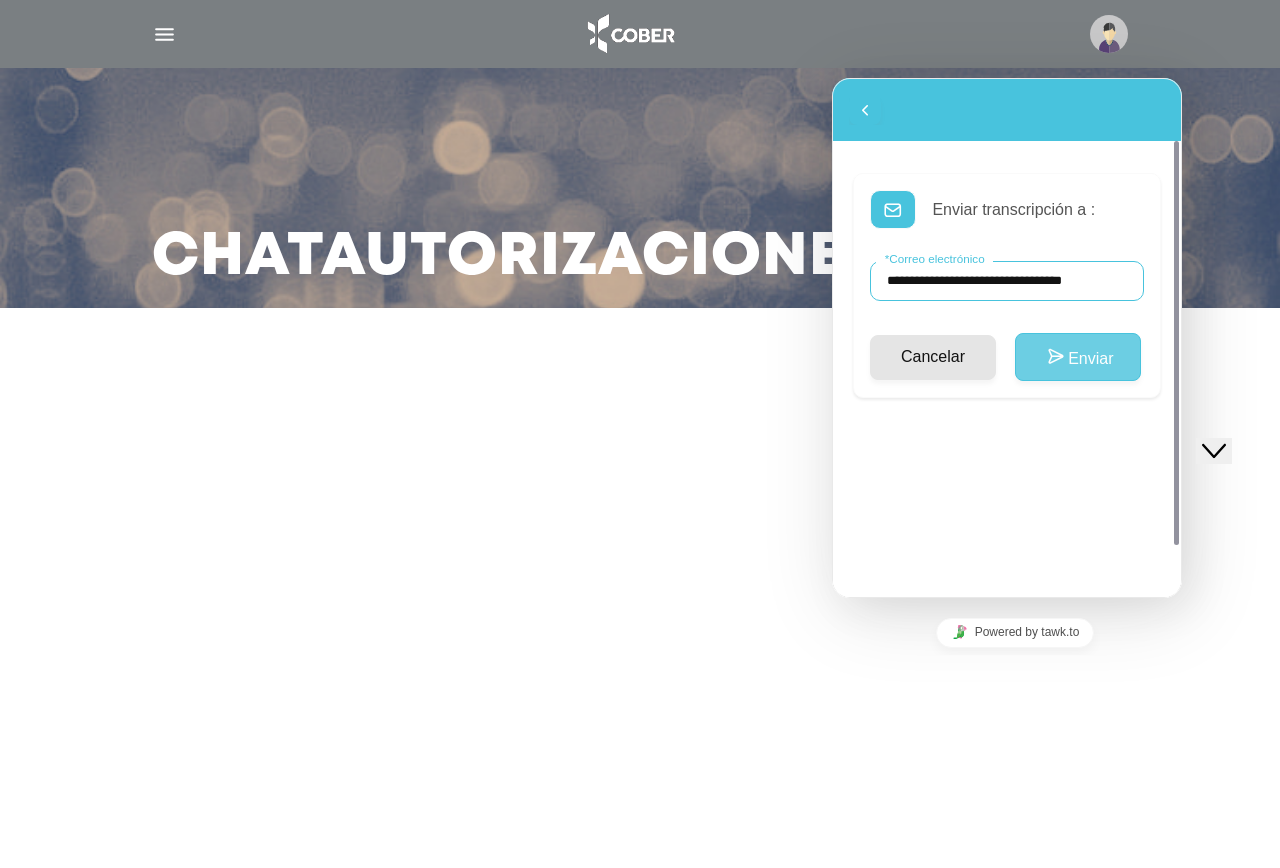 type on "**********" 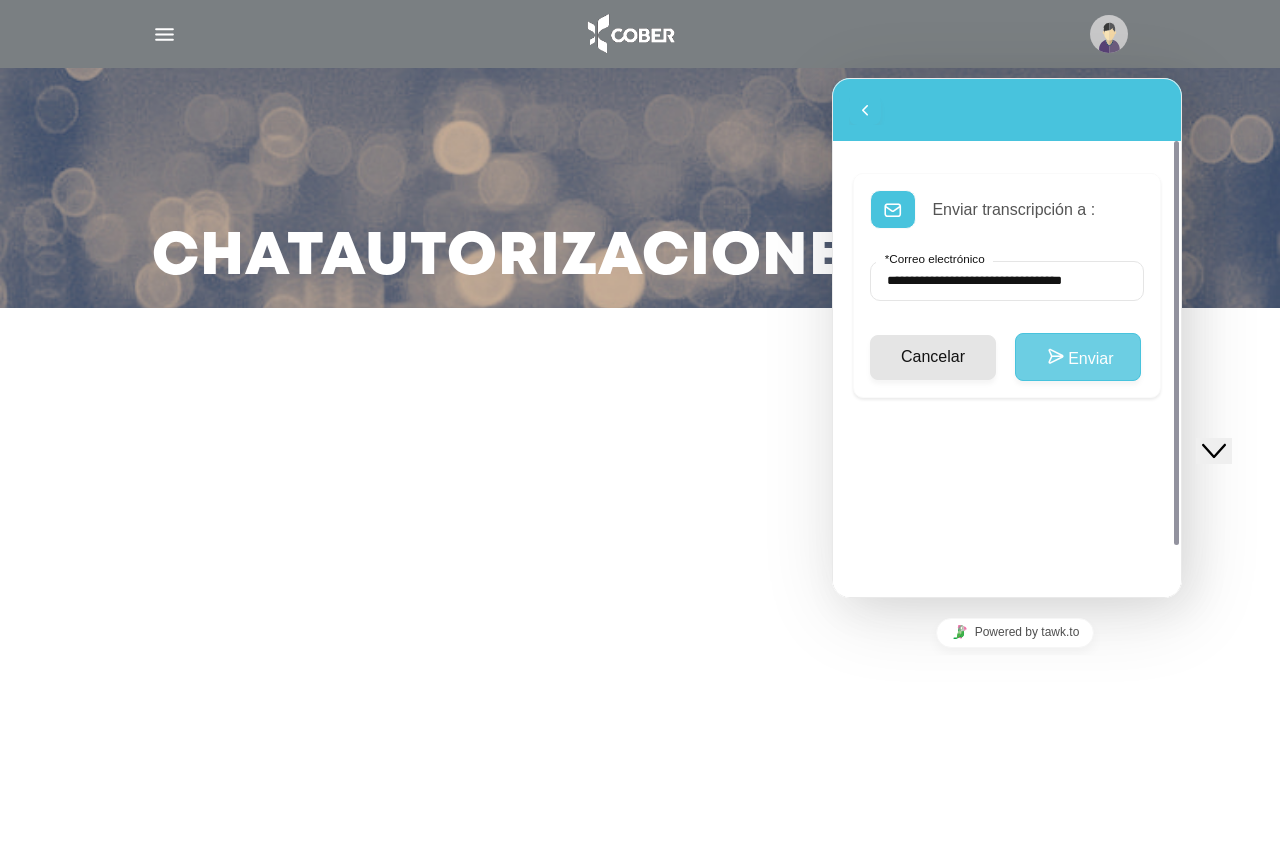 click on "Enviar" at bounding box center [1078, 357] 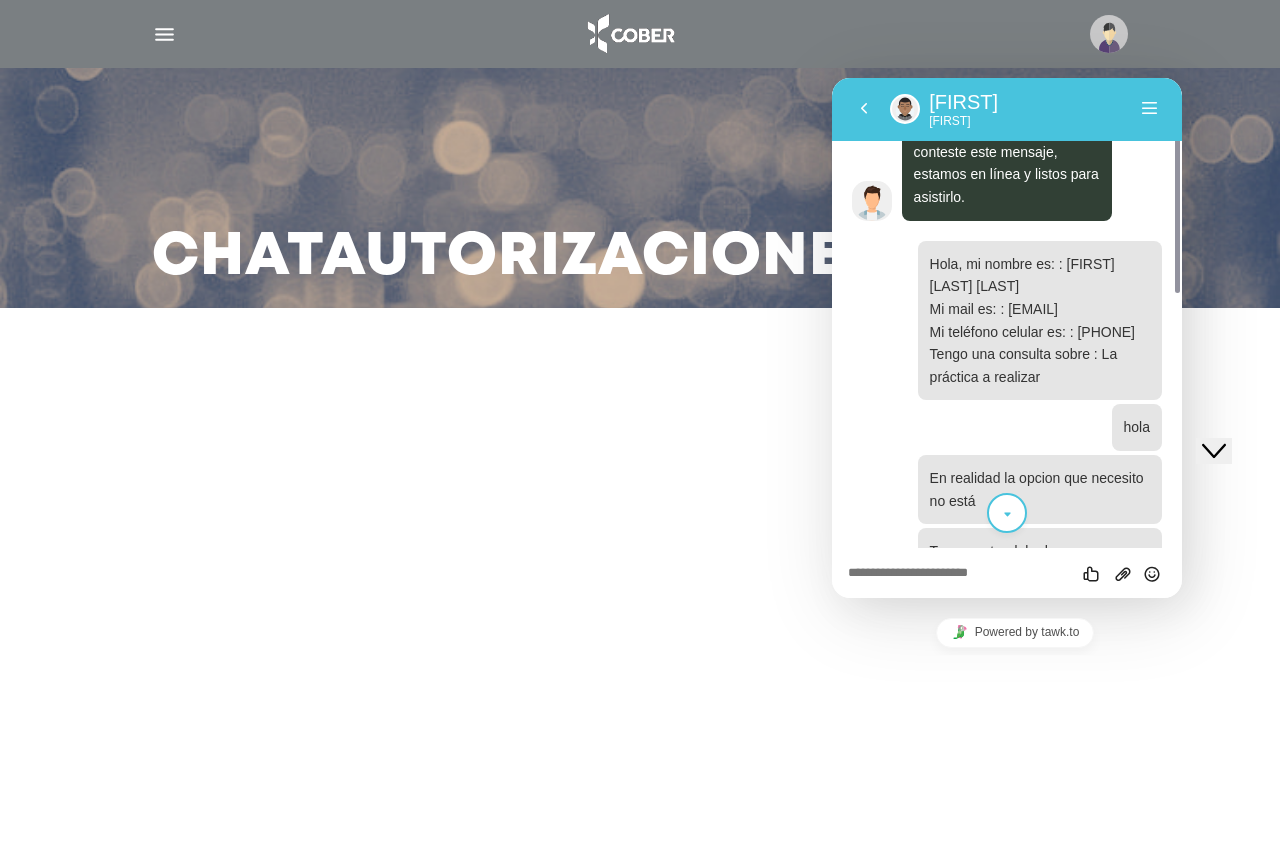 scroll, scrollTop: 129, scrollLeft: 0, axis: vertical 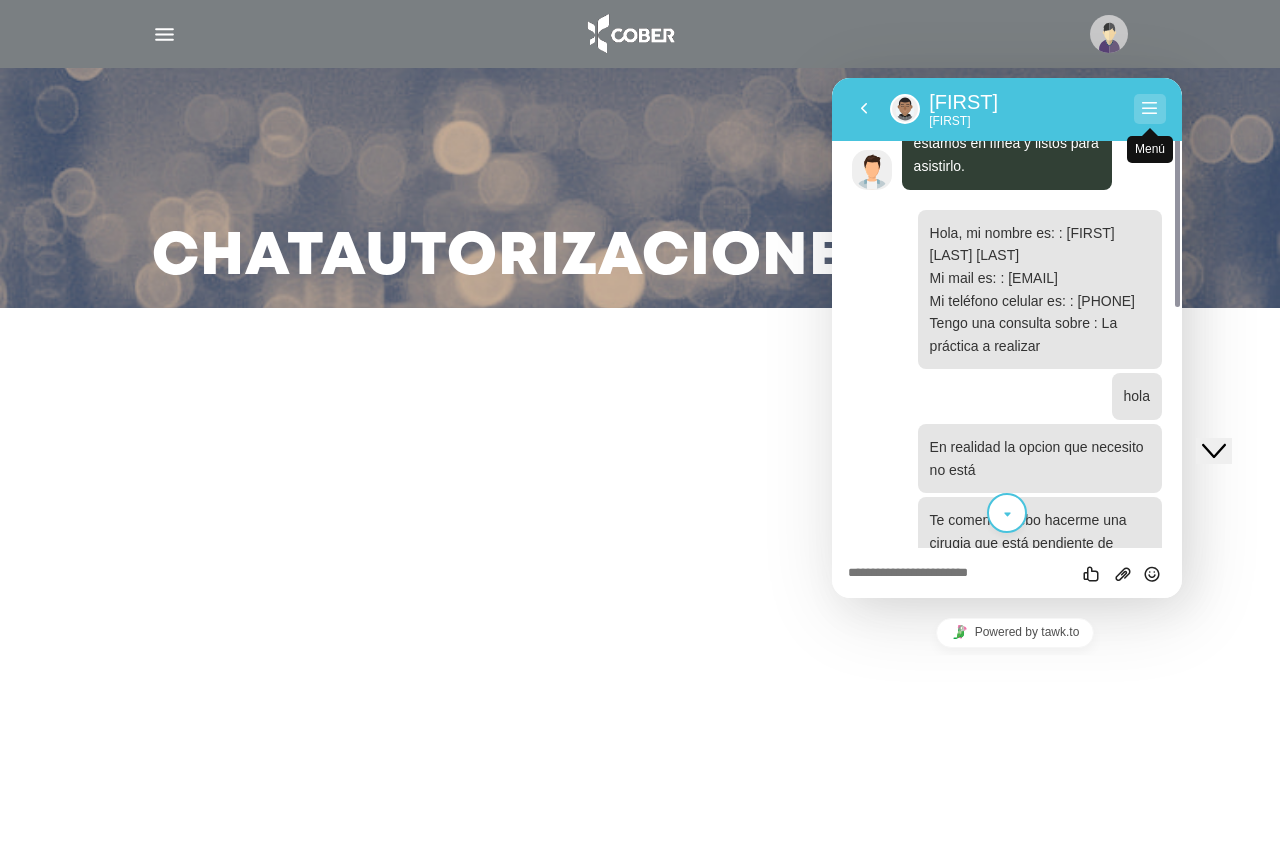 click on "Menú" at bounding box center [1150, 109] 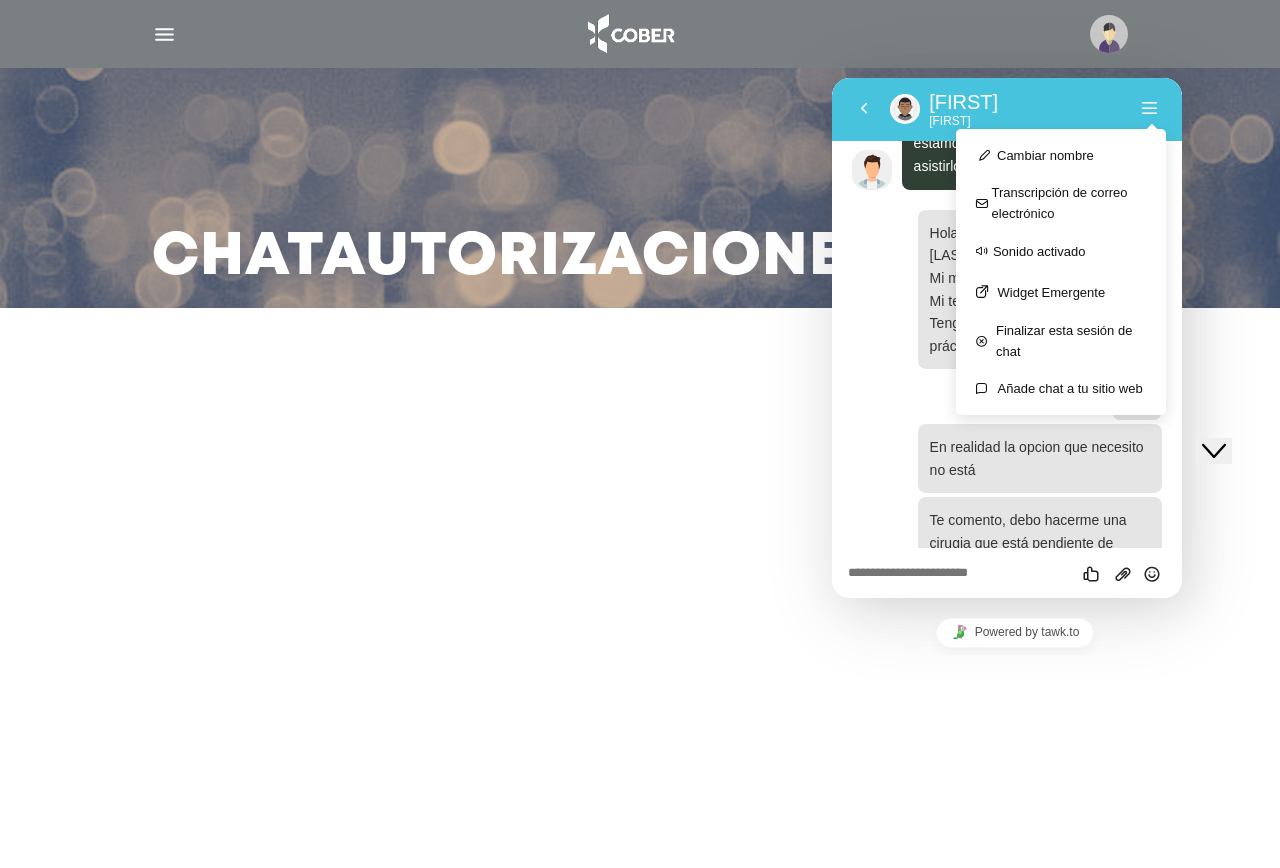 scroll, scrollTop: 746, scrollLeft: 0, axis: vertical 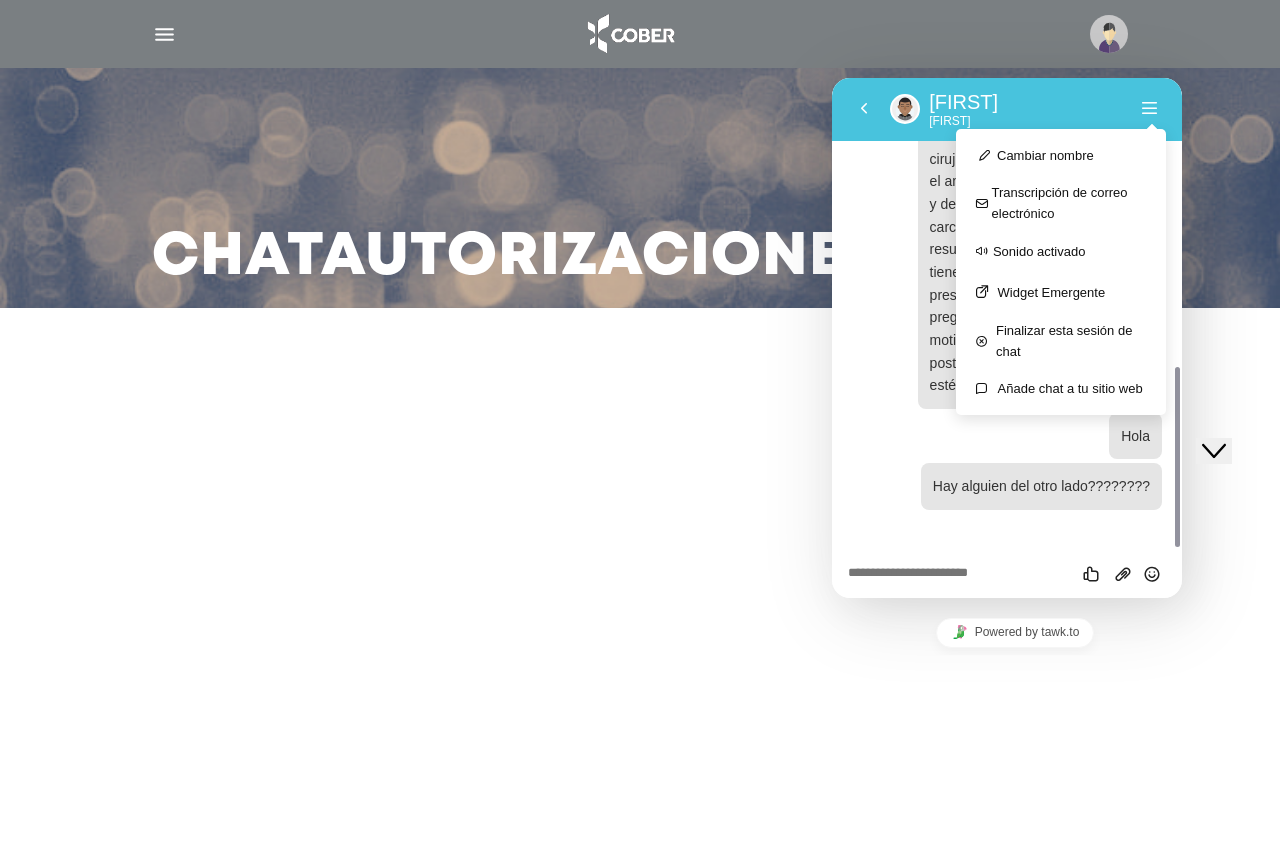 click on "Chat  Autorizaciones" at bounding box center [640, 434] 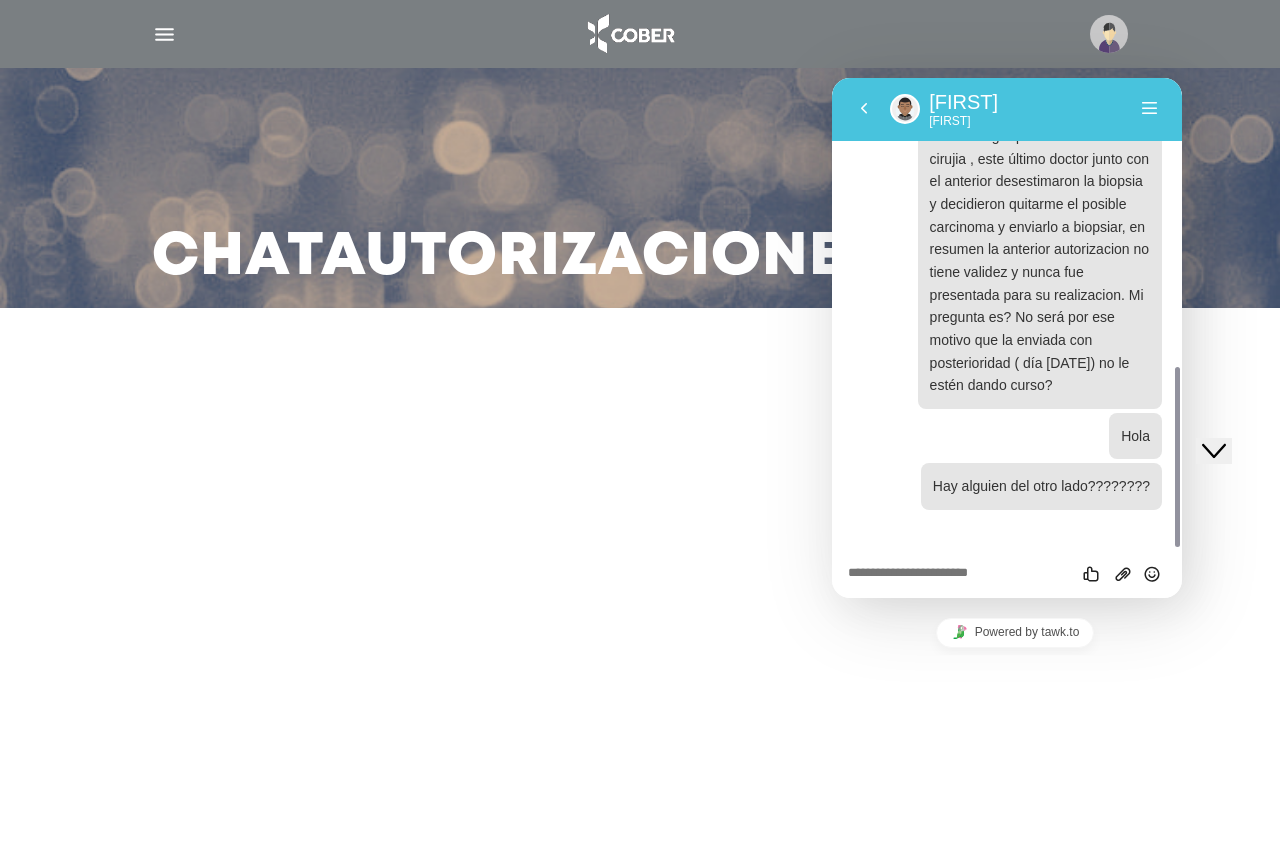 click on "Close Chat This icon closes the chat window." 